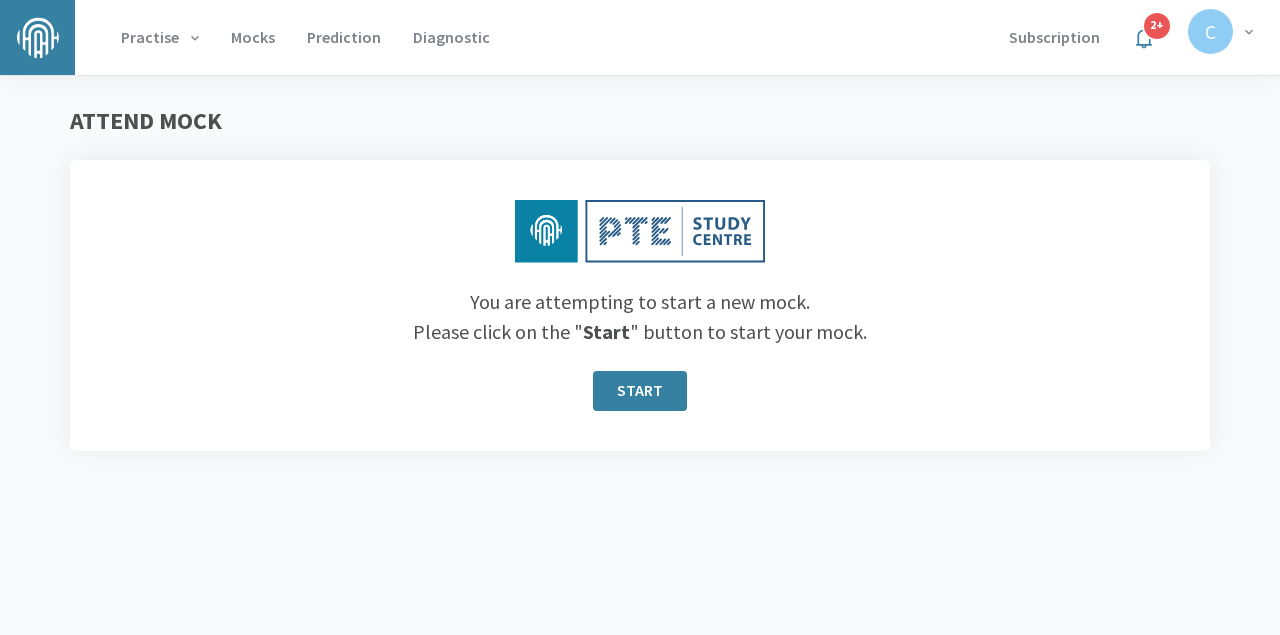 scroll, scrollTop: 0, scrollLeft: 0, axis: both 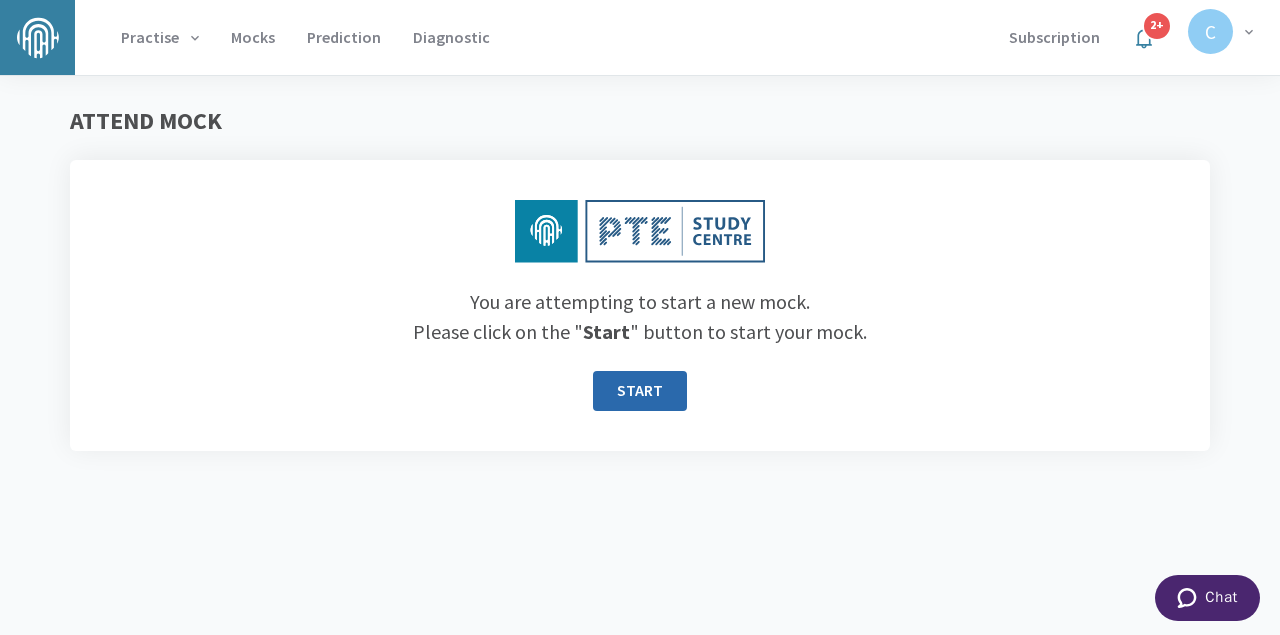 click on "START" at bounding box center [640, 391] 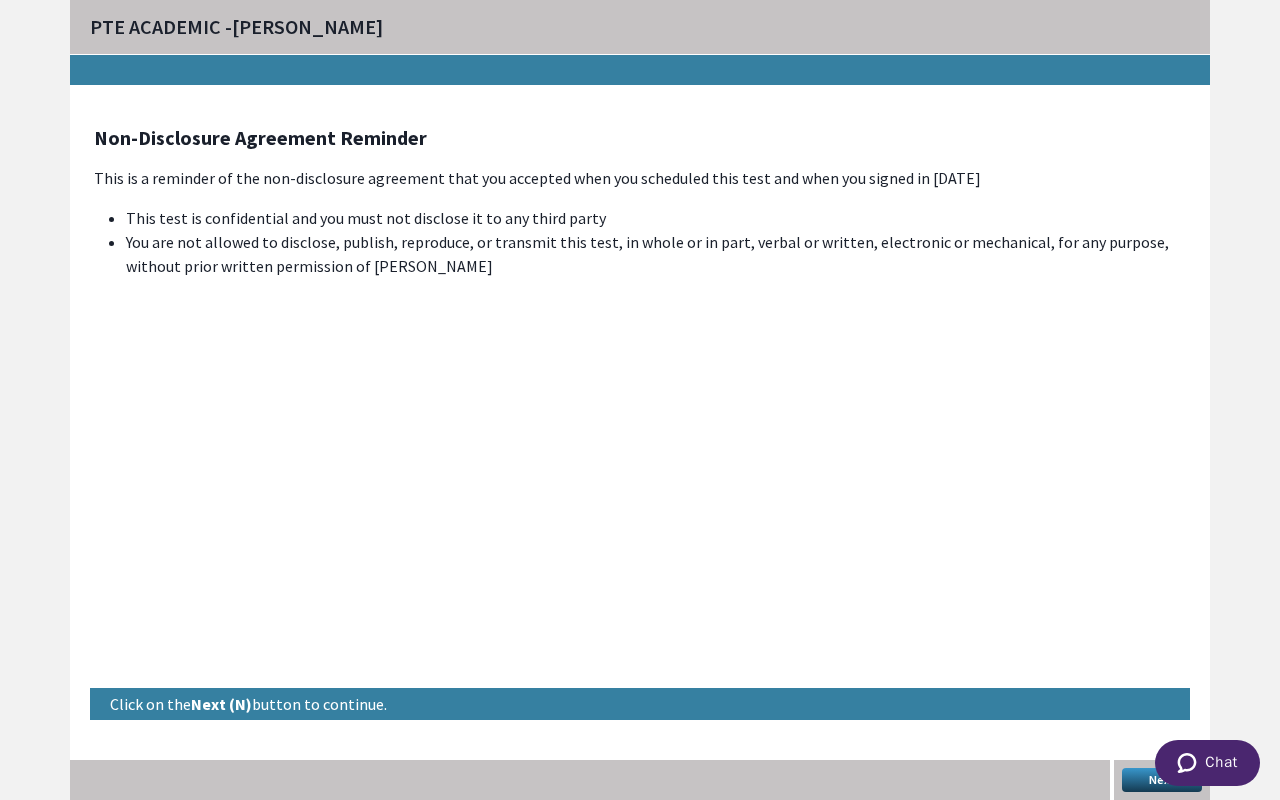 click on "PTE ACADEMIC -  MEGHABEN PATEL Non-Disclosure Agreement Reminder This is a reminder of the non-disclosure agreement that you accepted when you scheduled this test and when you signed in today This test is confidential and you must not disclose it to any third party You are not allowed to disclose, publish, reproduce, or transmit this test, in whole or in part, verbal or written, electronic or mechanical, for any purpose, without prior written permission of Pearson Click on the  Next (N)  button to continue. Next" at bounding box center [640, 400] 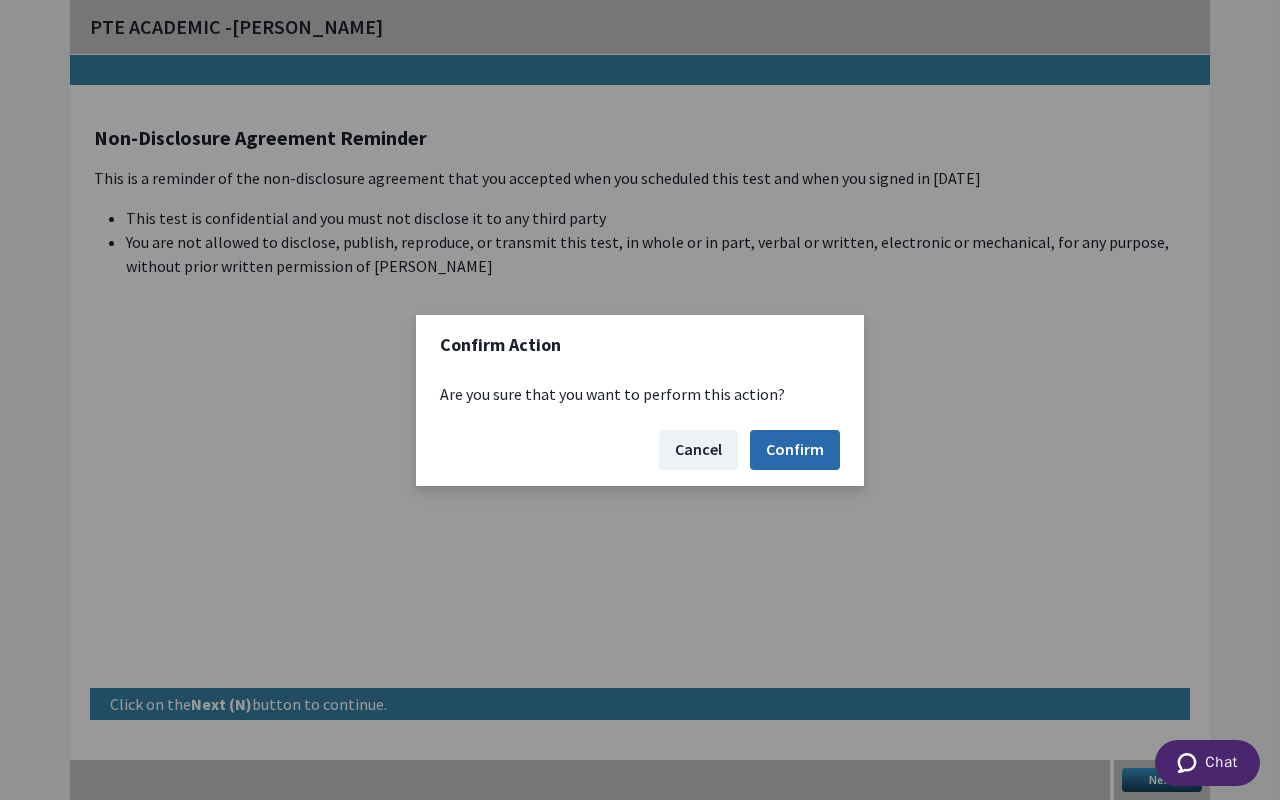 click on "Confirm" at bounding box center [795, 450] 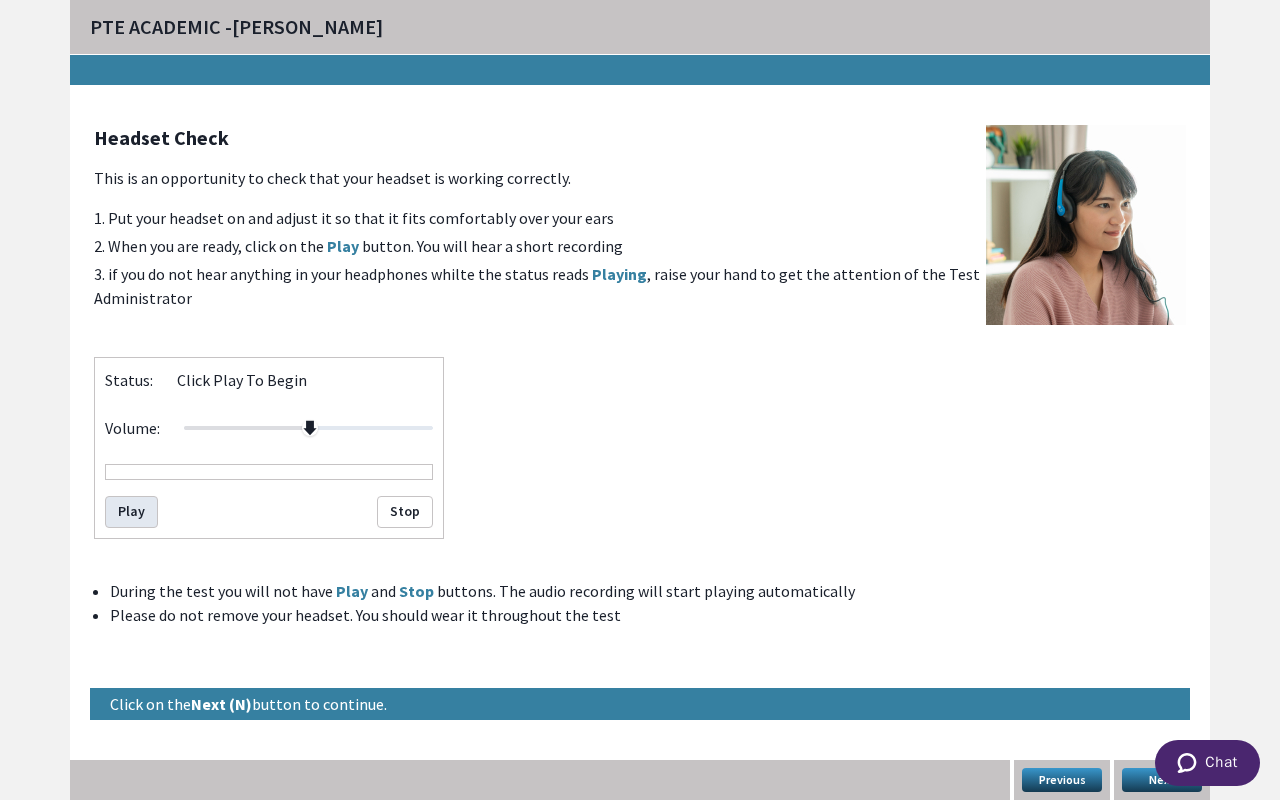 click on "Play" at bounding box center (131, 512) 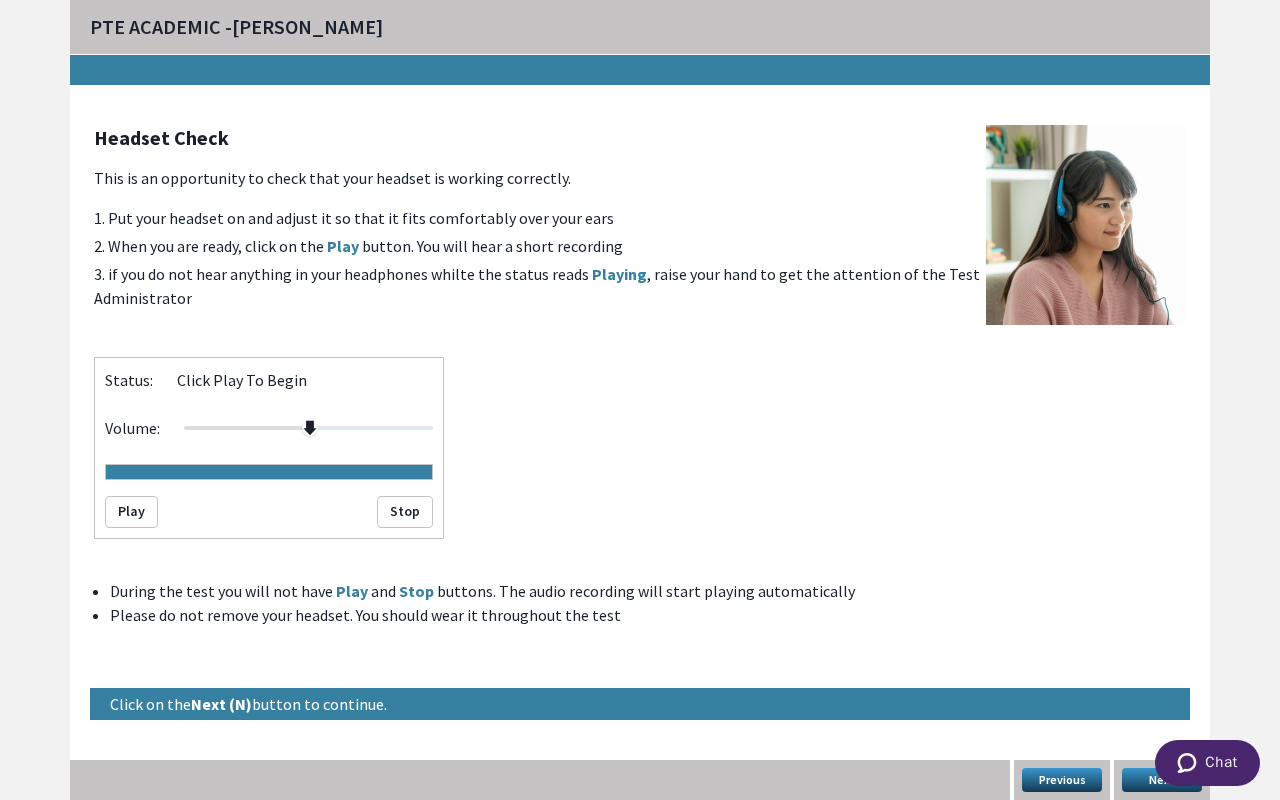 click on "Next" at bounding box center [1162, 780] 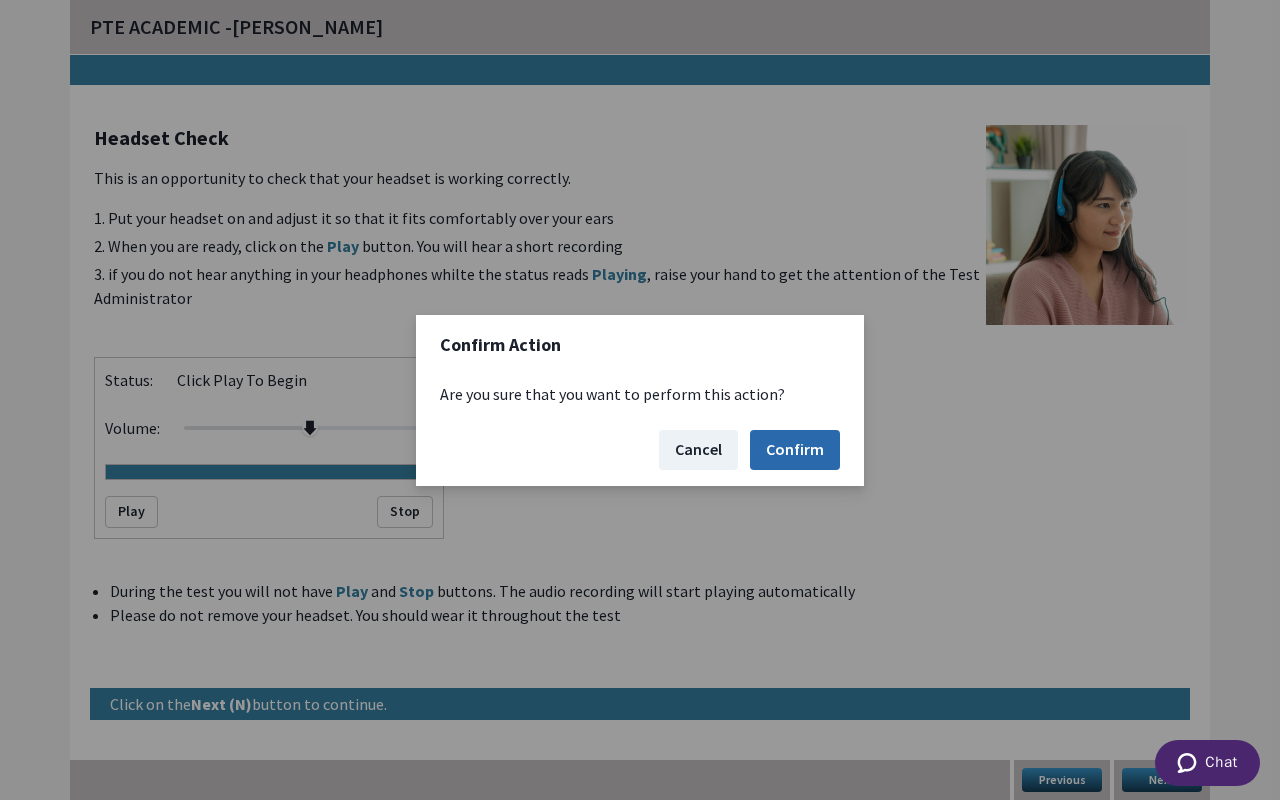click on "Confirm" at bounding box center [795, 450] 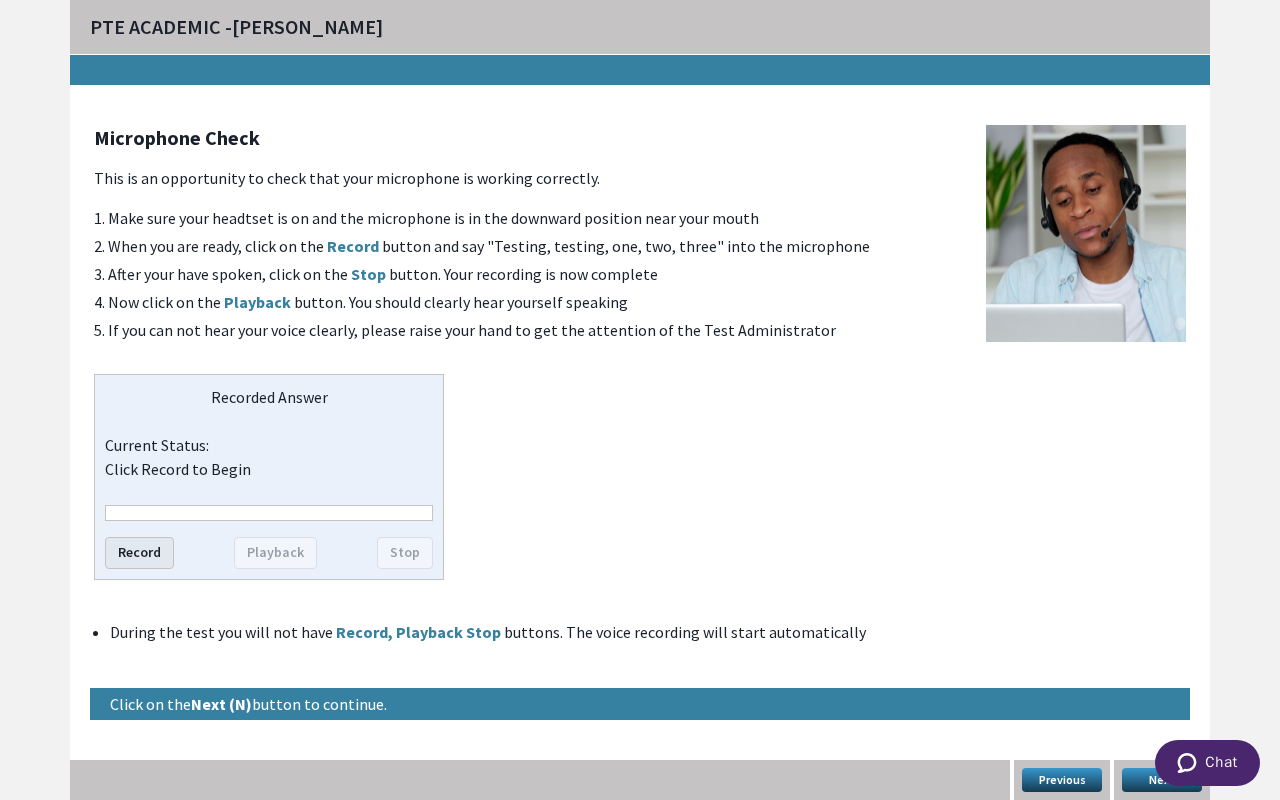 click on "Record" at bounding box center [139, 553] 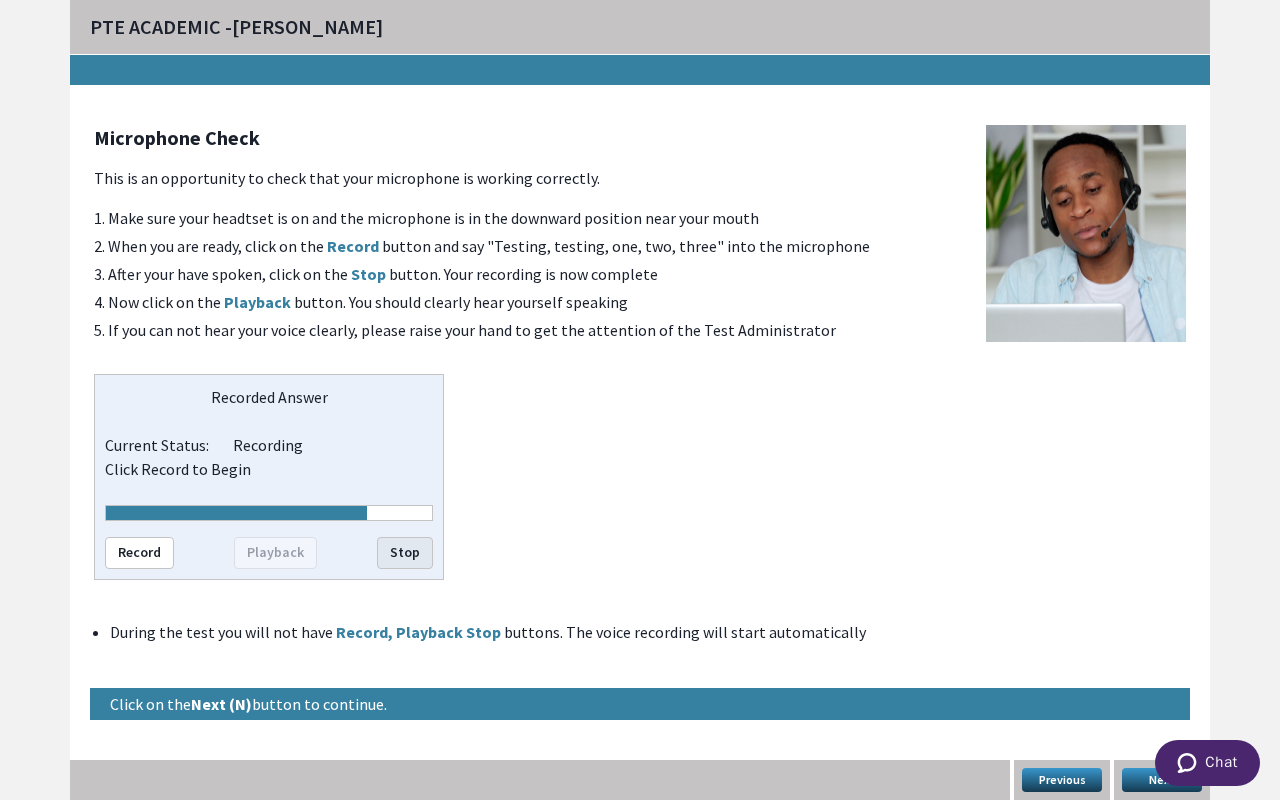 click on "Stop" at bounding box center (405, 553) 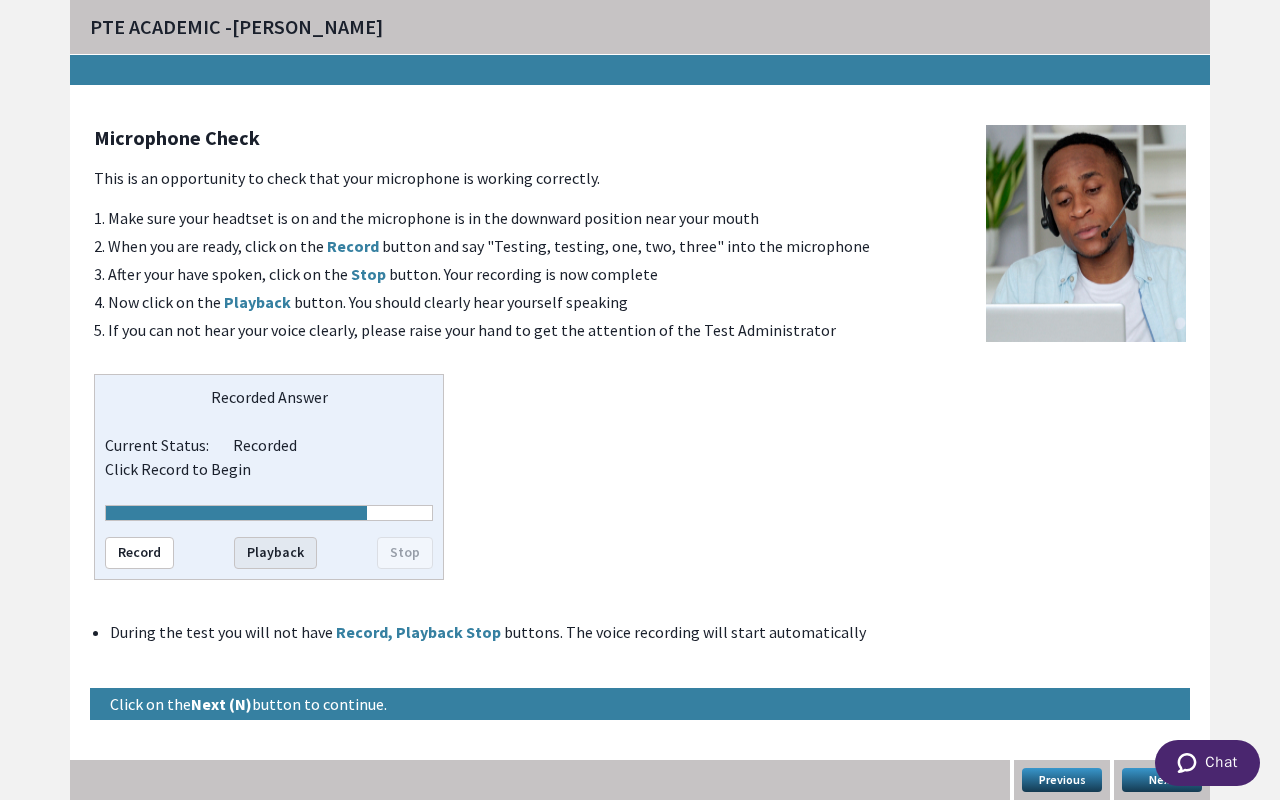 click on "Playback" at bounding box center (275, 553) 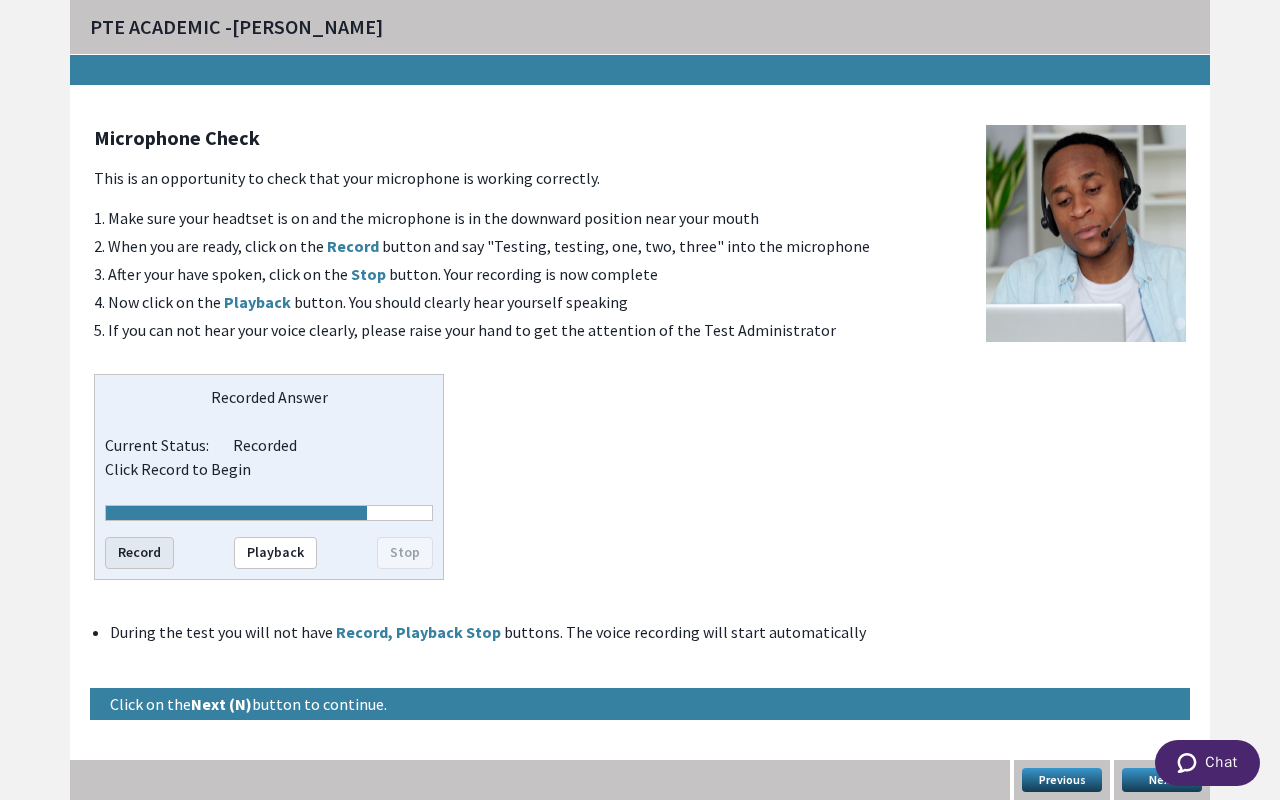 click on "Record" at bounding box center (139, 553) 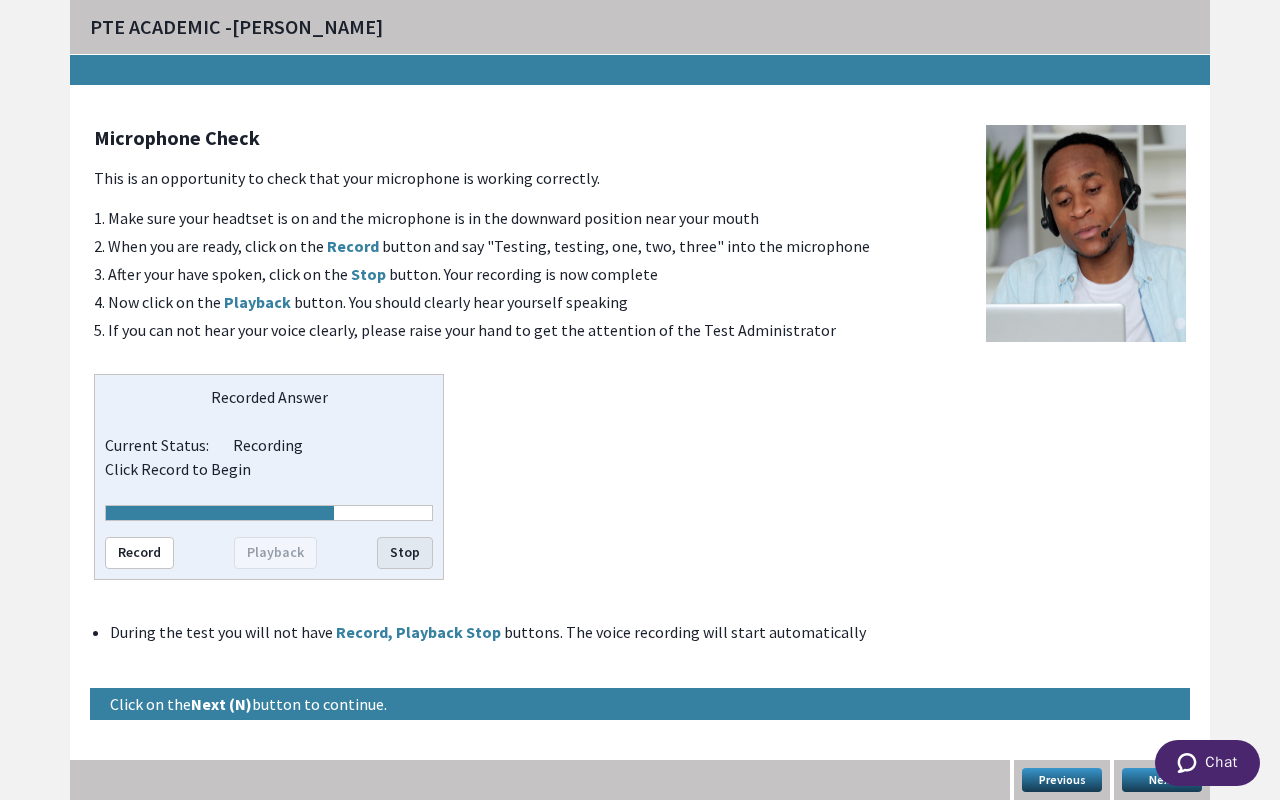 click on "Stop" at bounding box center [405, 553] 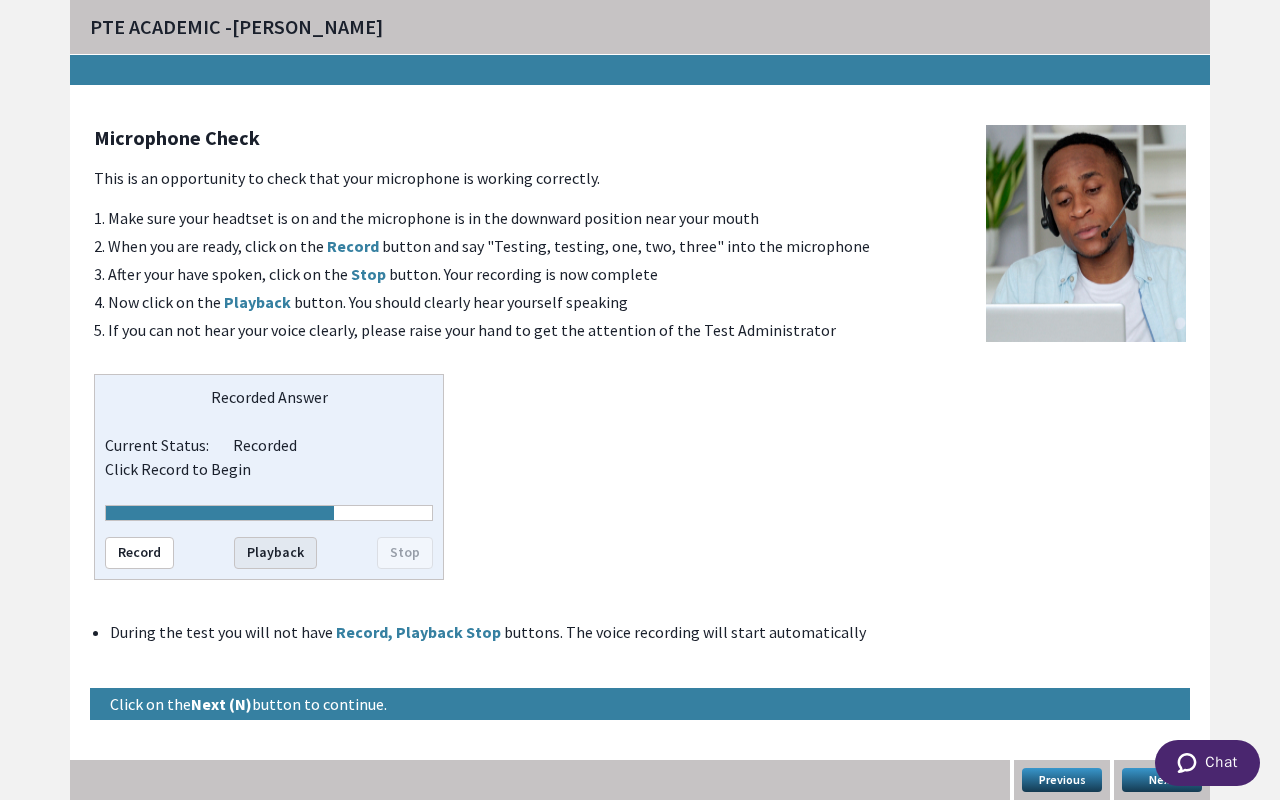 click on "Playback" at bounding box center [275, 553] 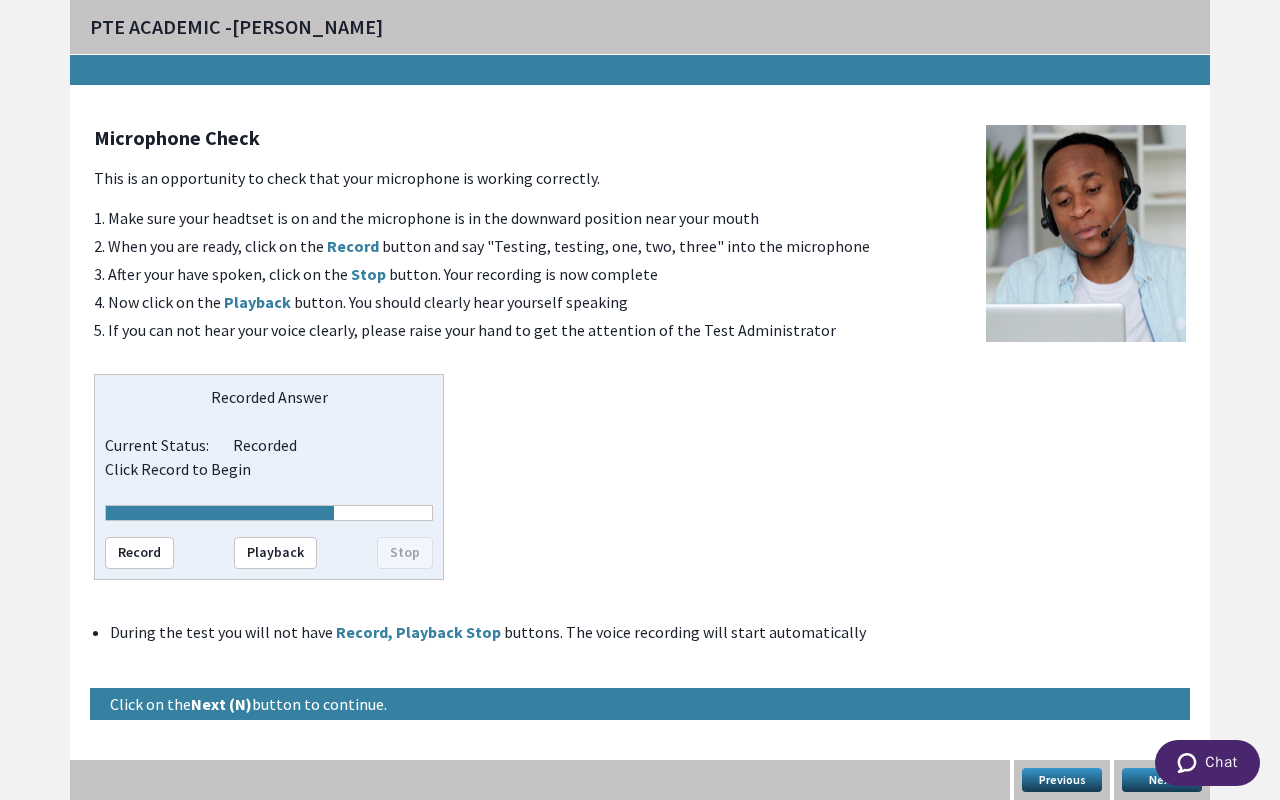 click on "Chat" at bounding box center [1207, 763] 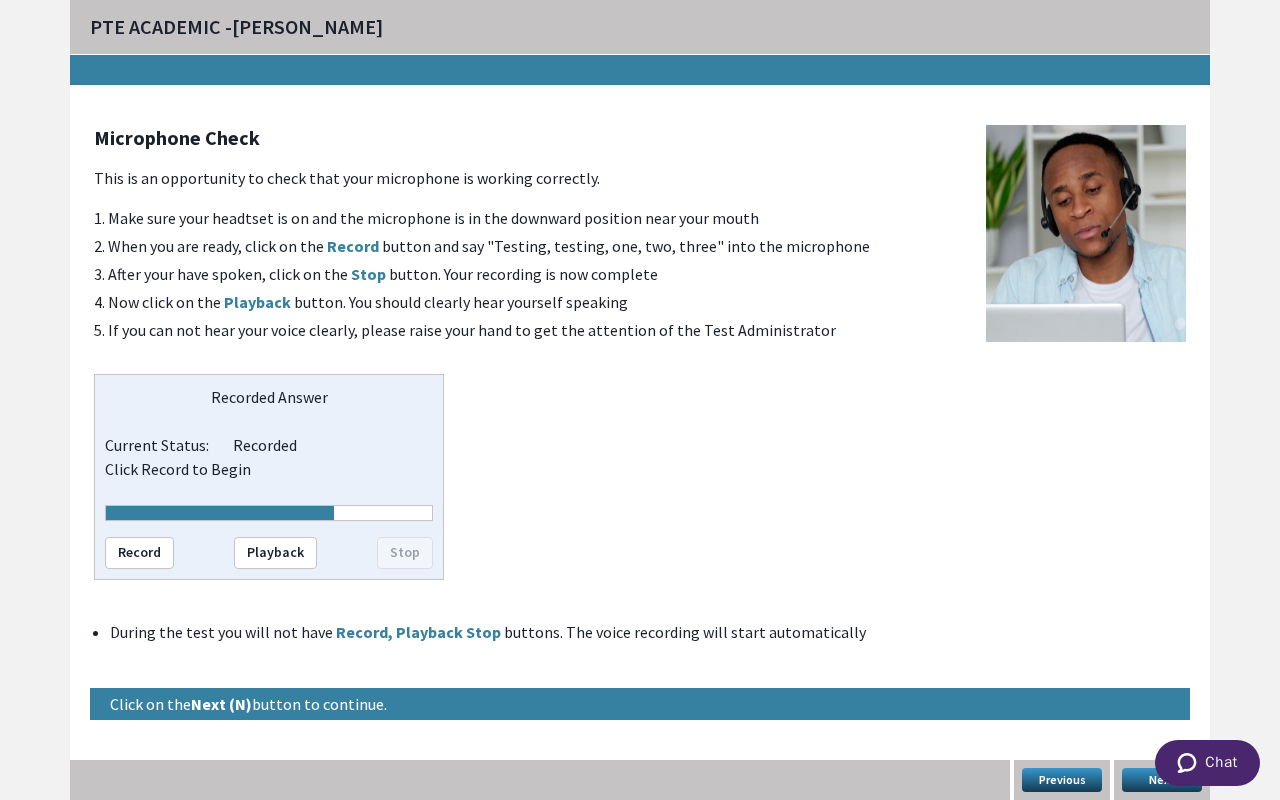 click on "Chat" at bounding box center (1207, 763) 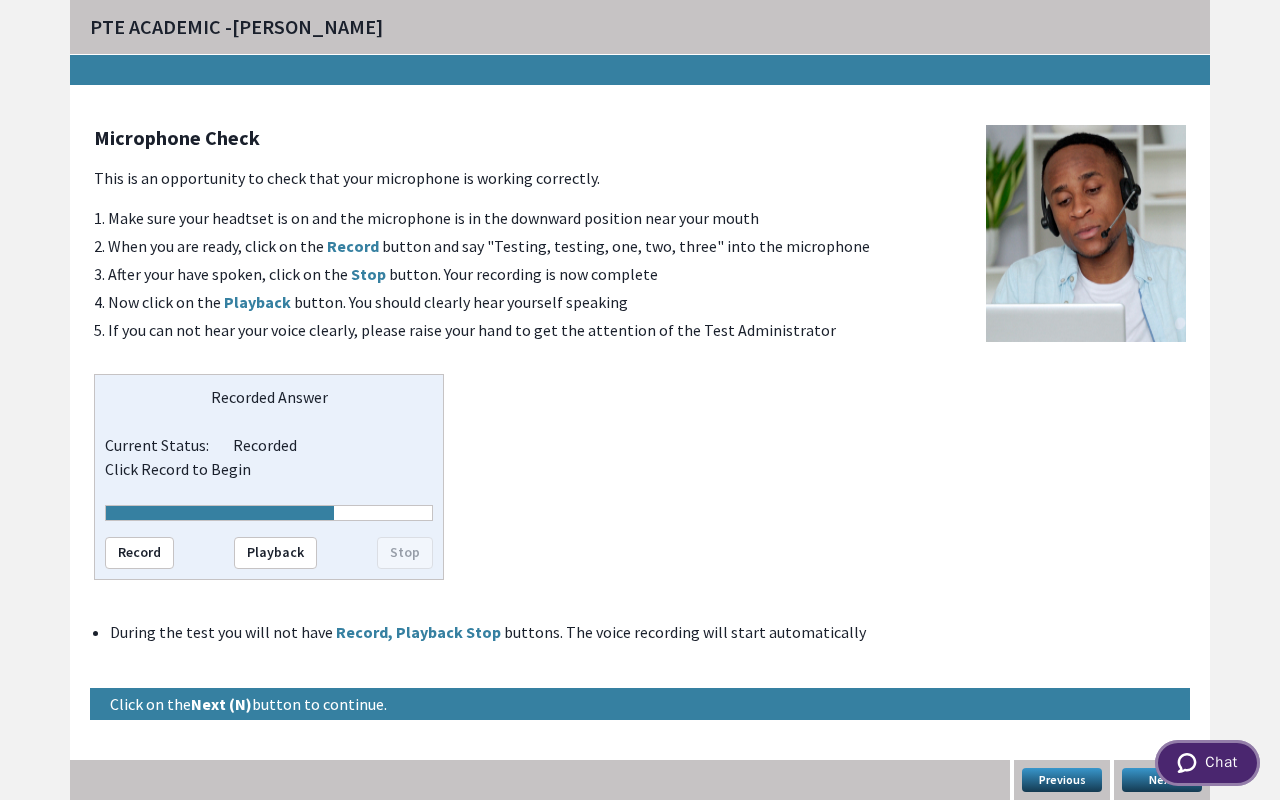 click on "Chat" at bounding box center [1207, 763] 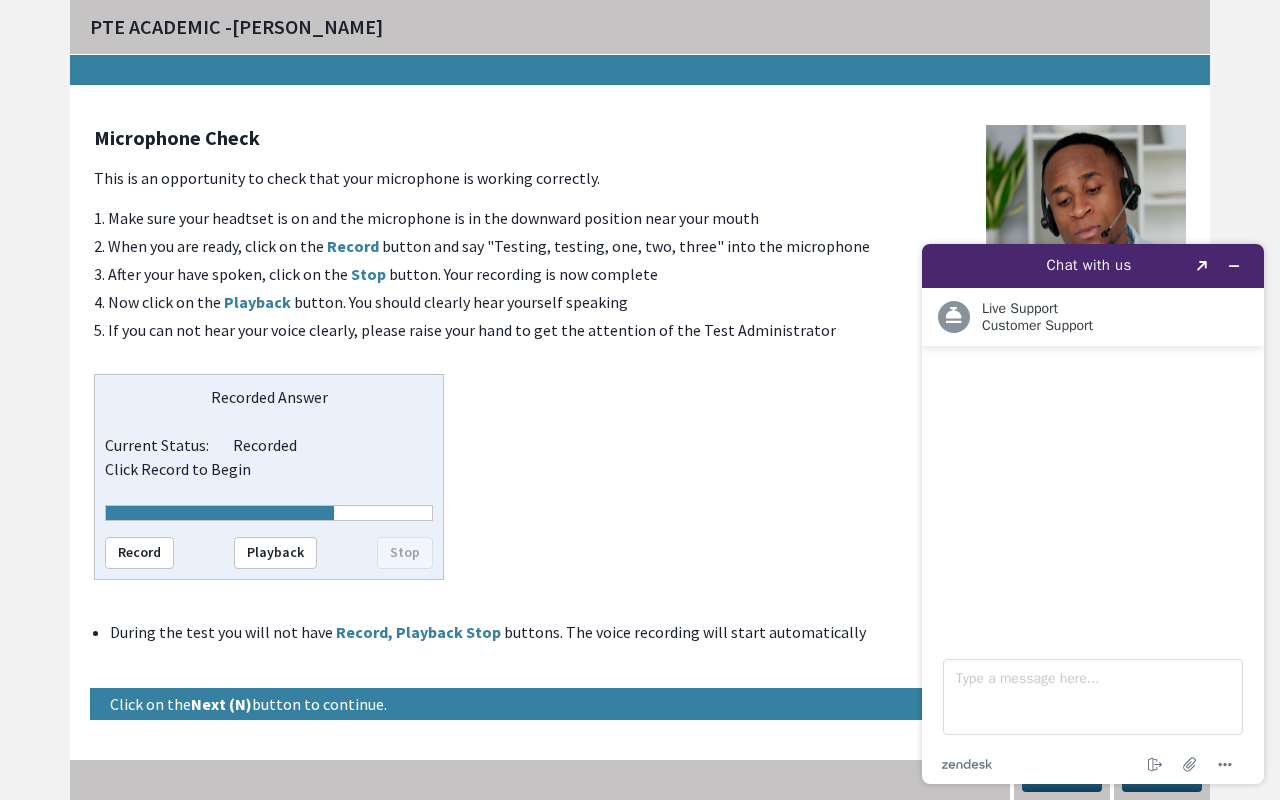 scroll, scrollTop: 0, scrollLeft: 0, axis: both 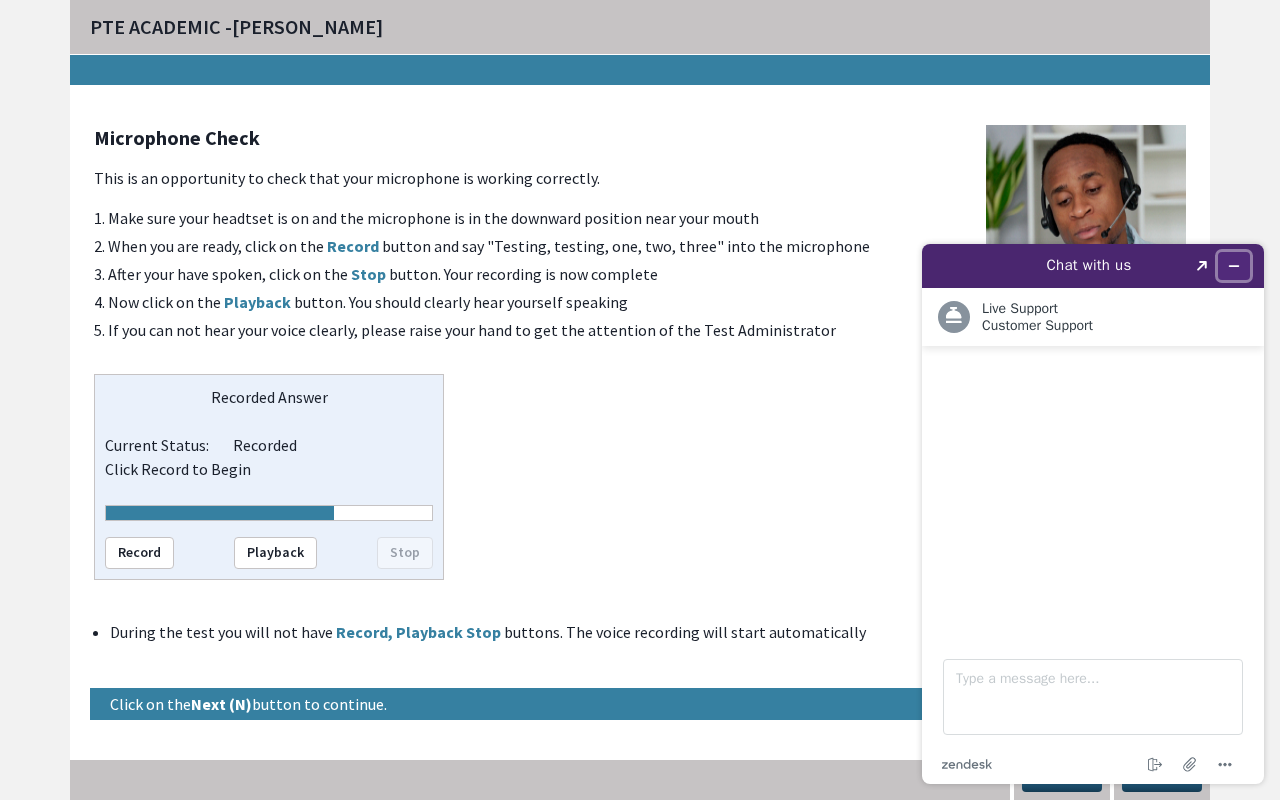 click 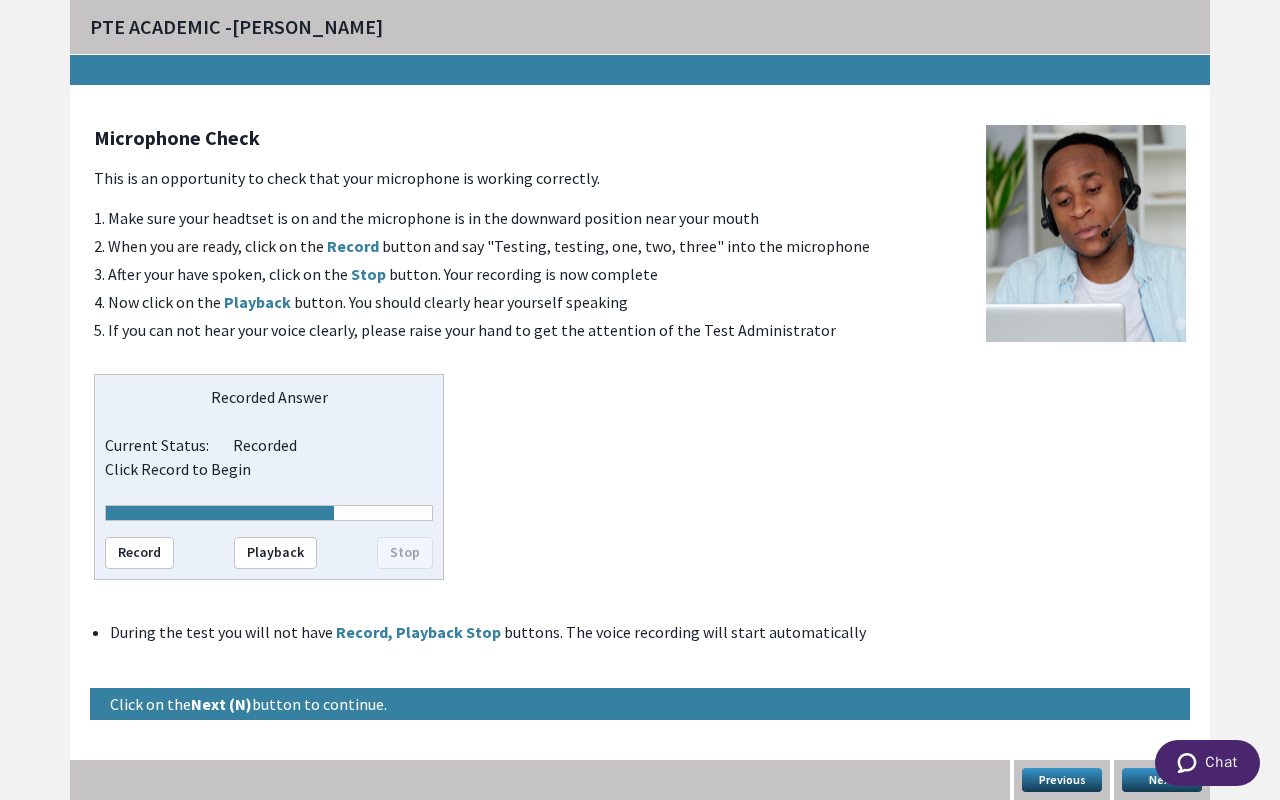 click on "Next" at bounding box center (1162, 780) 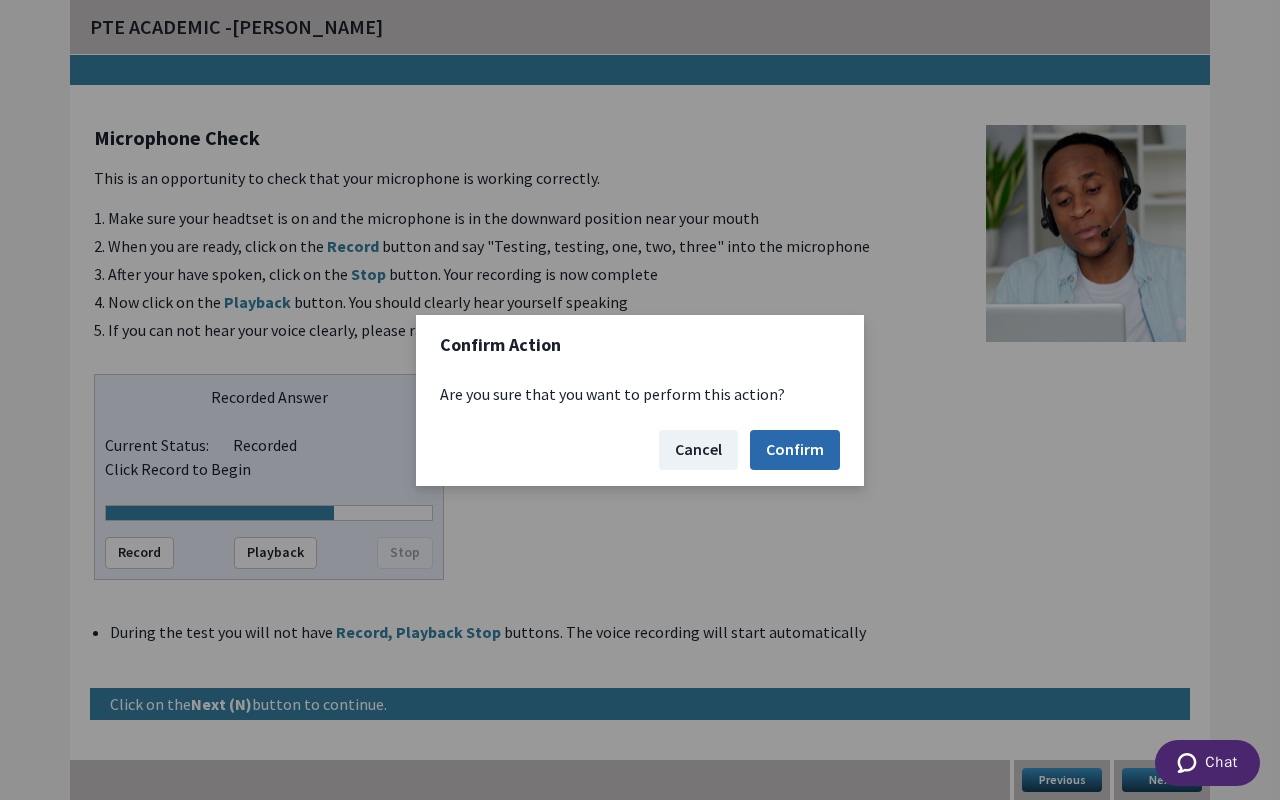 click on "Confirm" at bounding box center (795, 450) 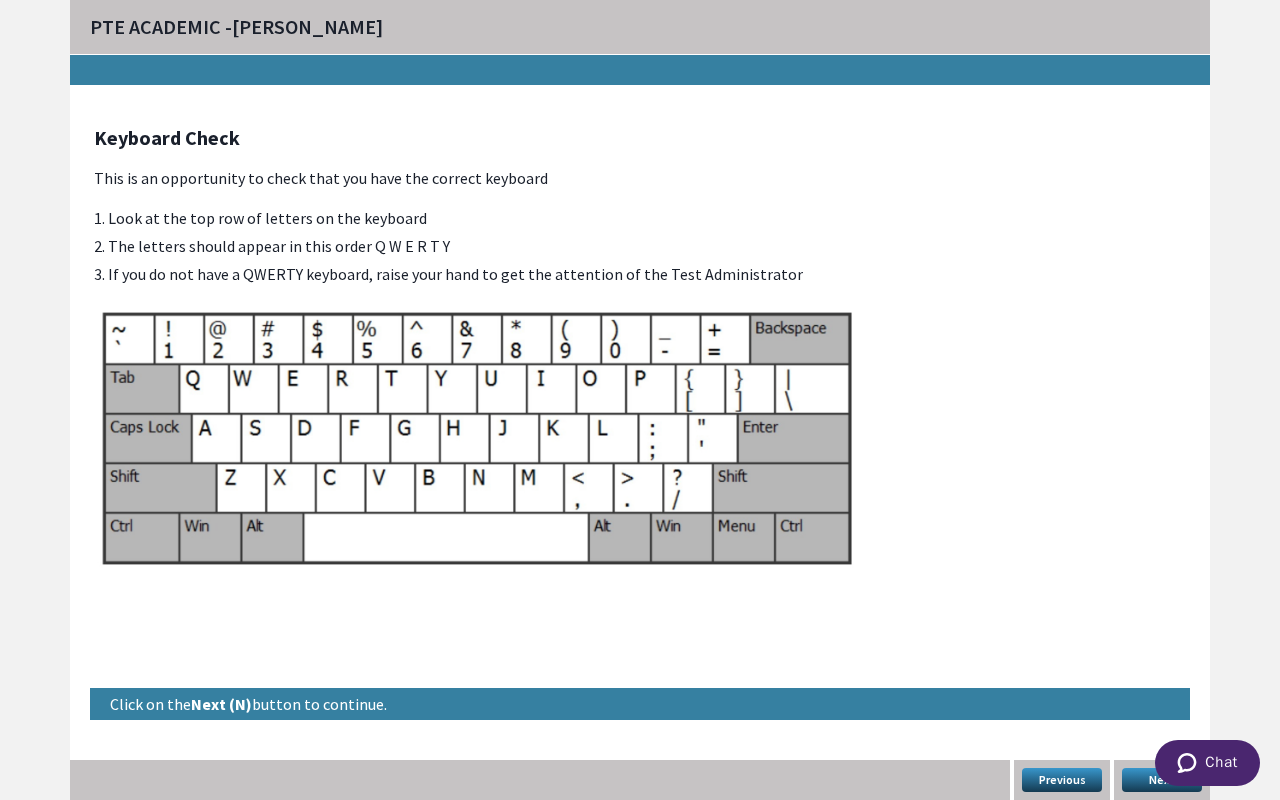 type 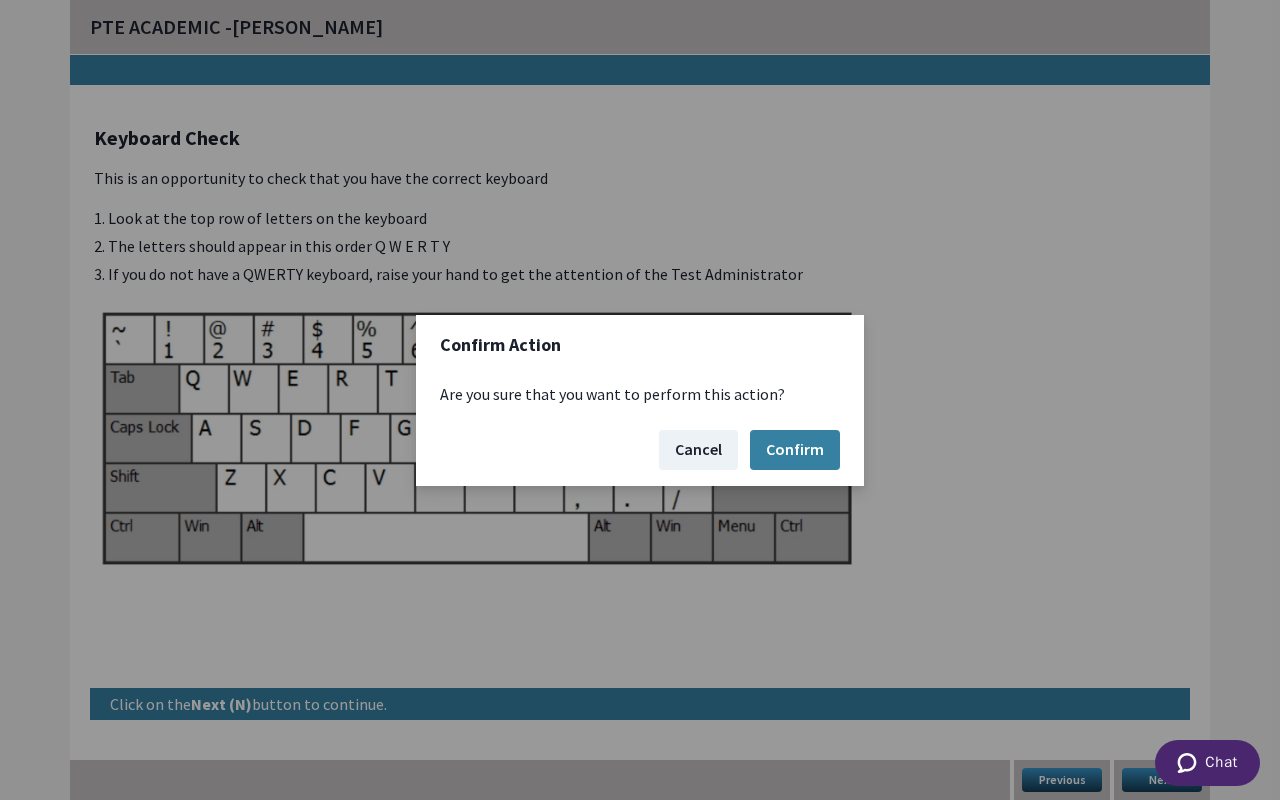 type 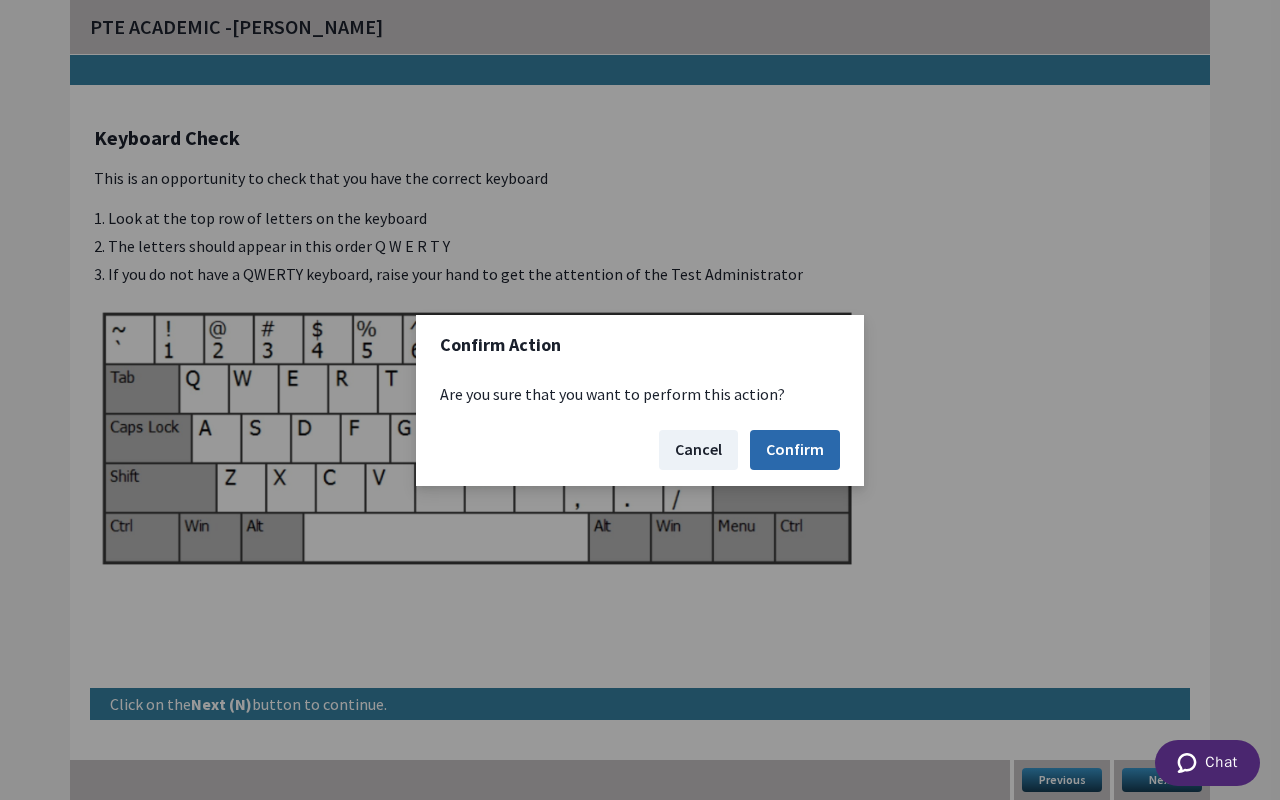 click on "Confirm" at bounding box center (795, 450) 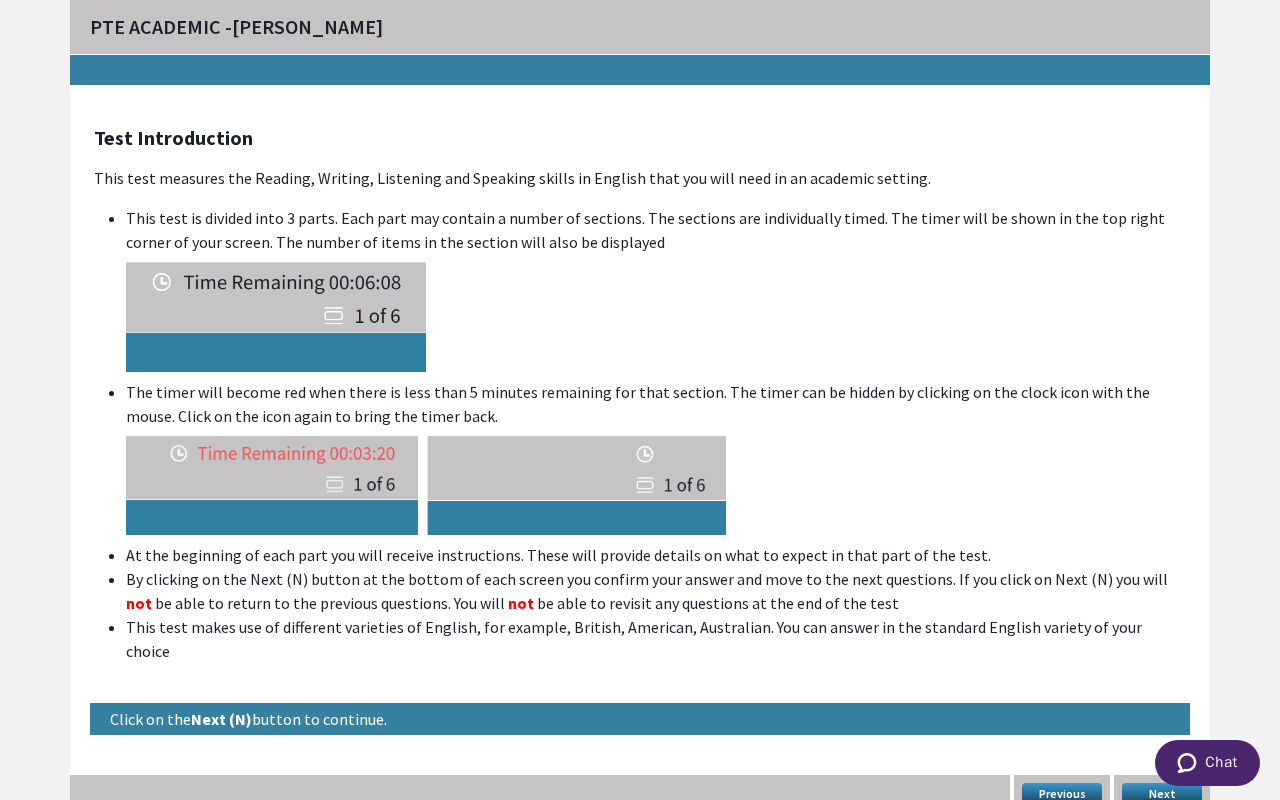 click on "Next" at bounding box center [1162, 795] 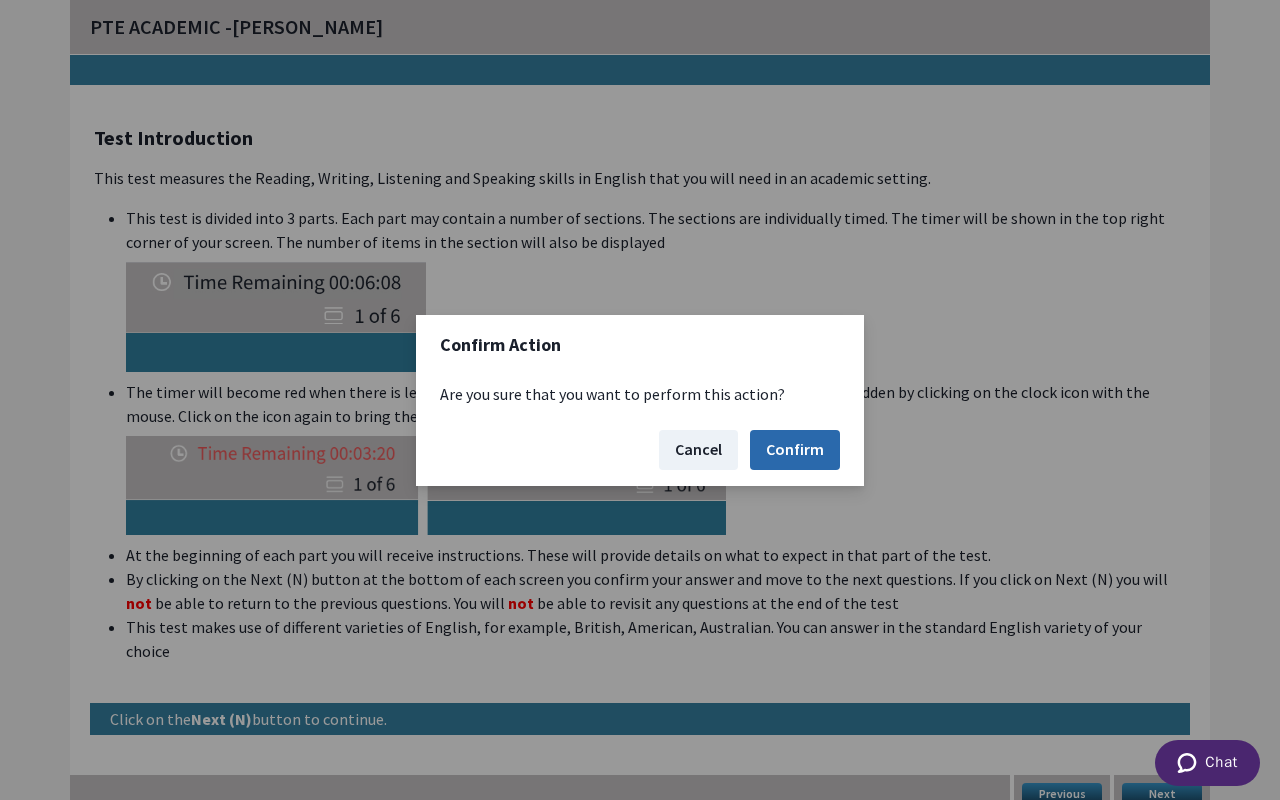 click on "Confirm" at bounding box center (795, 450) 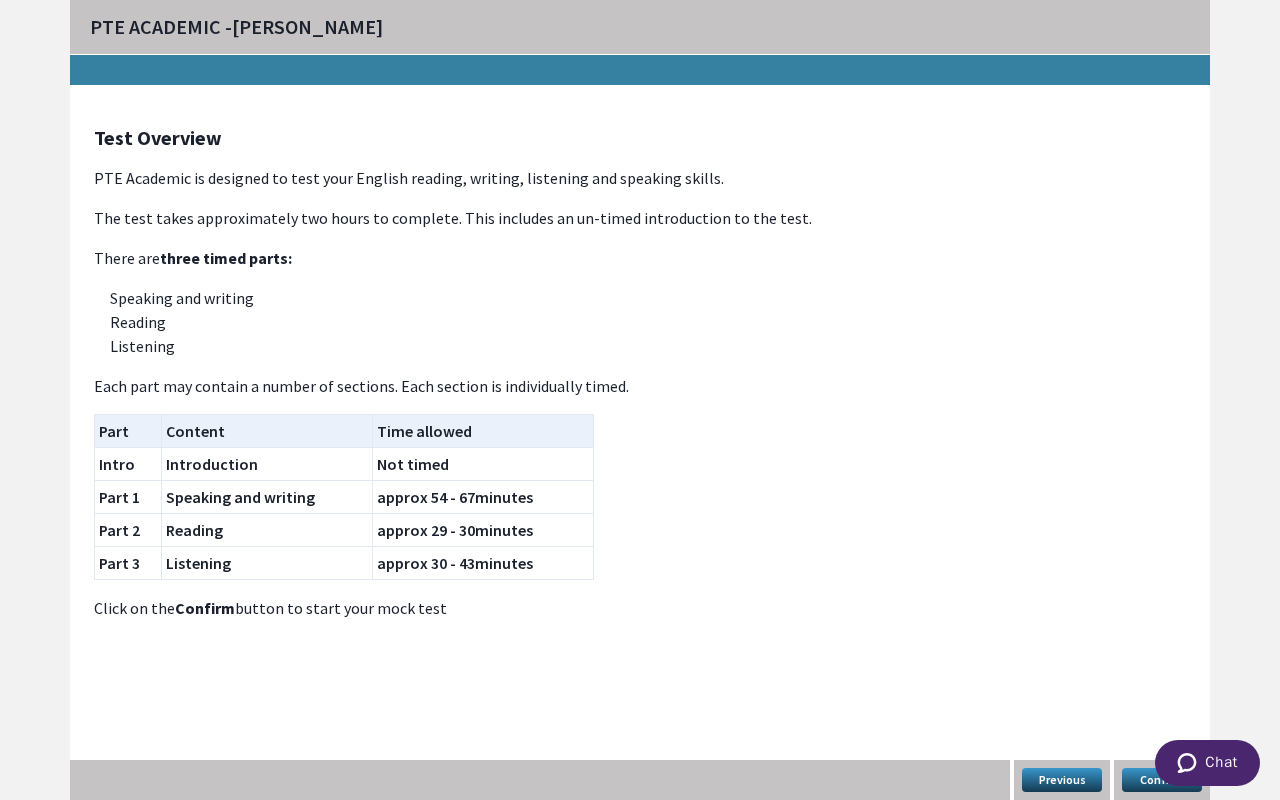 click on "Chat" at bounding box center [1207, 763] 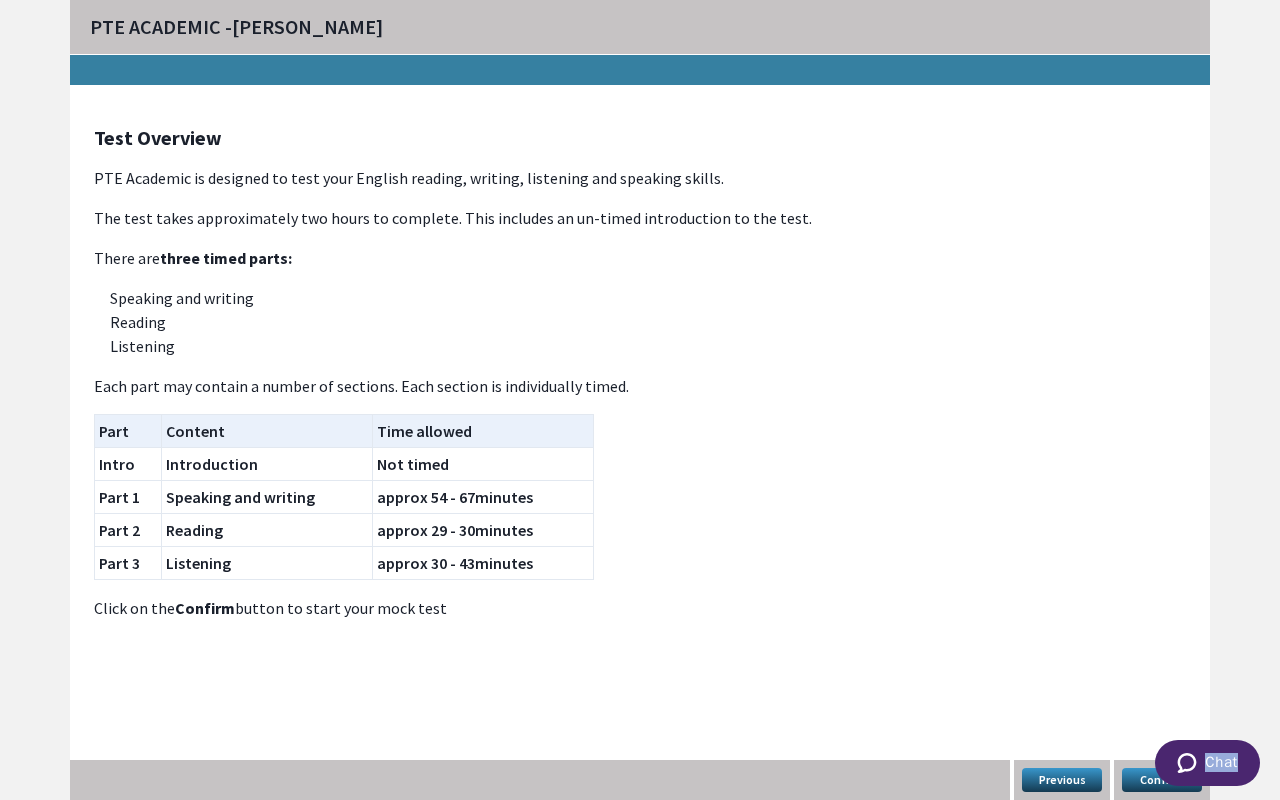 click on "Chat" at bounding box center (1207, 763) 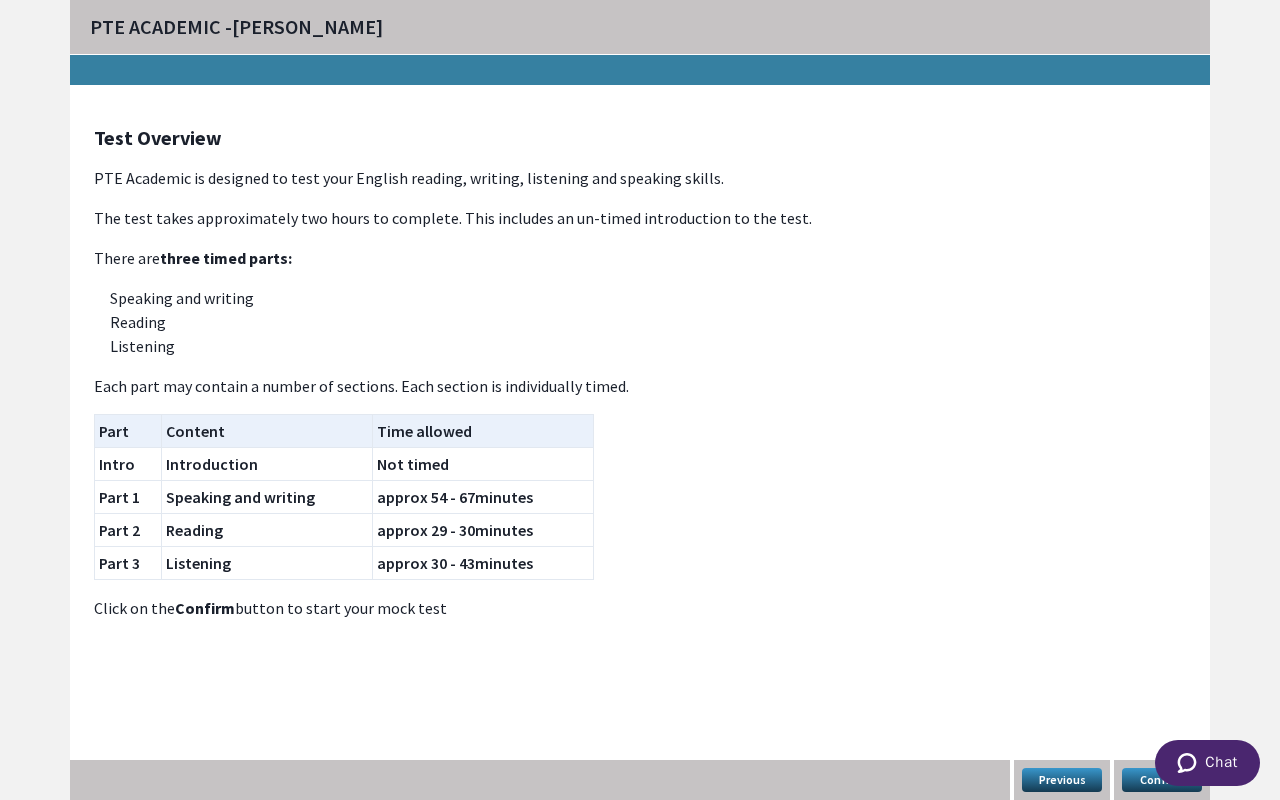 click on "Chat" at bounding box center (1207, 763) 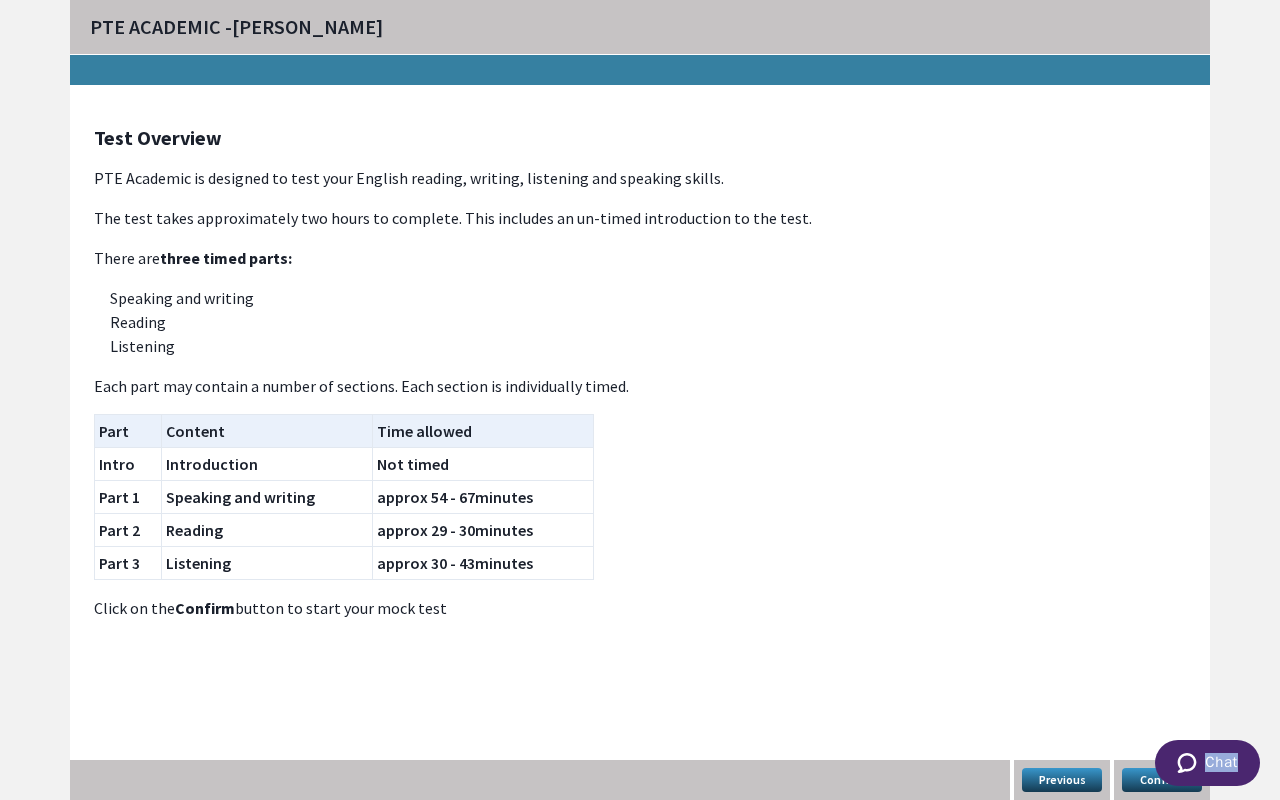click on "Chat" at bounding box center [1207, 763] 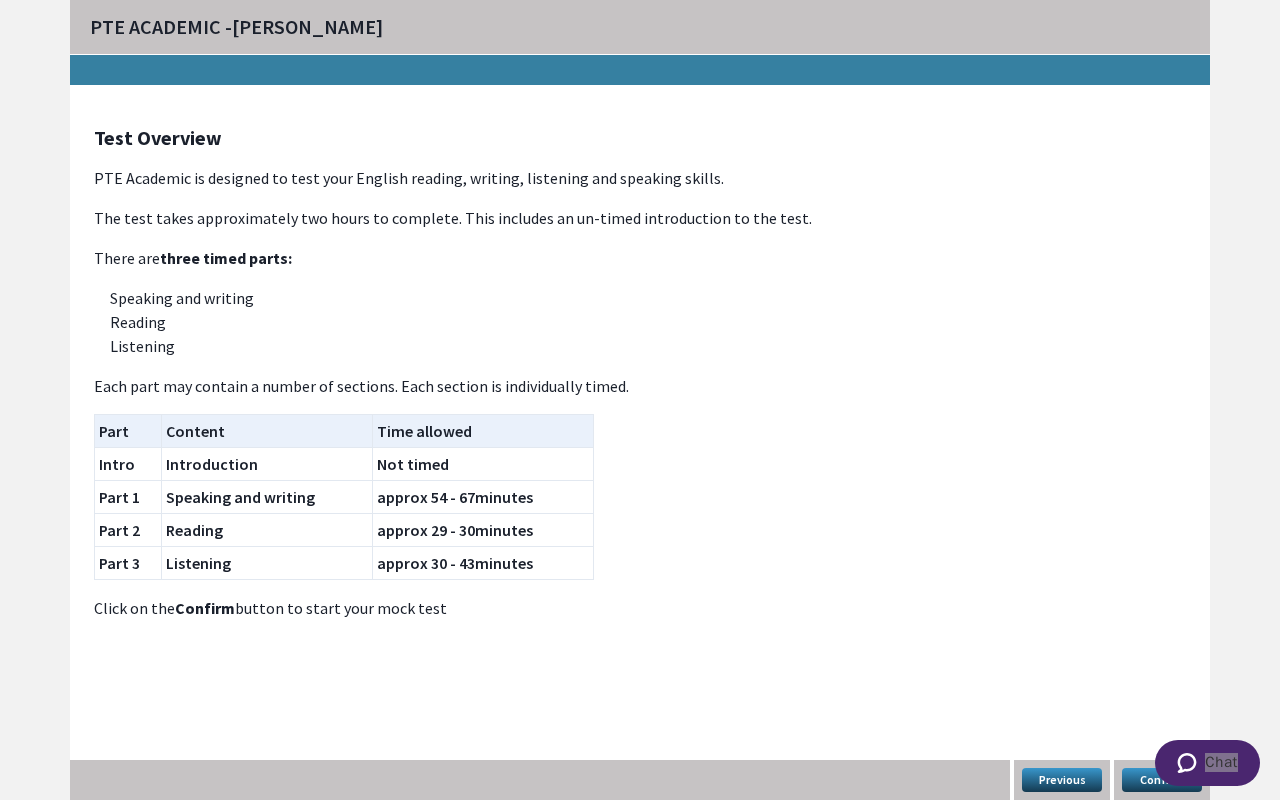 click on "Confirm" at bounding box center (1162, 780) 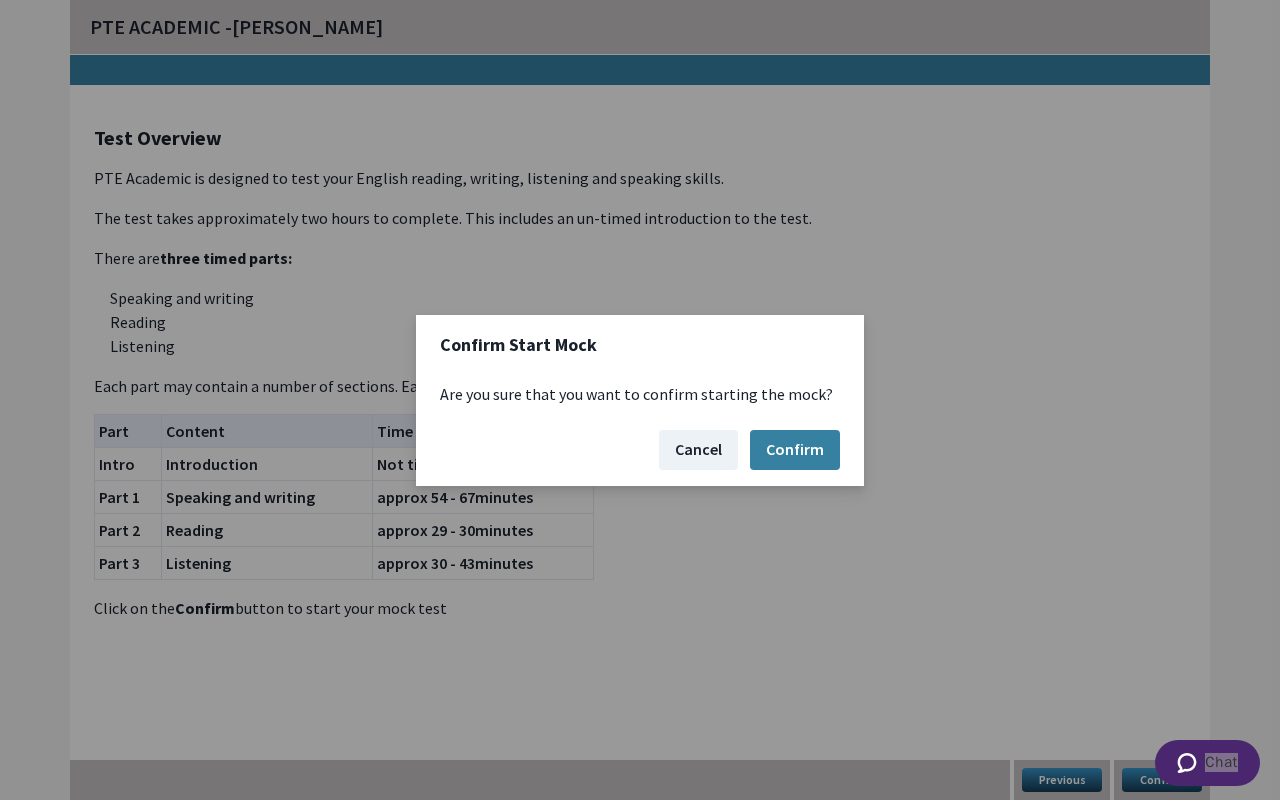 click on "Confirm Start Mock Are you sure that you want to confirm starting the mock? Cancel Confirm" at bounding box center [640, 400] 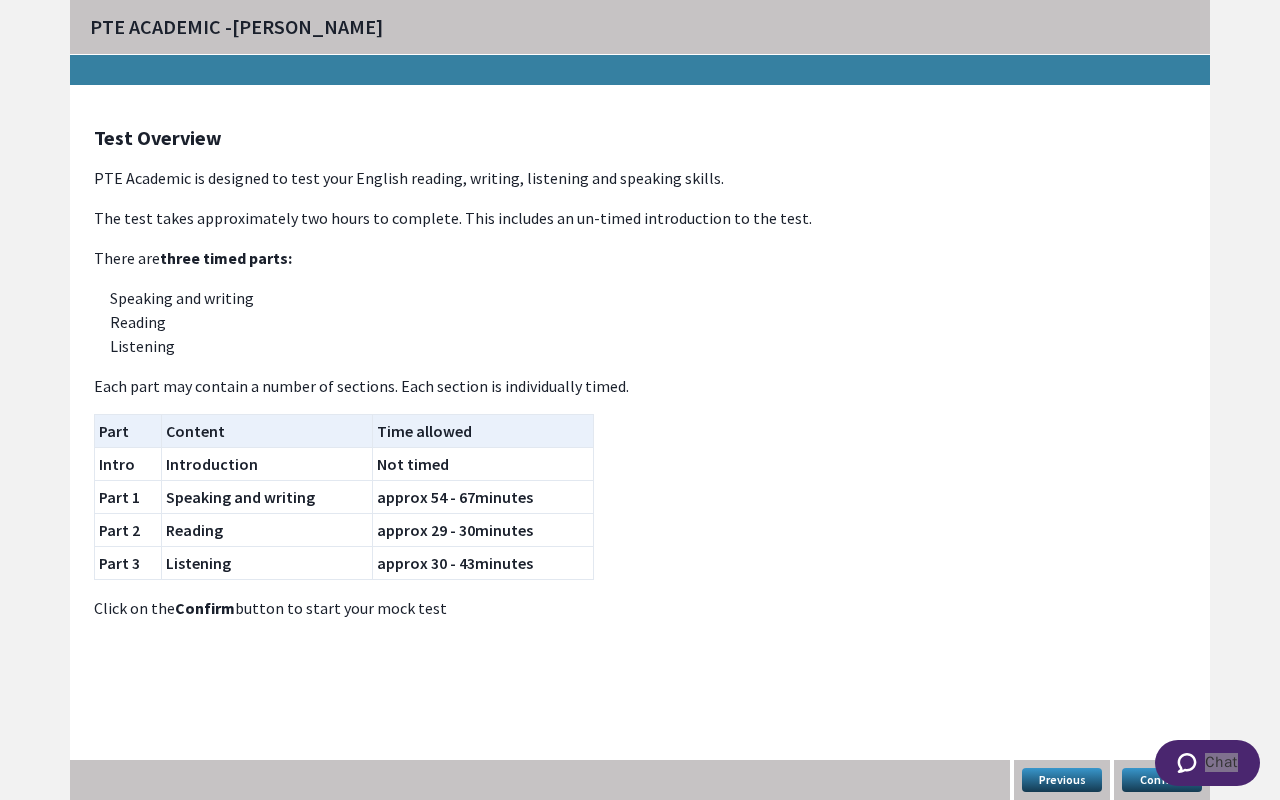 click on "Confirm" at bounding box center [1162, 780] 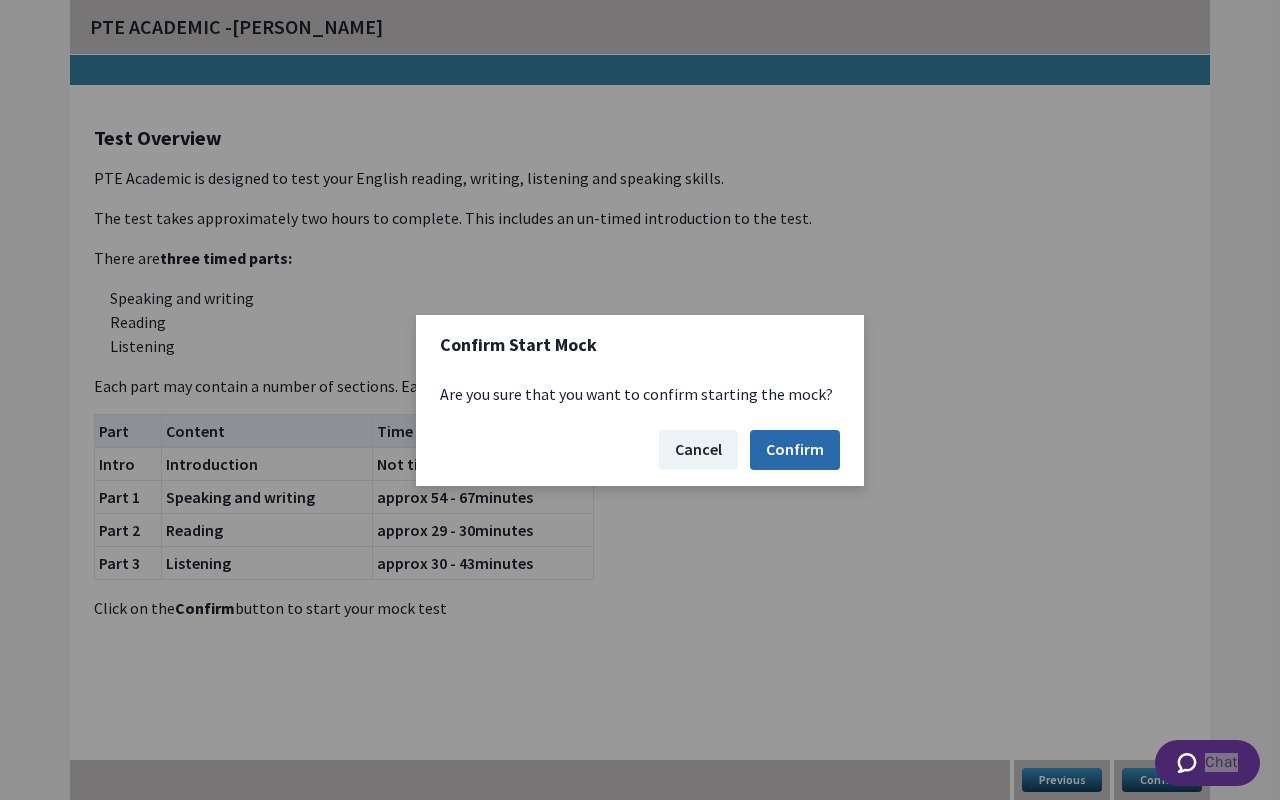 click on "Confirm" at bounding box center [795, 450] 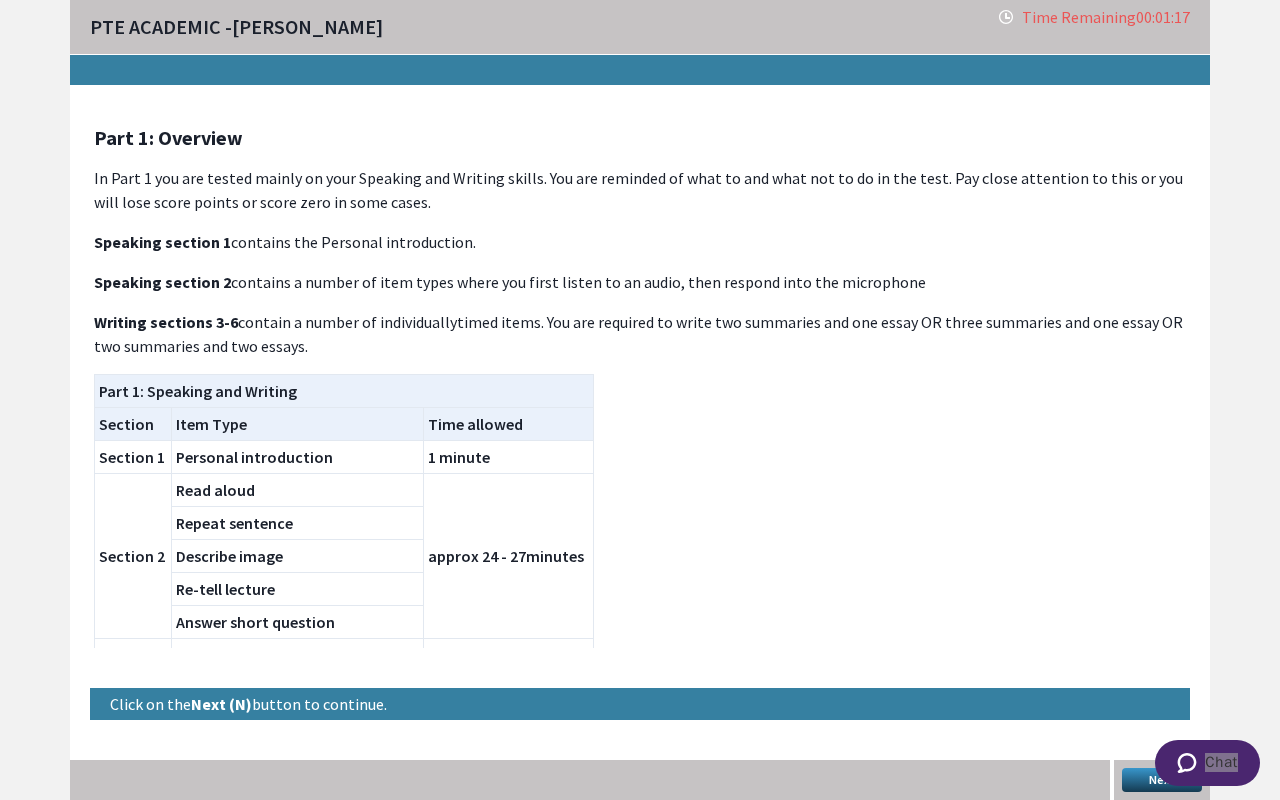 click on "Next" at bounding box center (1162, 780) 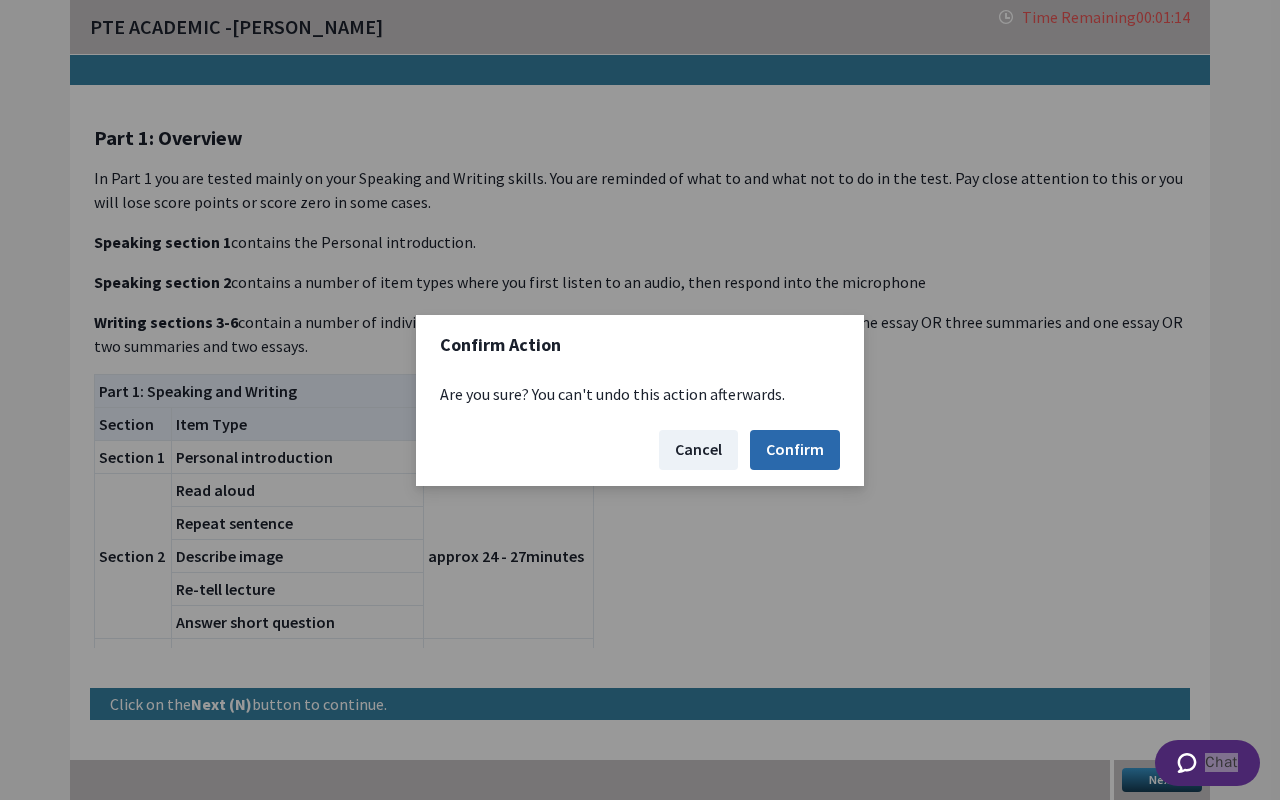 click on "Confirm" at bounding box center [795, 450] 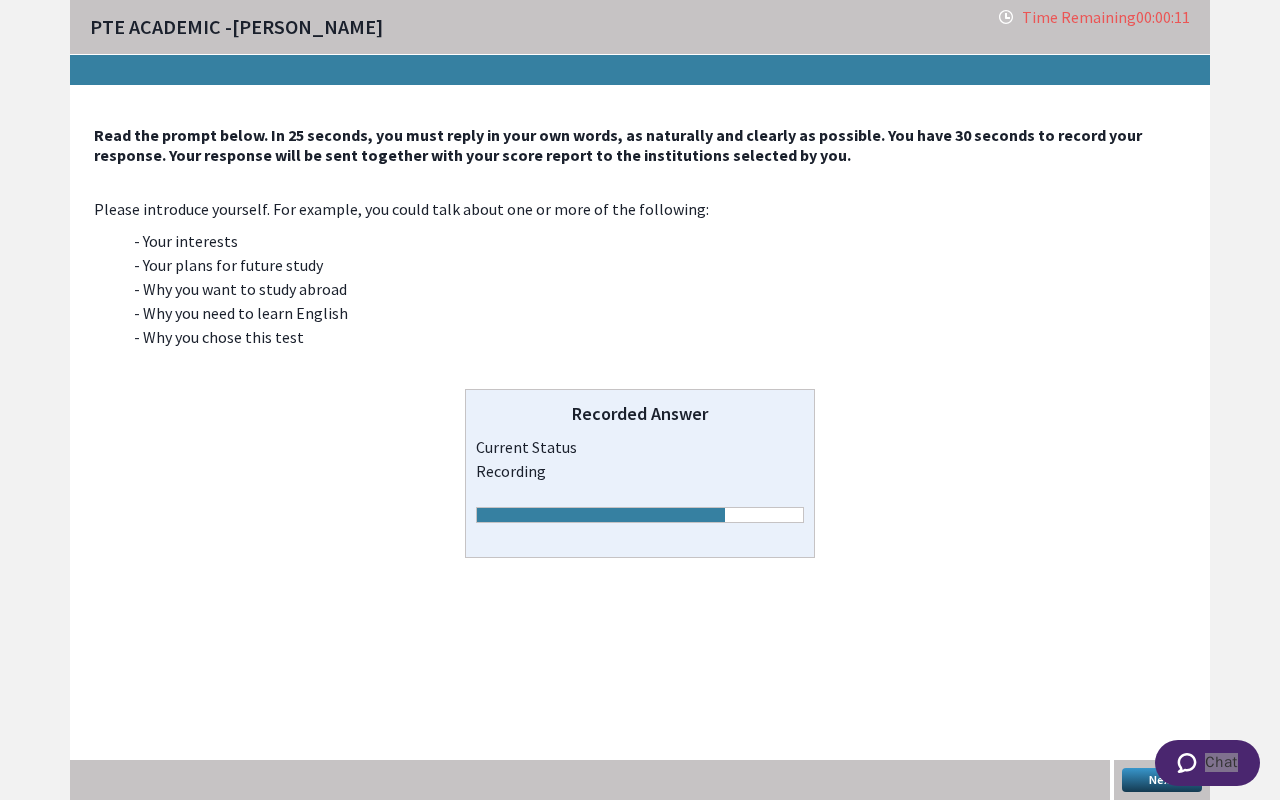 click on "Next" at bounding box center (1162, 780) 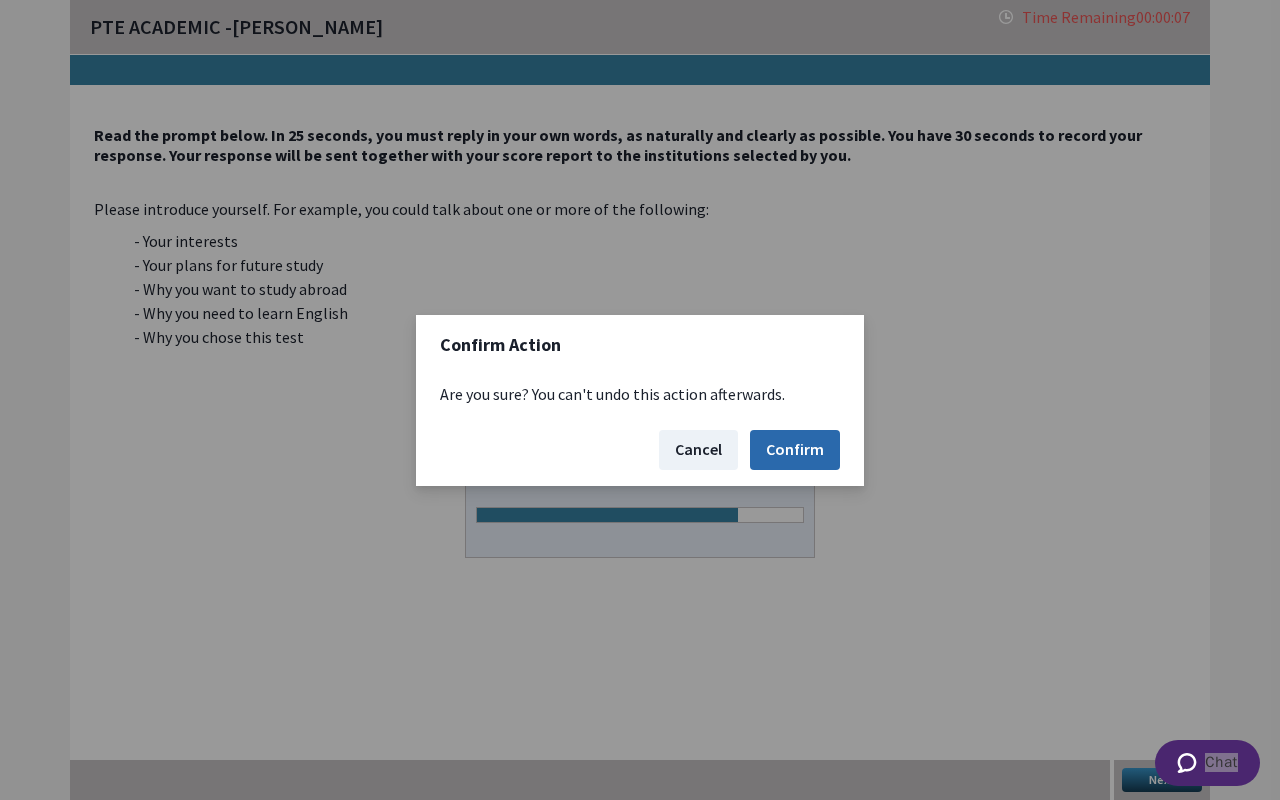 click on "Confirm" at bounding box center [795, 450] 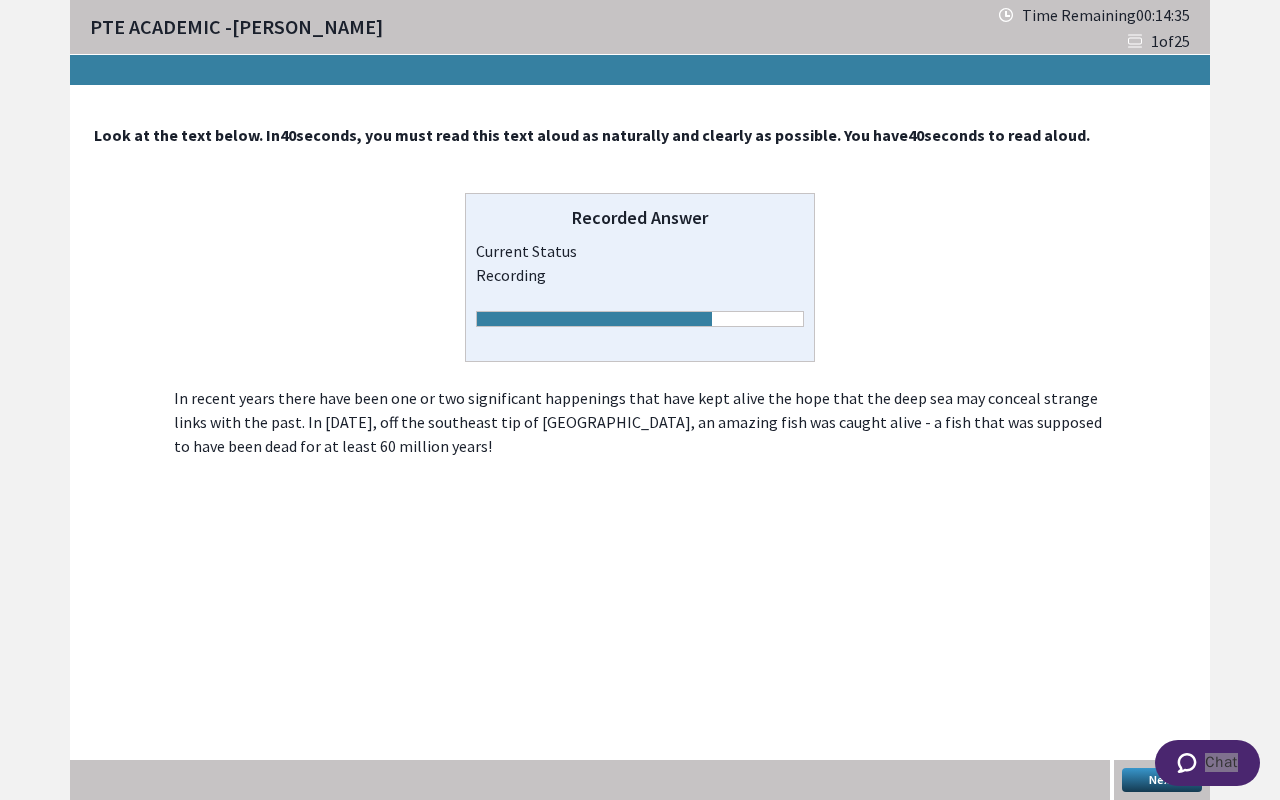 click on "Next" at bounding box center (1162, 780) 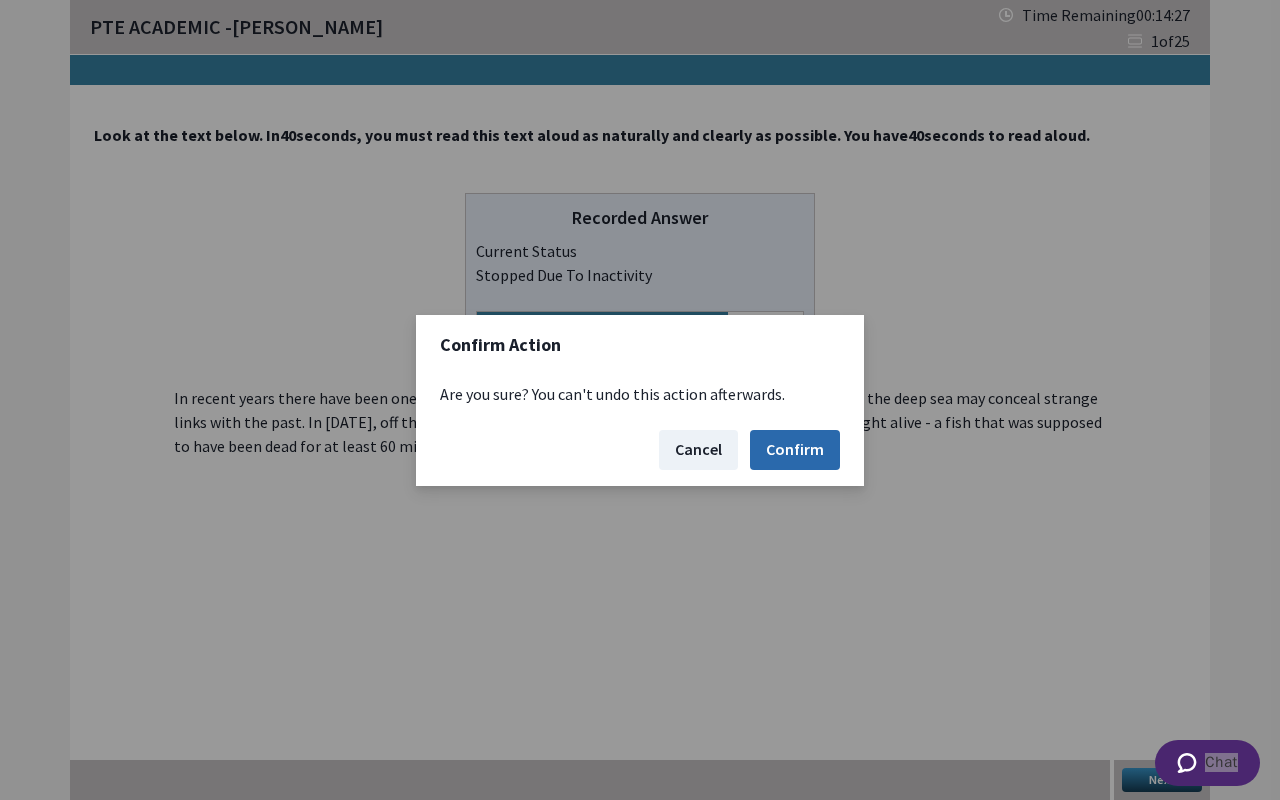click on "Confirm" at bounding box center (795, 450) 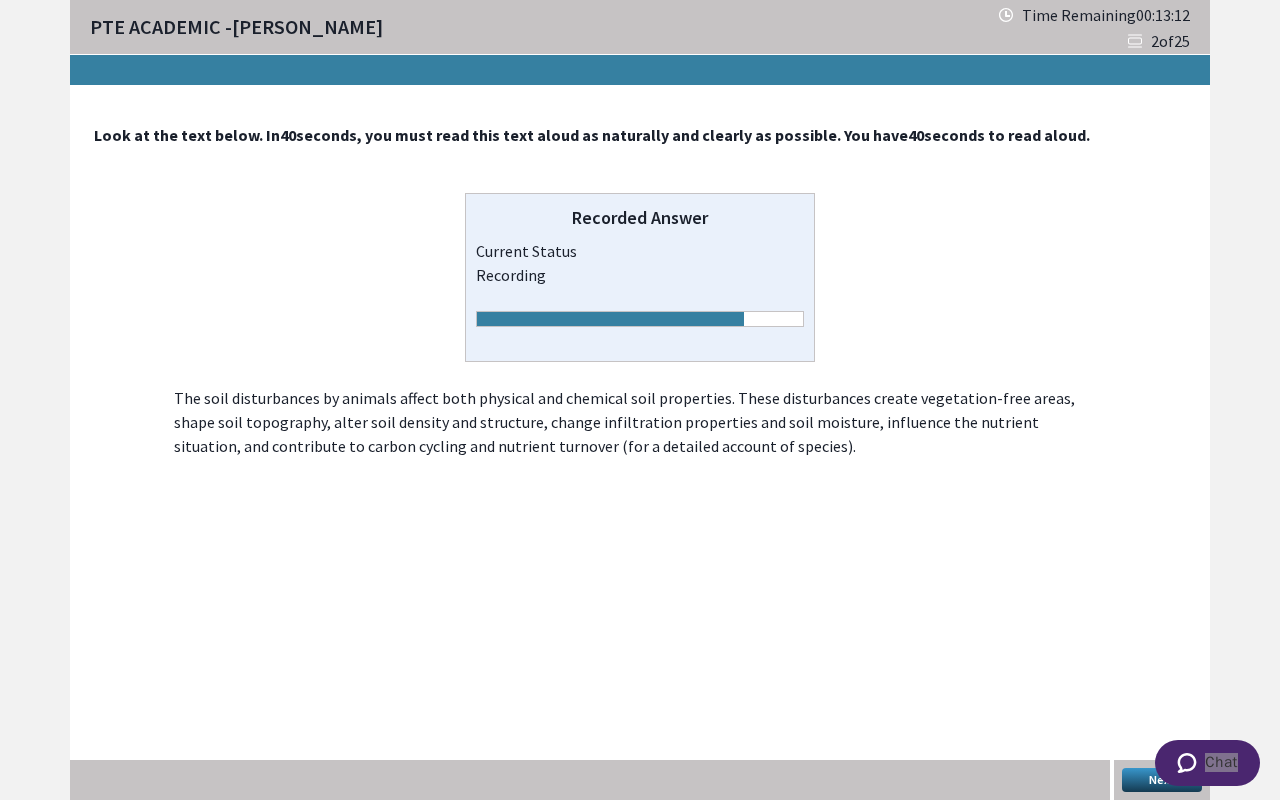 click on "Next" at bounding box center (1162, 780) 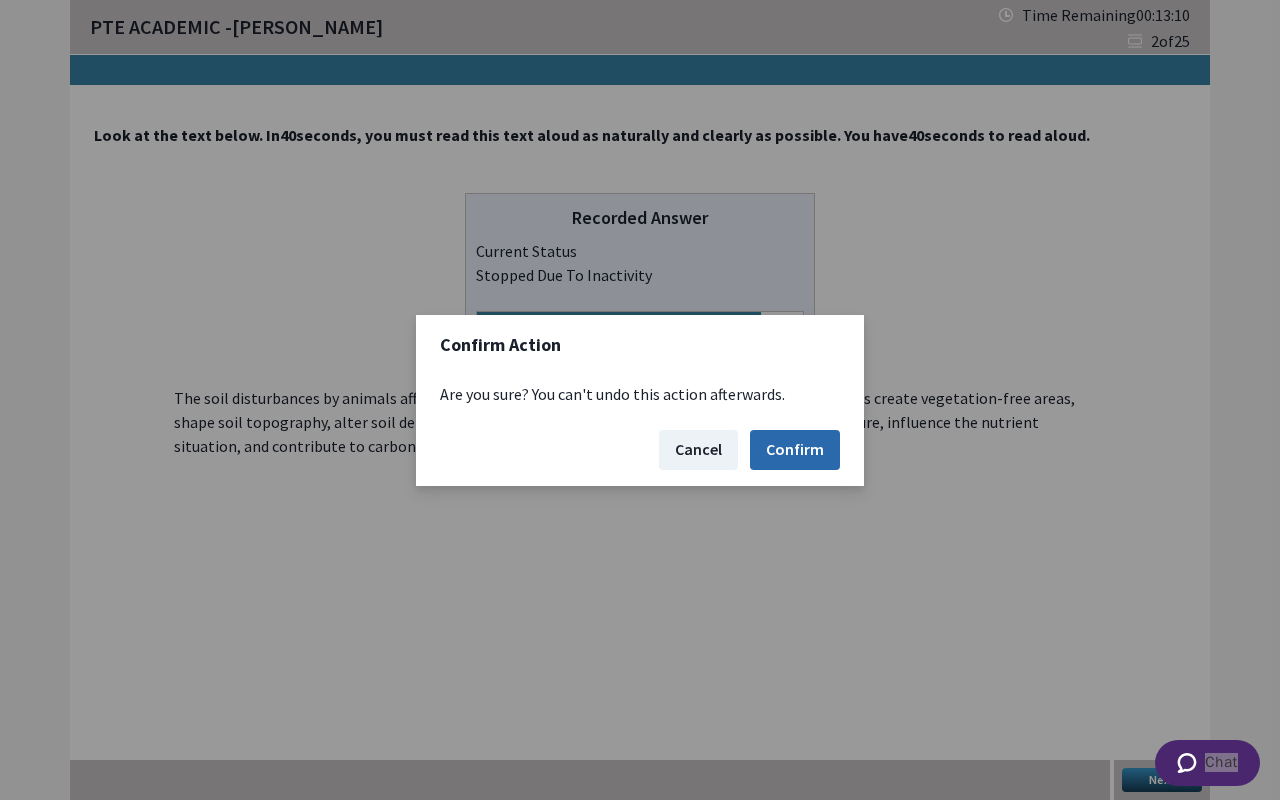 click on "Confirm" at bounding box center (795, 450) 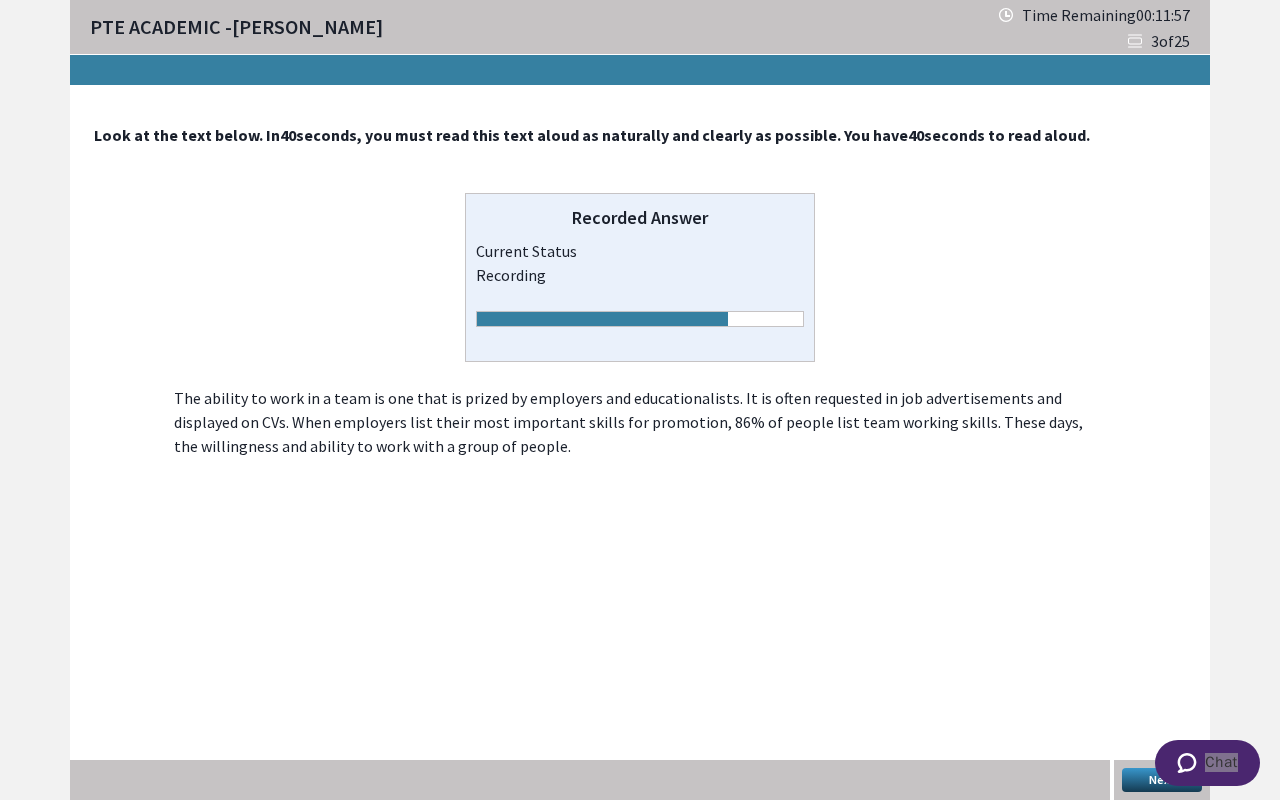 click on "Next" at bounding box center [1162, 780] 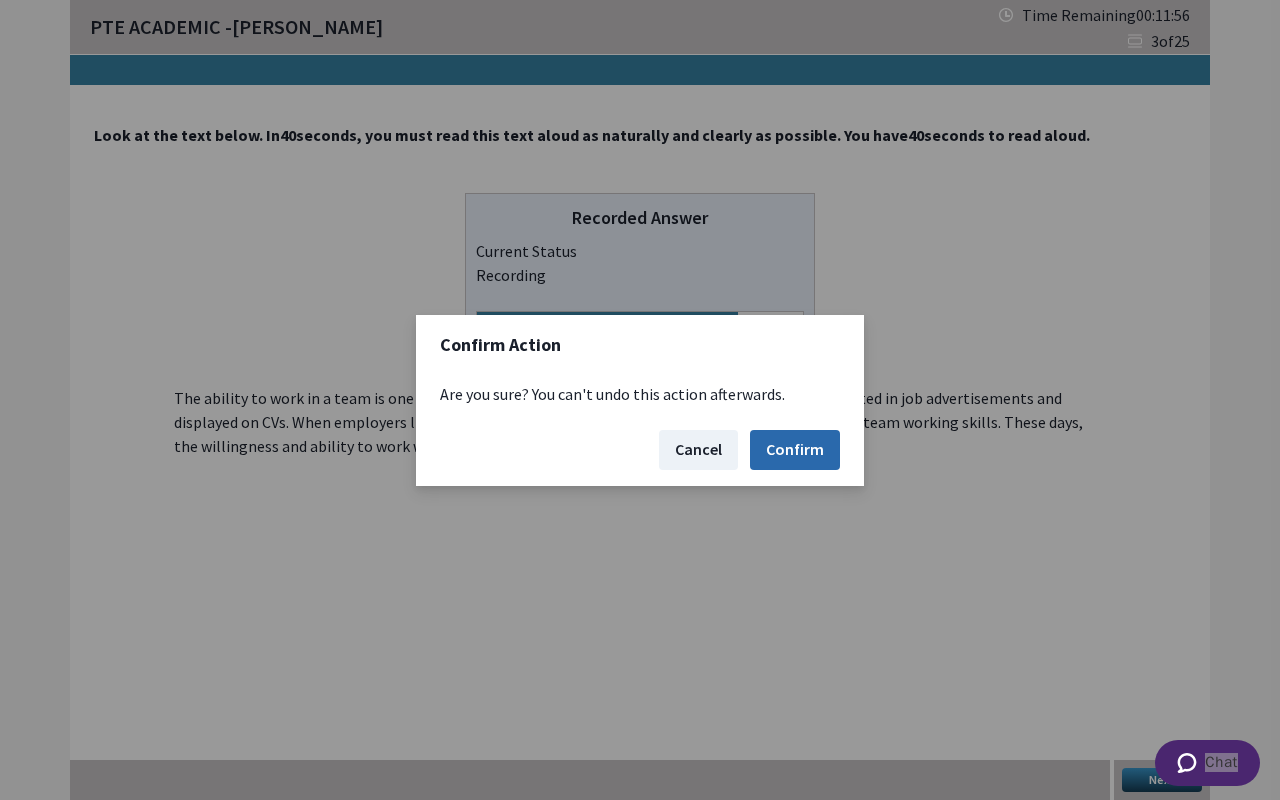 click on "Confirm" at bounding box center (795, 450) 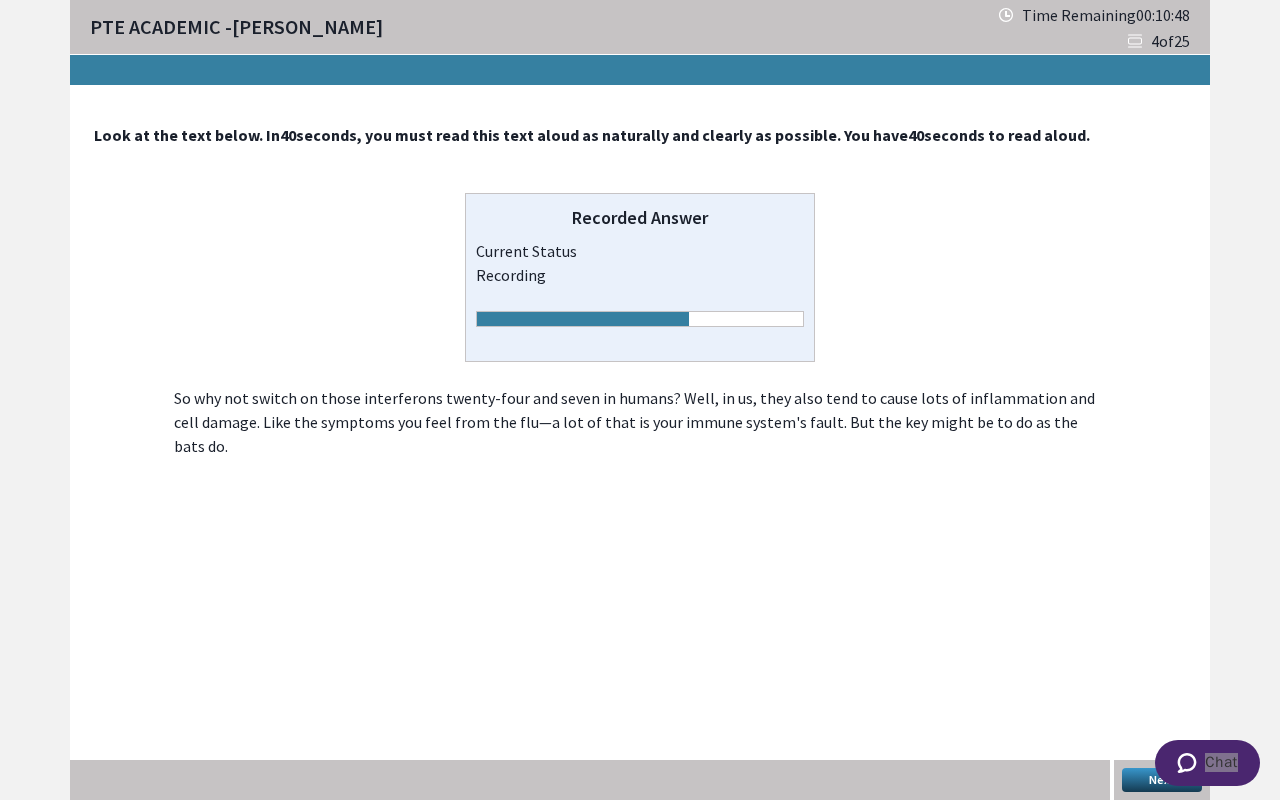 click on "Next" at bounding box center [1162, 780] 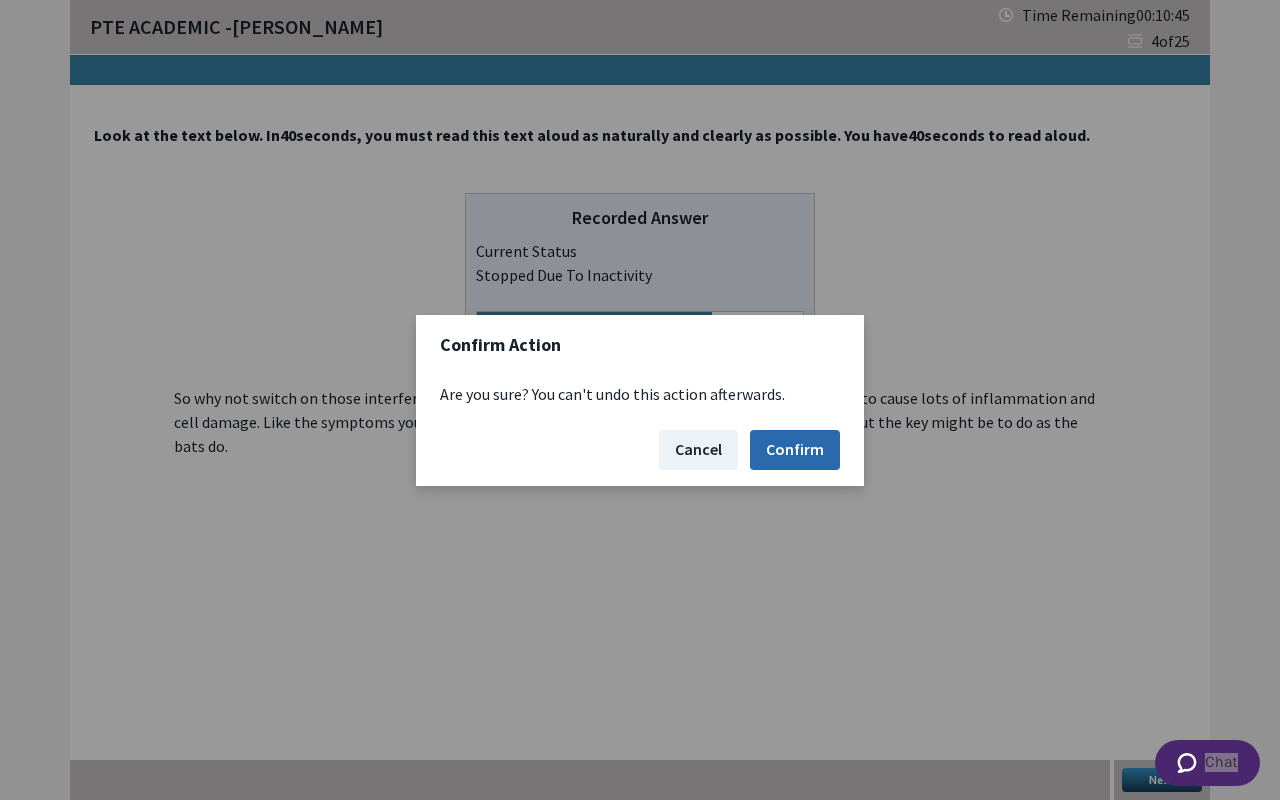 click on "Confirm" at bounding box center (795, 450) 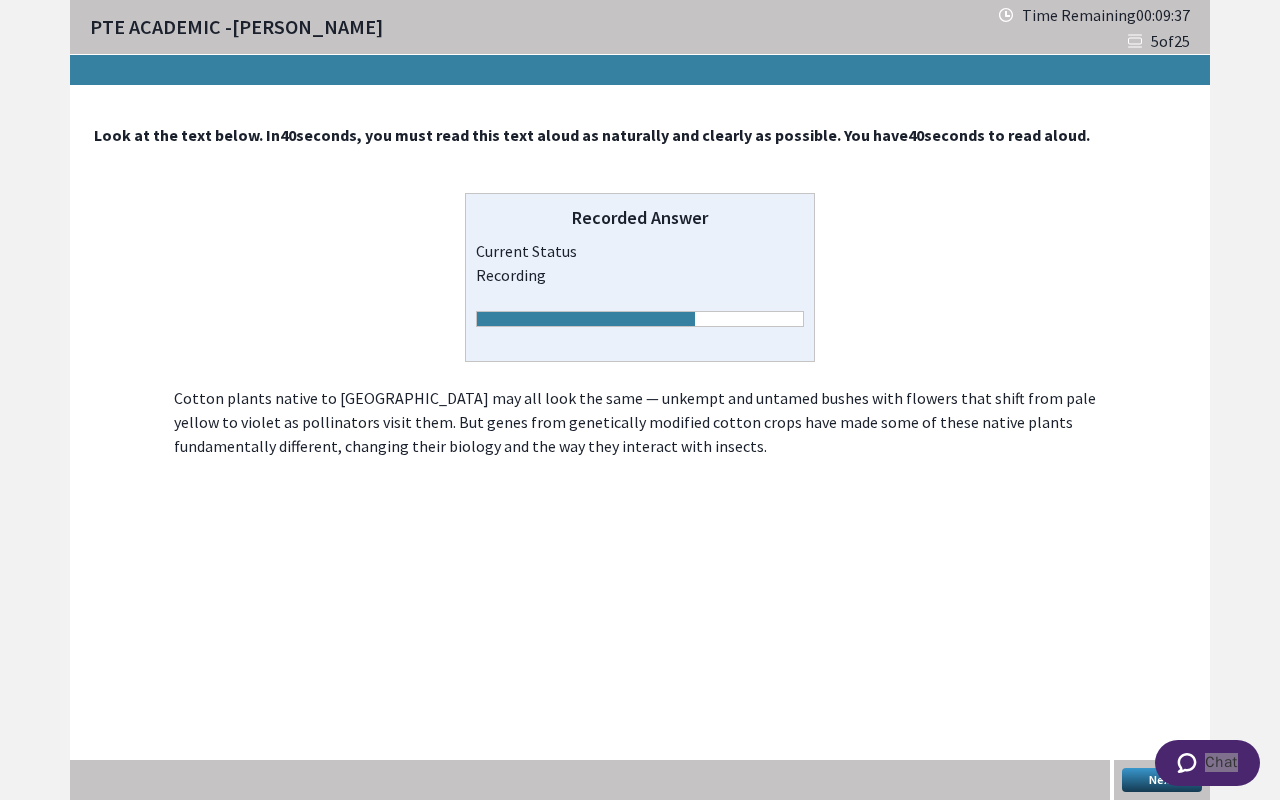 click on "Next" at bounding box center (1162, 780) 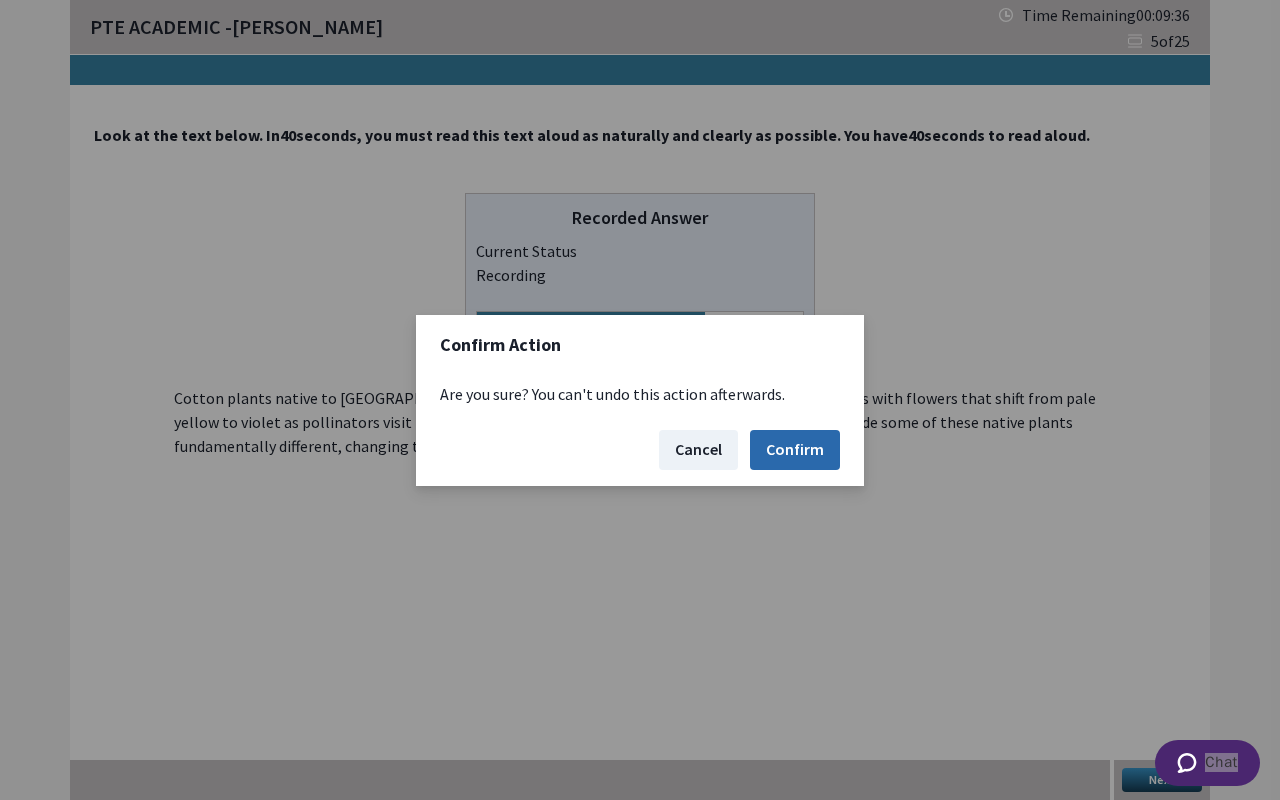click on "Confirm" at bounding box center (795, 450) 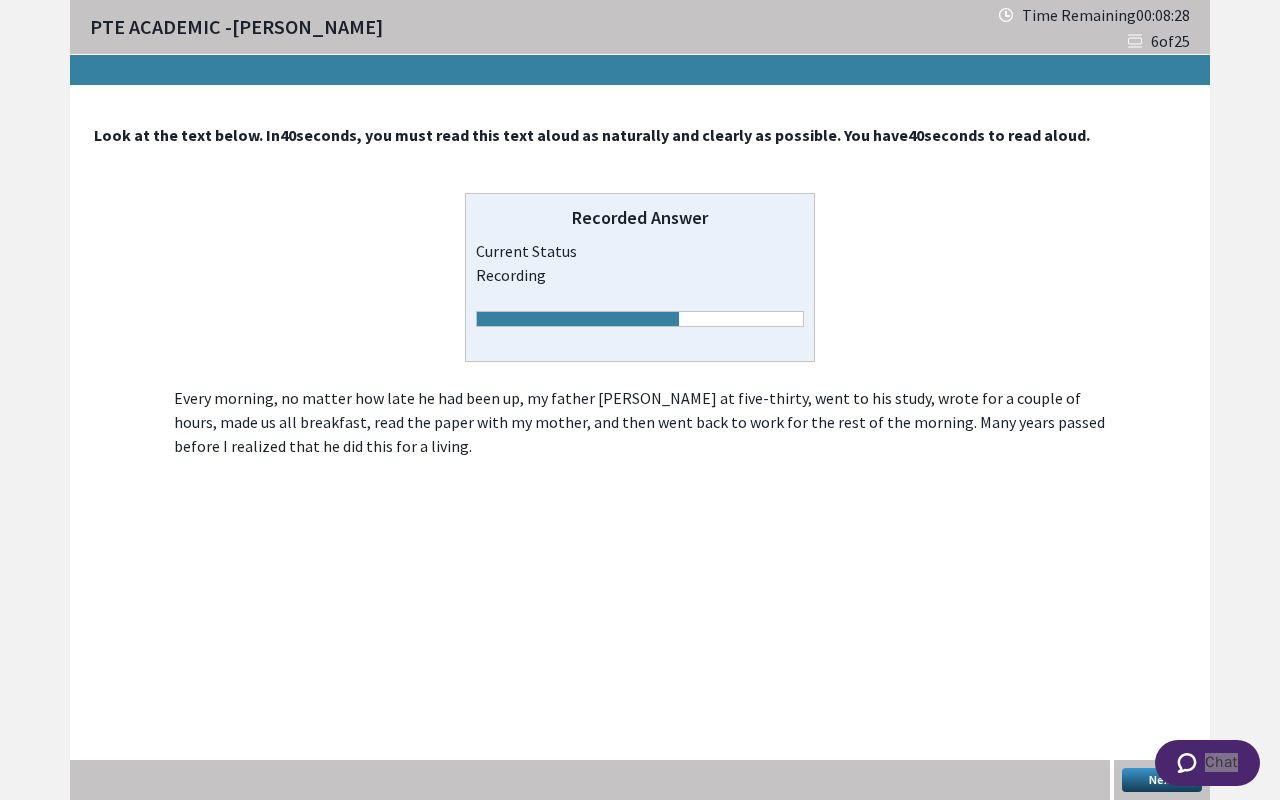click on "Next" at bounding box center (1162, 780) 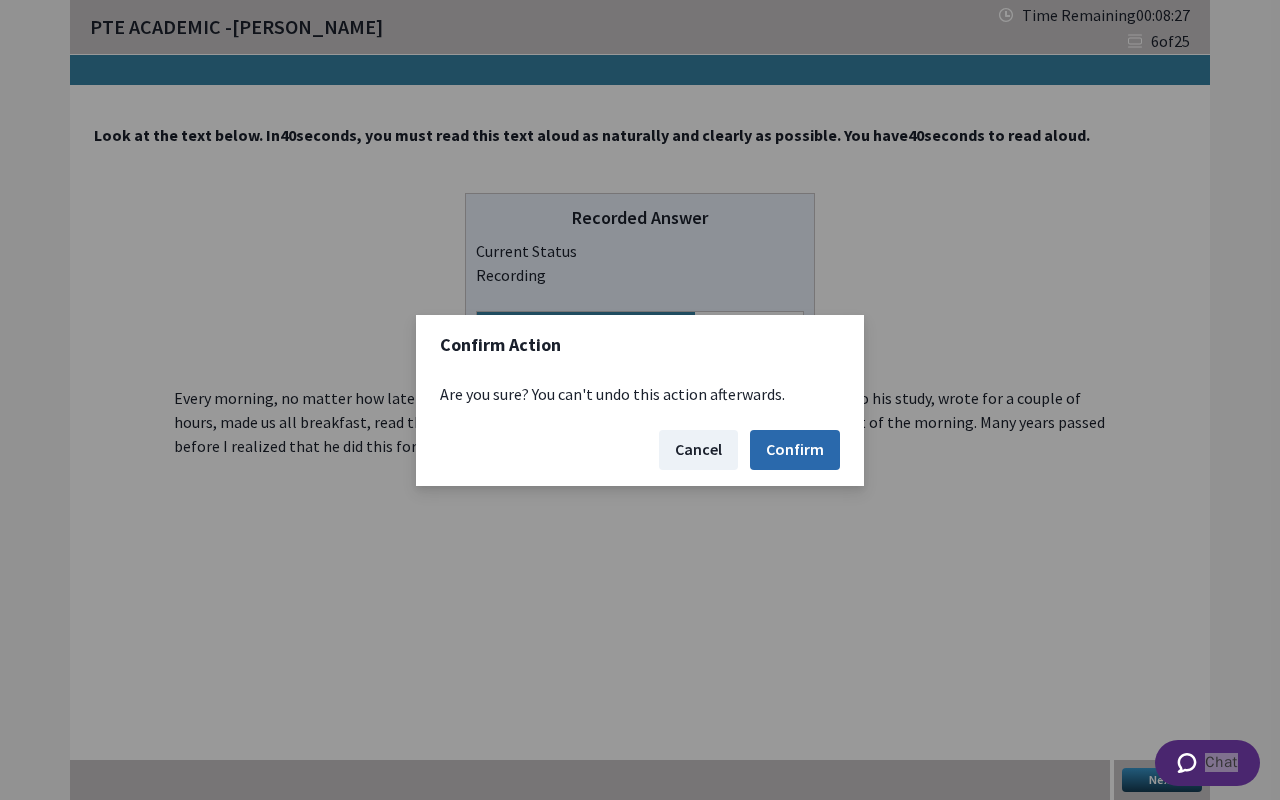 click on "Confirm" at bounding box center [795, 450] 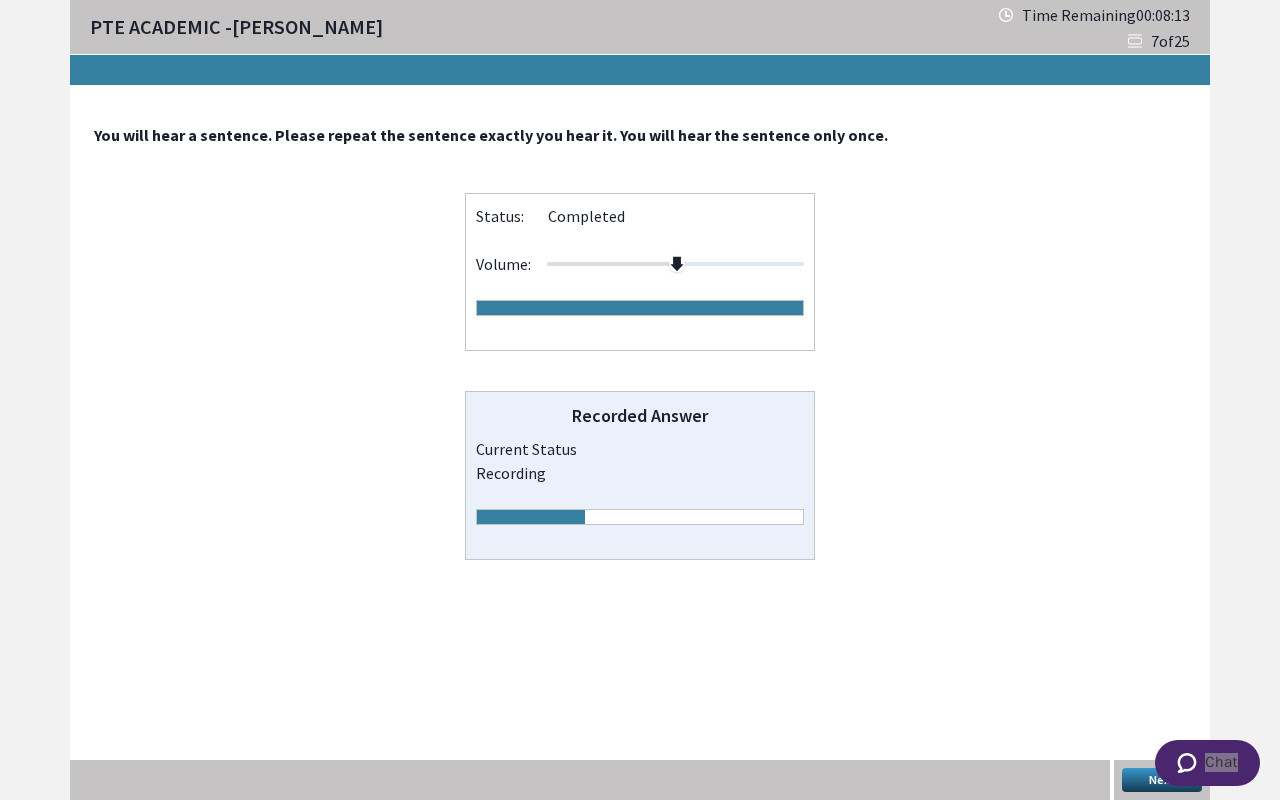 click on "Next" at bounding box center [1162, 780] 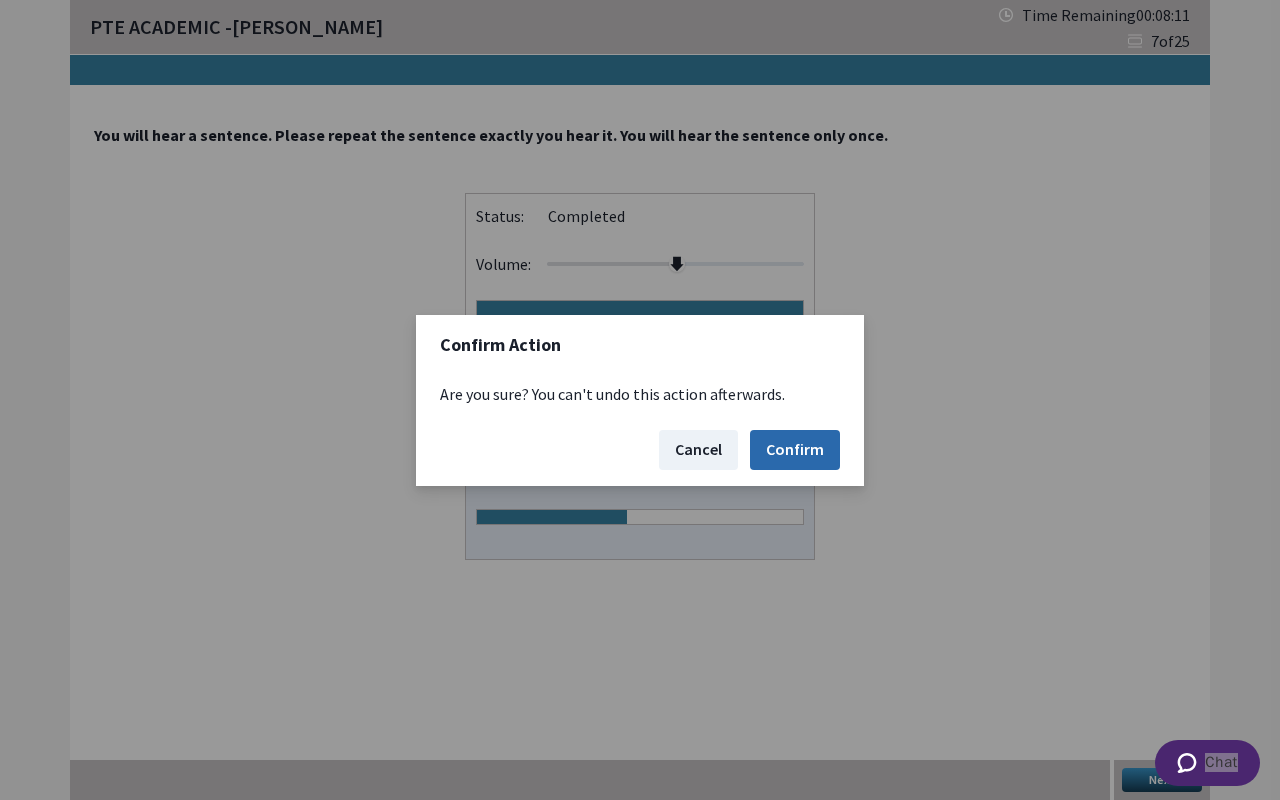 click on "Confirm" at bounding box center [795, 450] 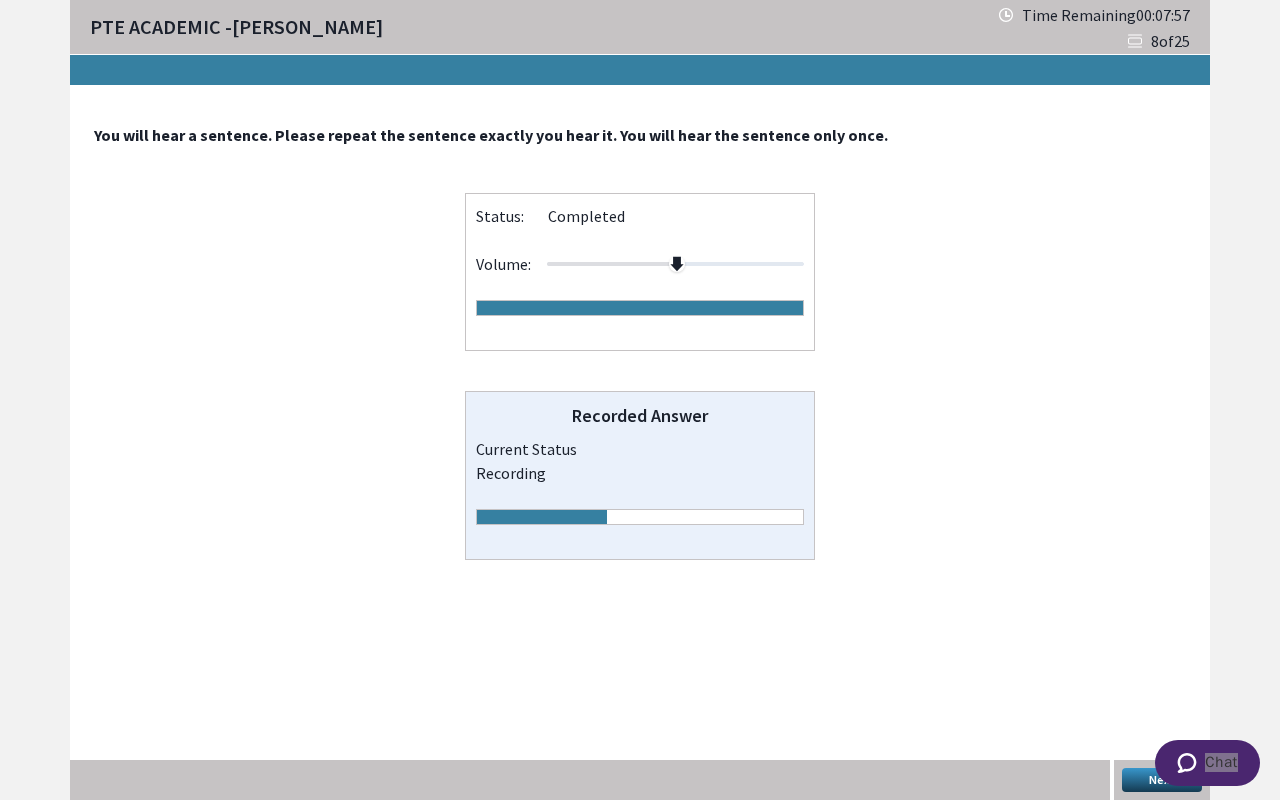 click on "Next" at bounding box center [1162, 780] 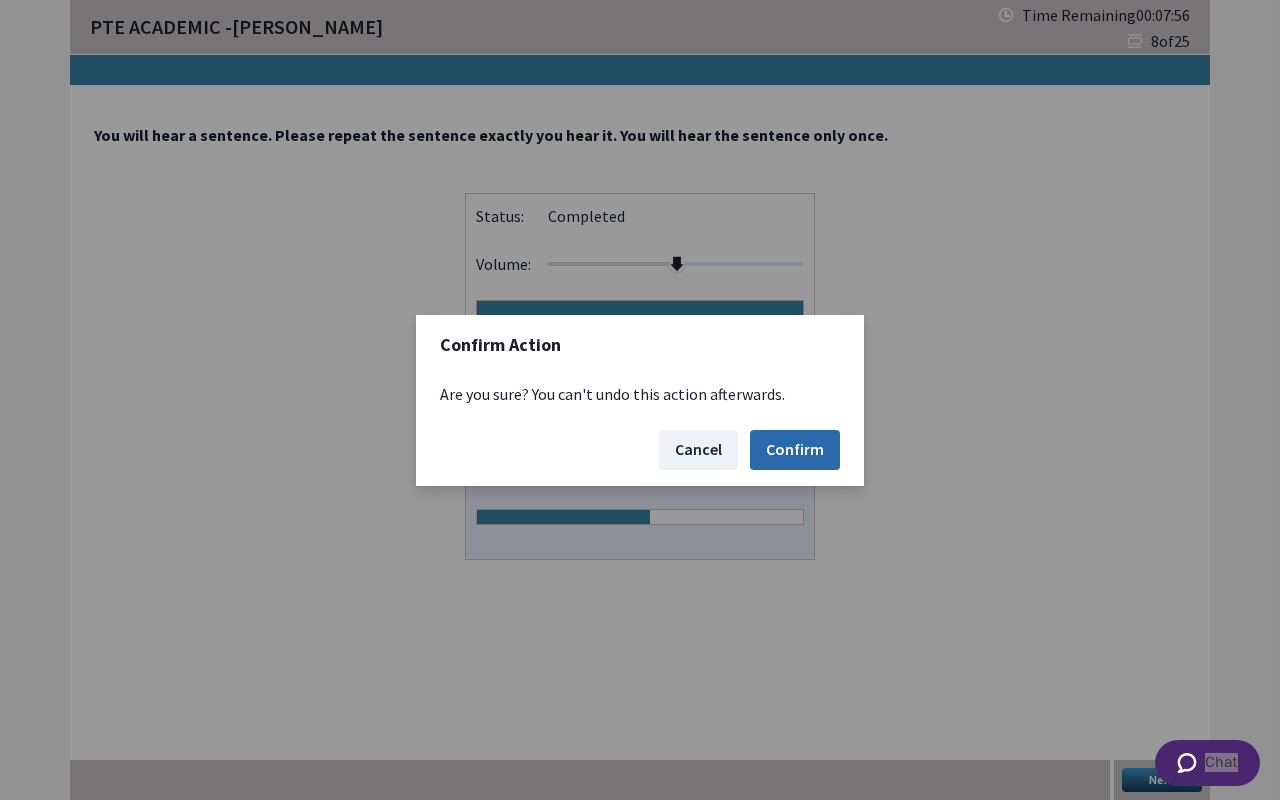 click on "Confirm" at bounding box center [795, 450] 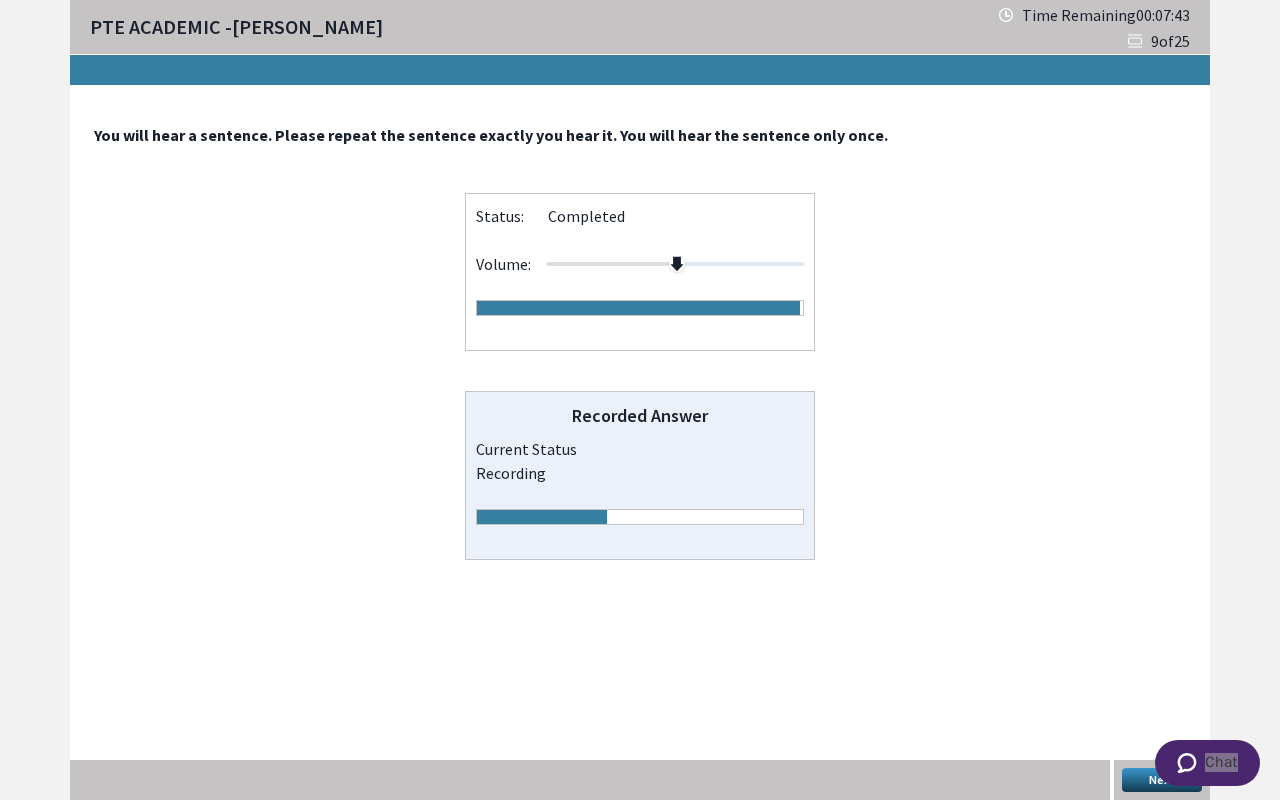 click on "Next" at bounding box center [1162, 780] 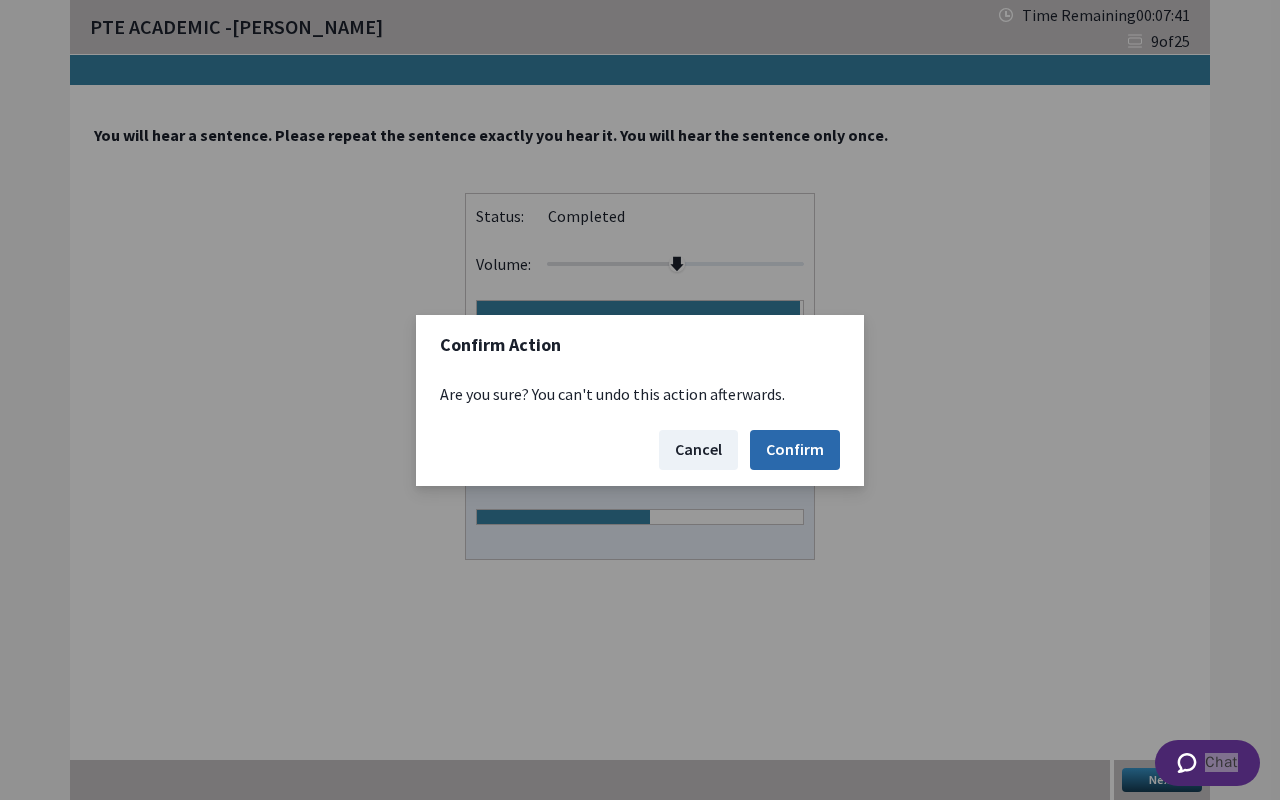 click on "Confirm" at bounding box center [795, 450] 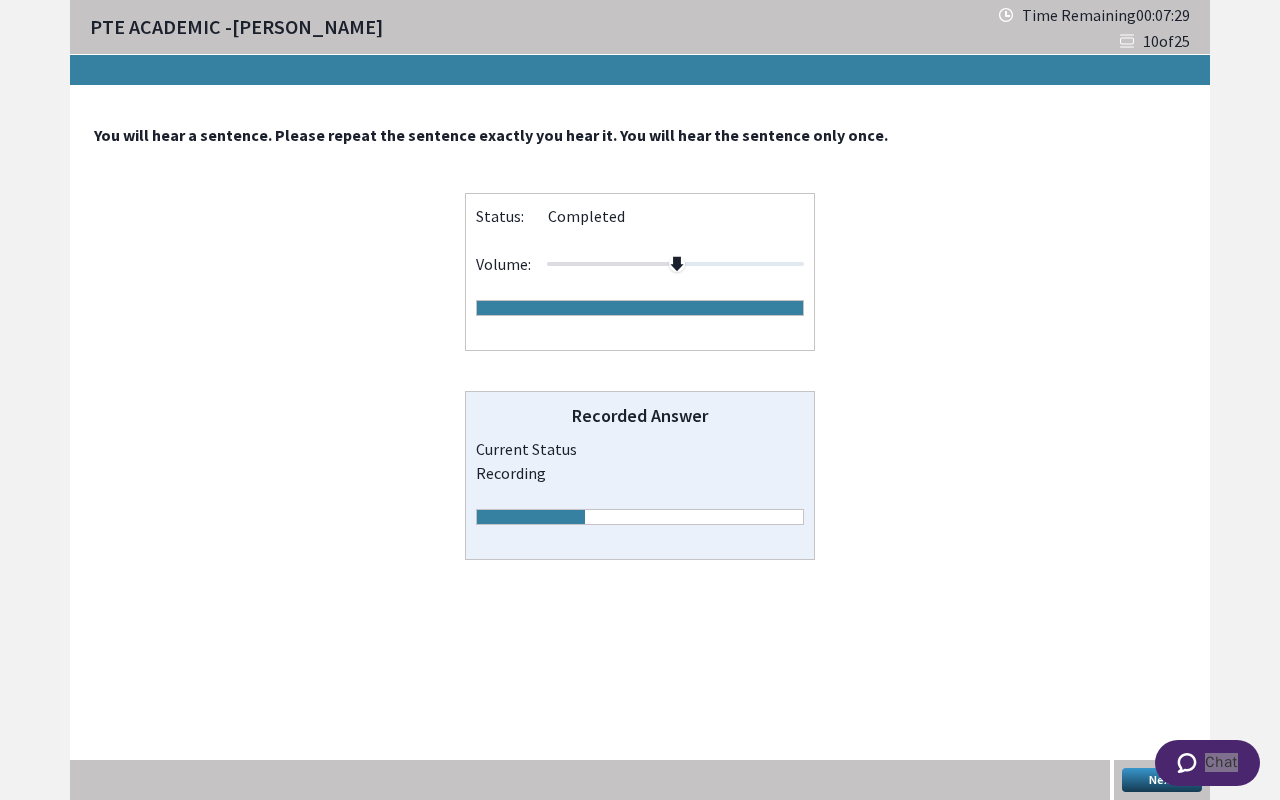 click on "Next" at bounding box center (1162, 780) 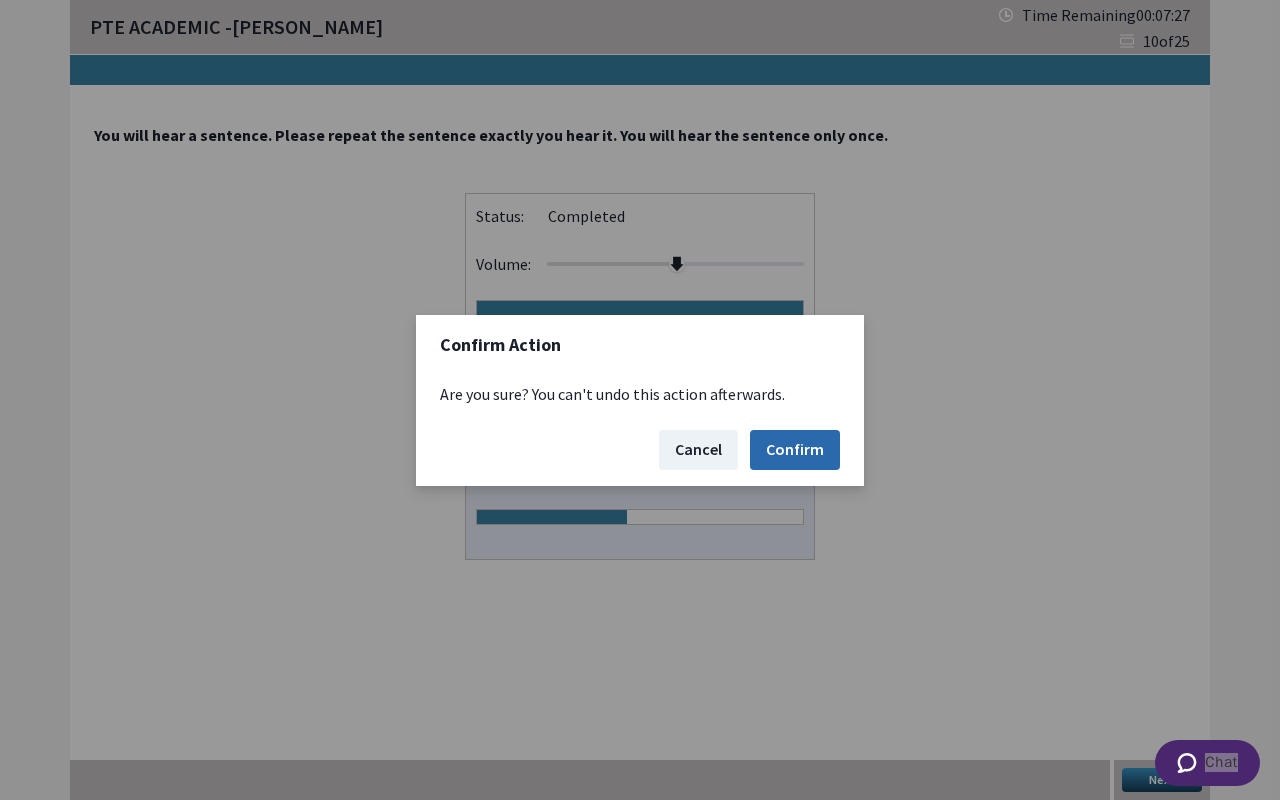 click on "Confirm" at bounding box center (795, 450) 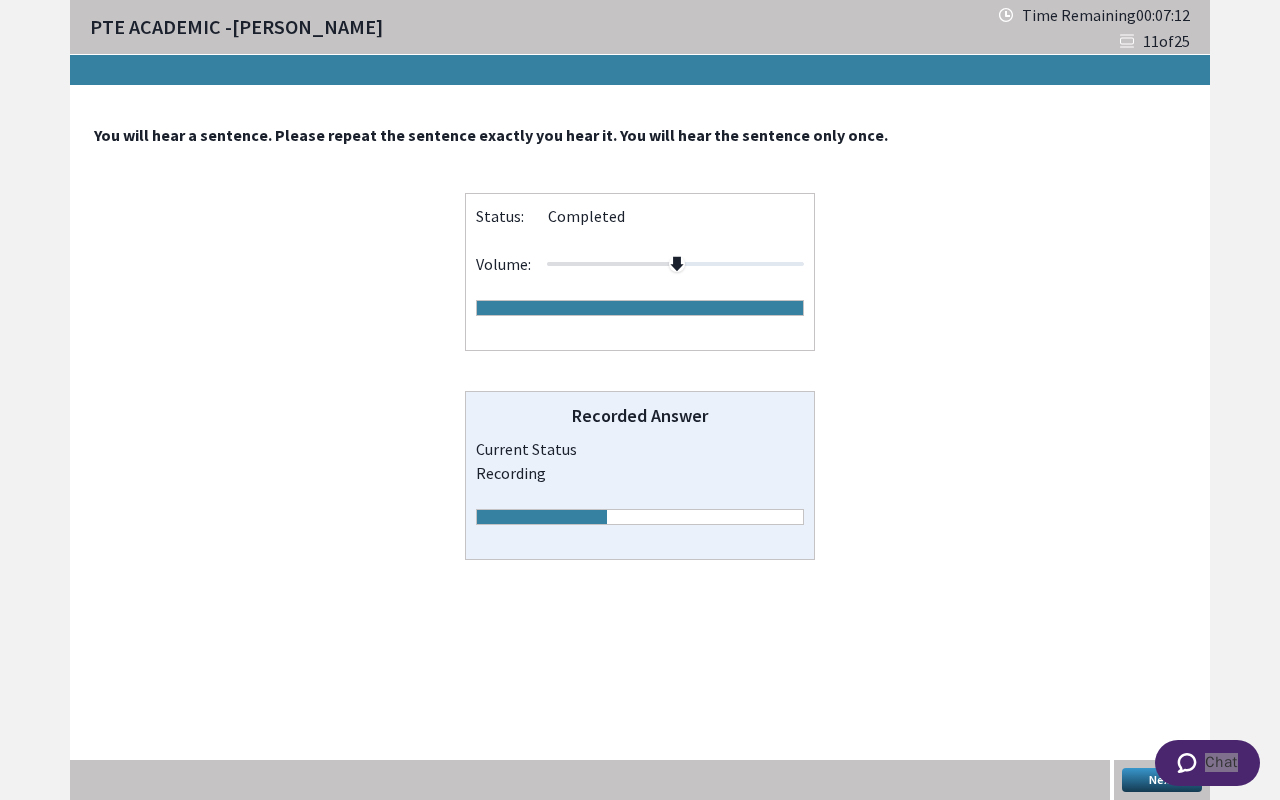 click on "Next" at bounding box center (1162, 780) 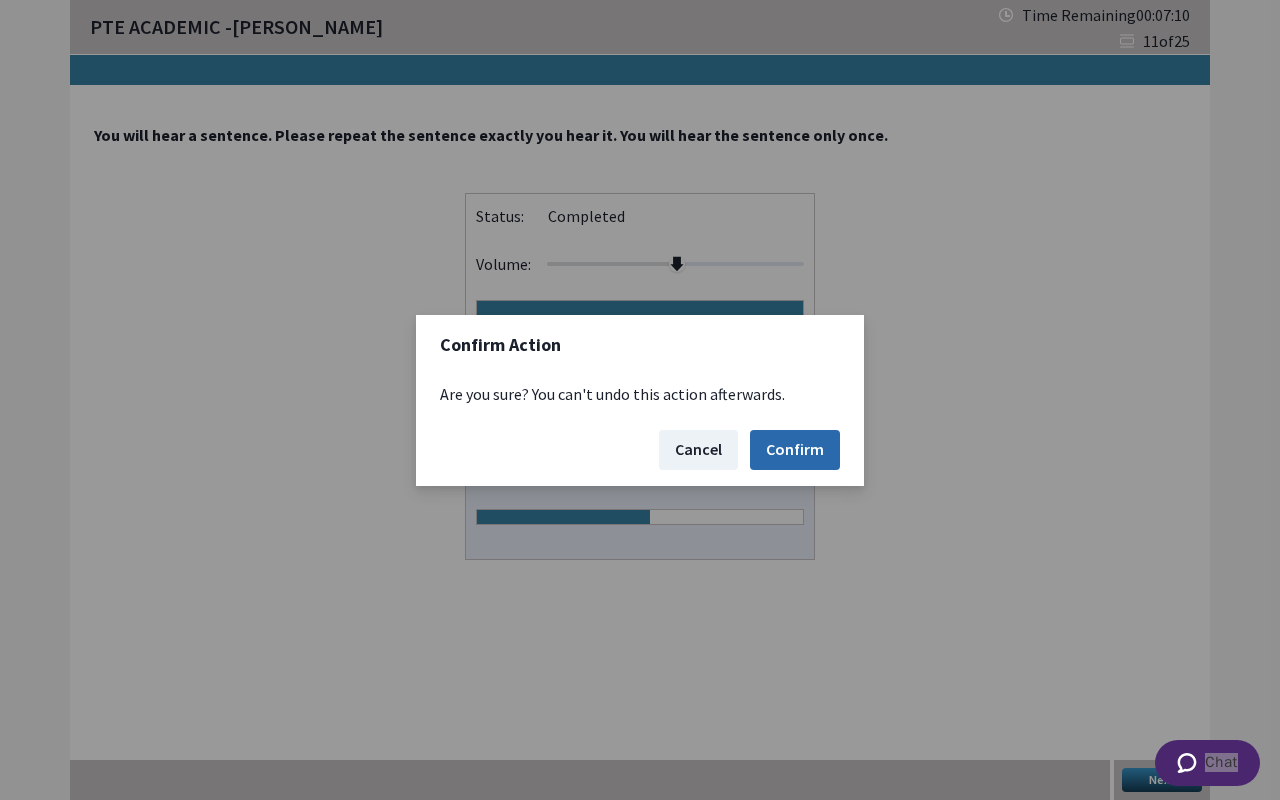 click on "Confirm" at bounding box center (795, 450) 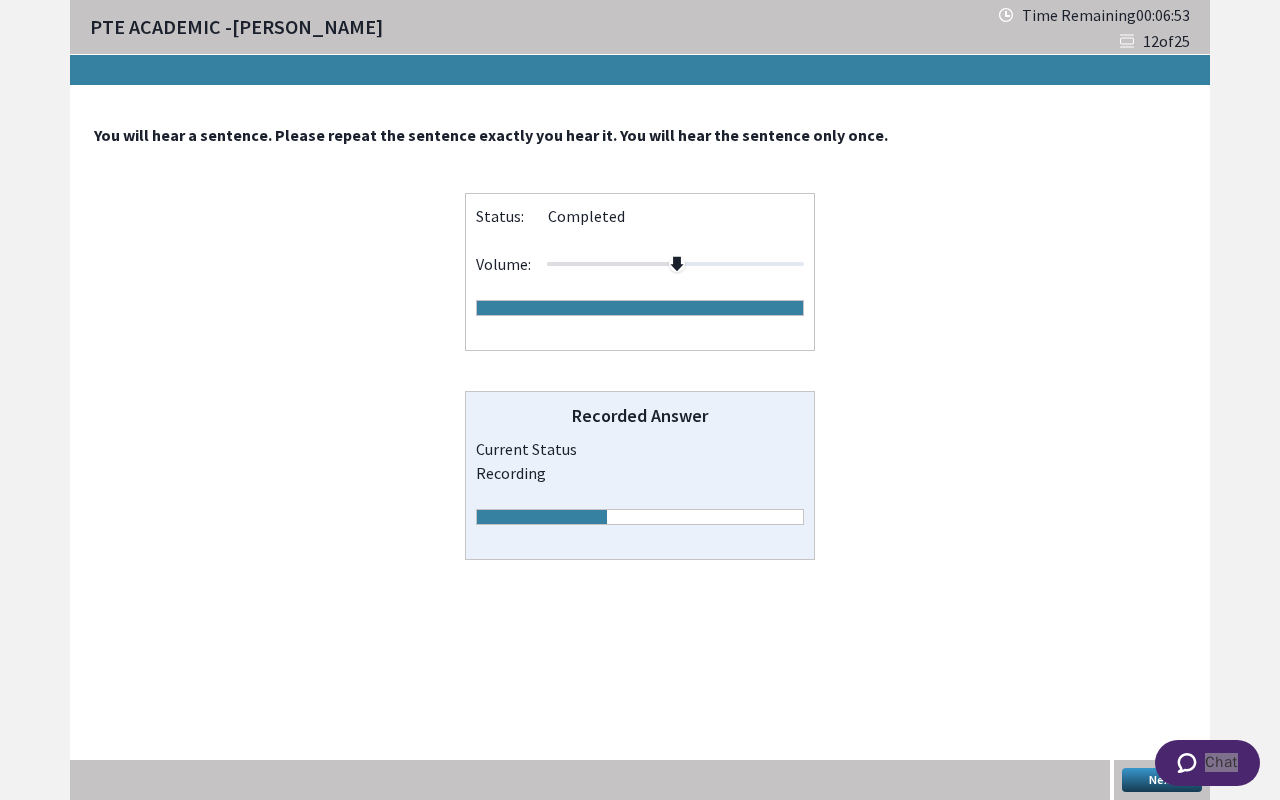 click on "Next" at bounding box center [1162, 780] 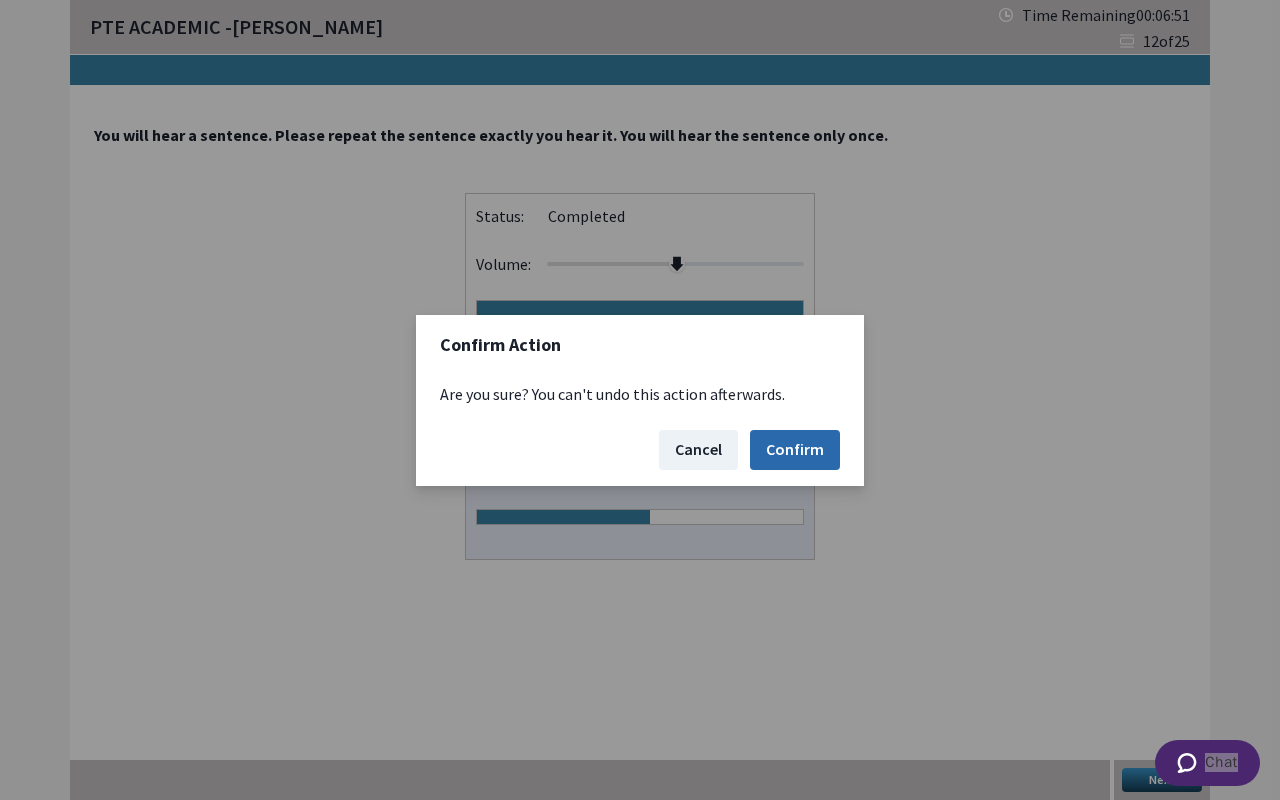 click on "Confirm" at bounding box center (795, 450) 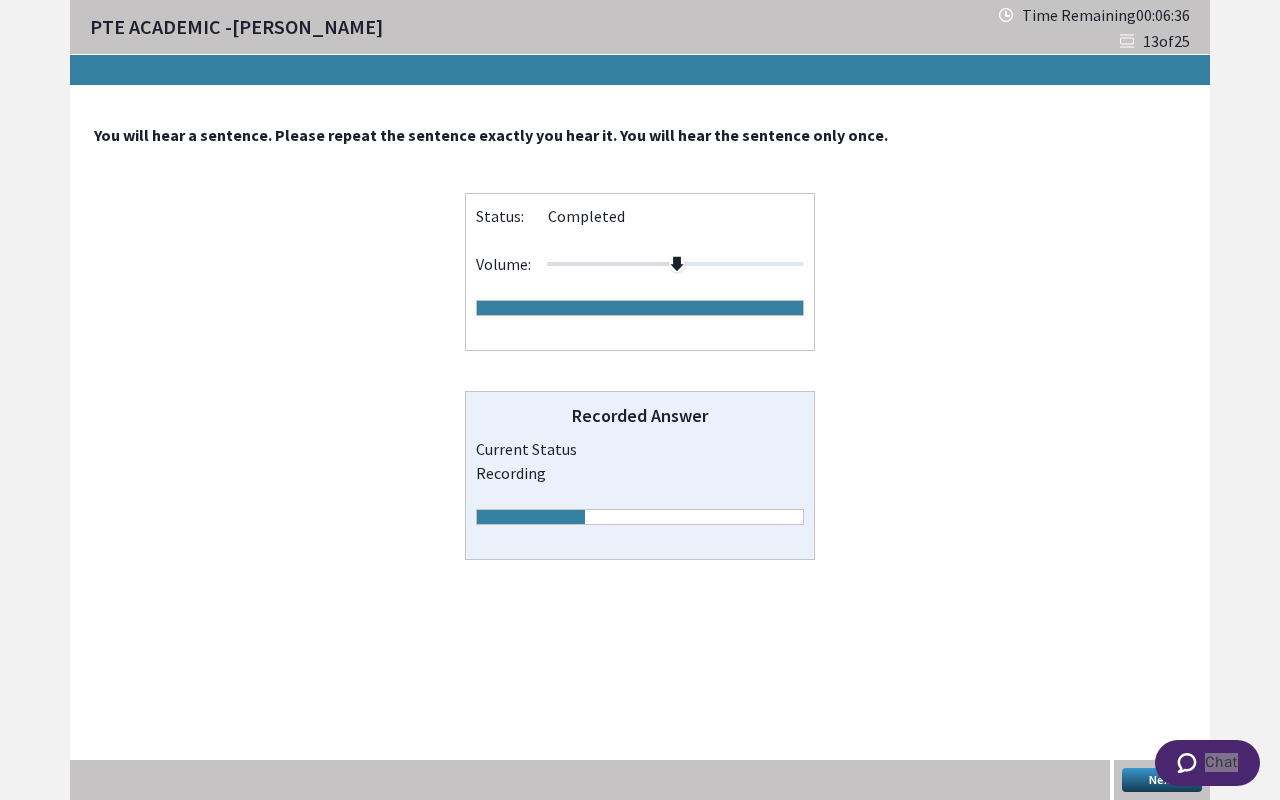 click on "Next" at bounding box center (1162, 780) 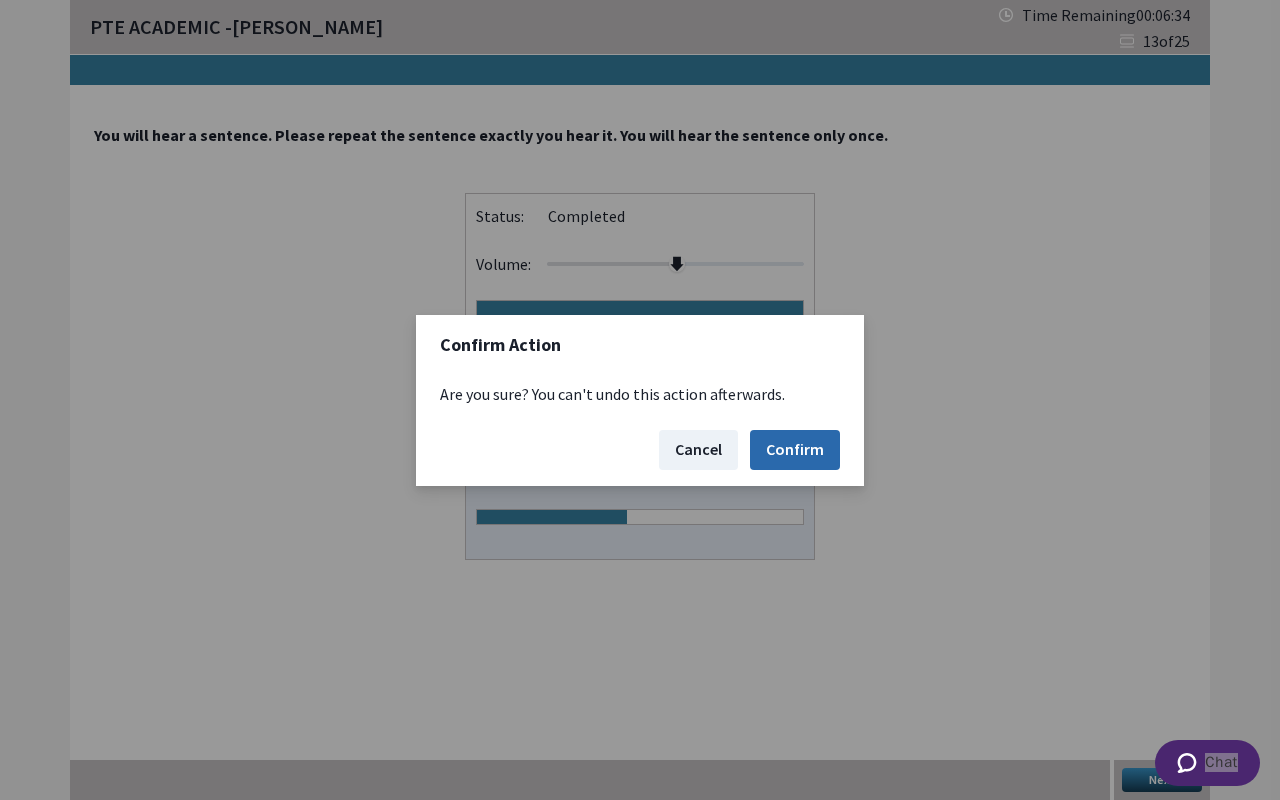 click on "Confirm" at bounding box center (795, 450) 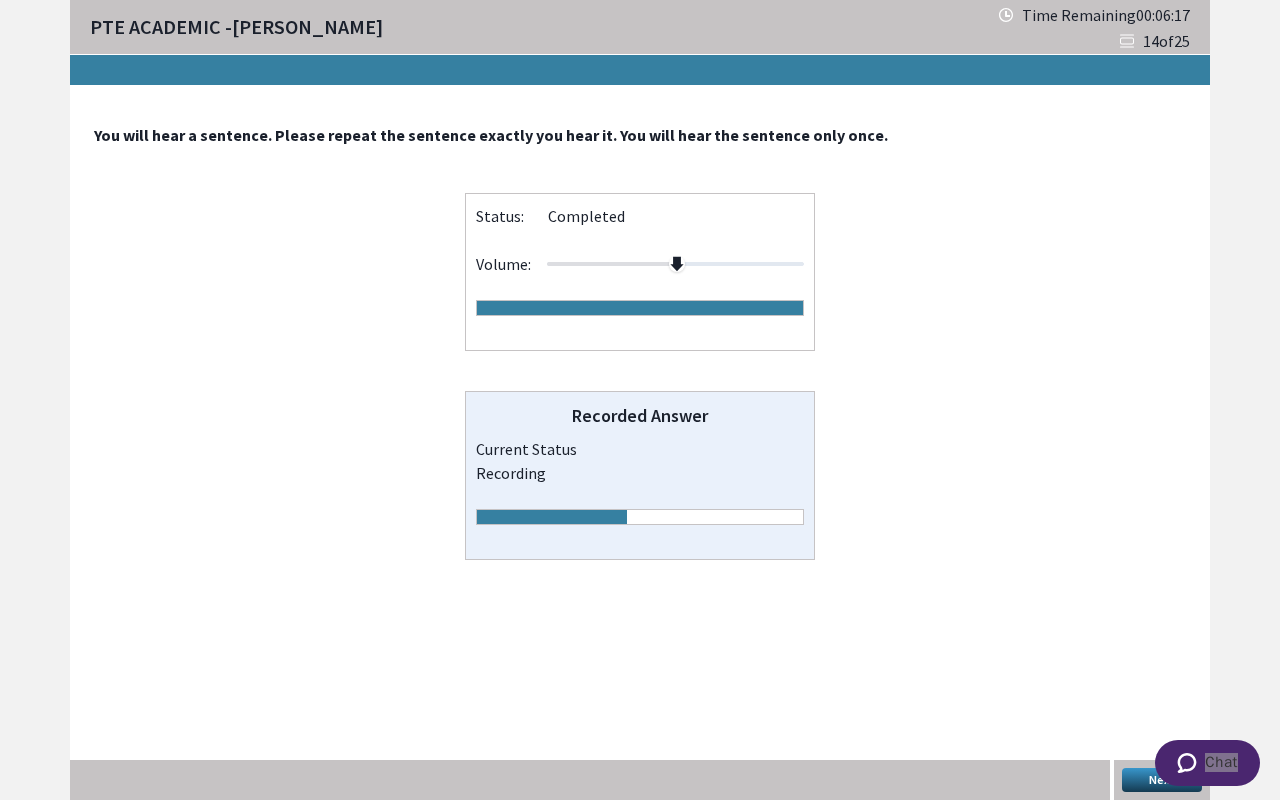 click on "Next" at bounding box center (1162, 780) 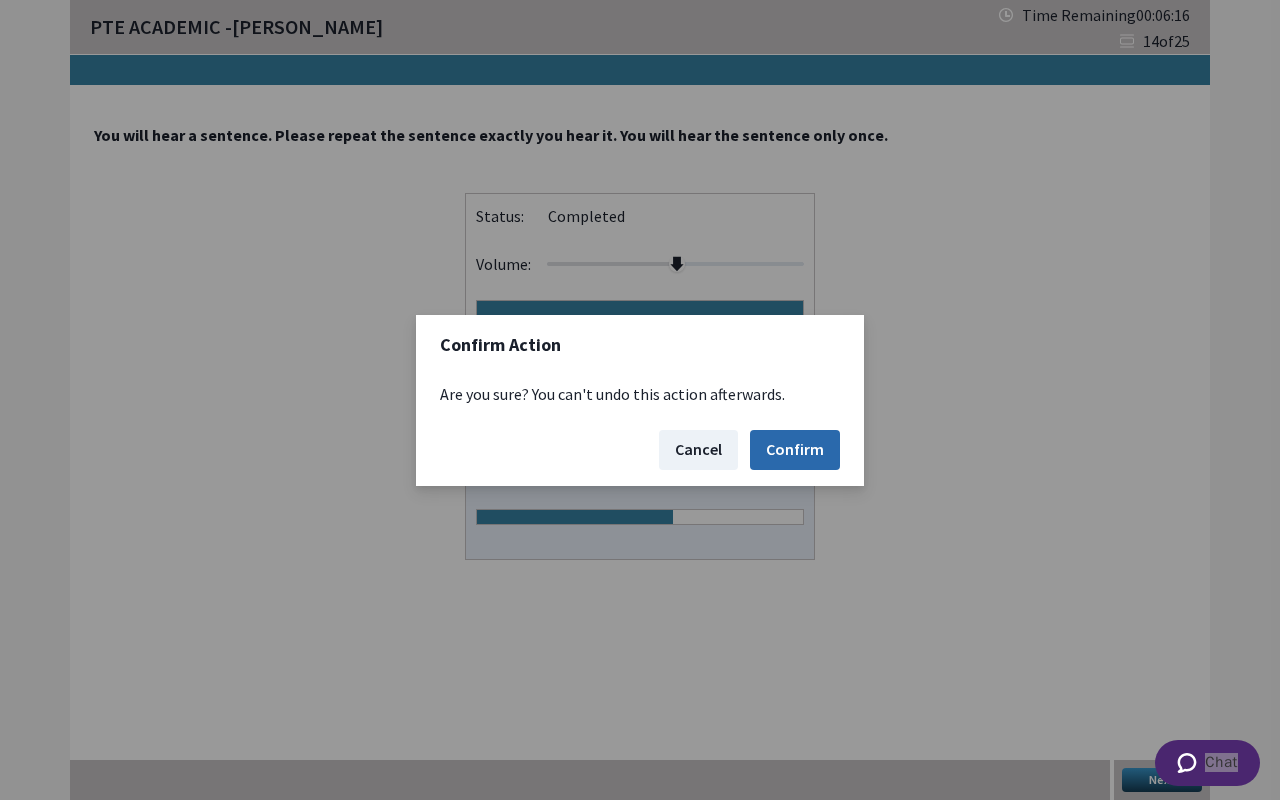 click on "Confirm" at bounding box center (795, 450) 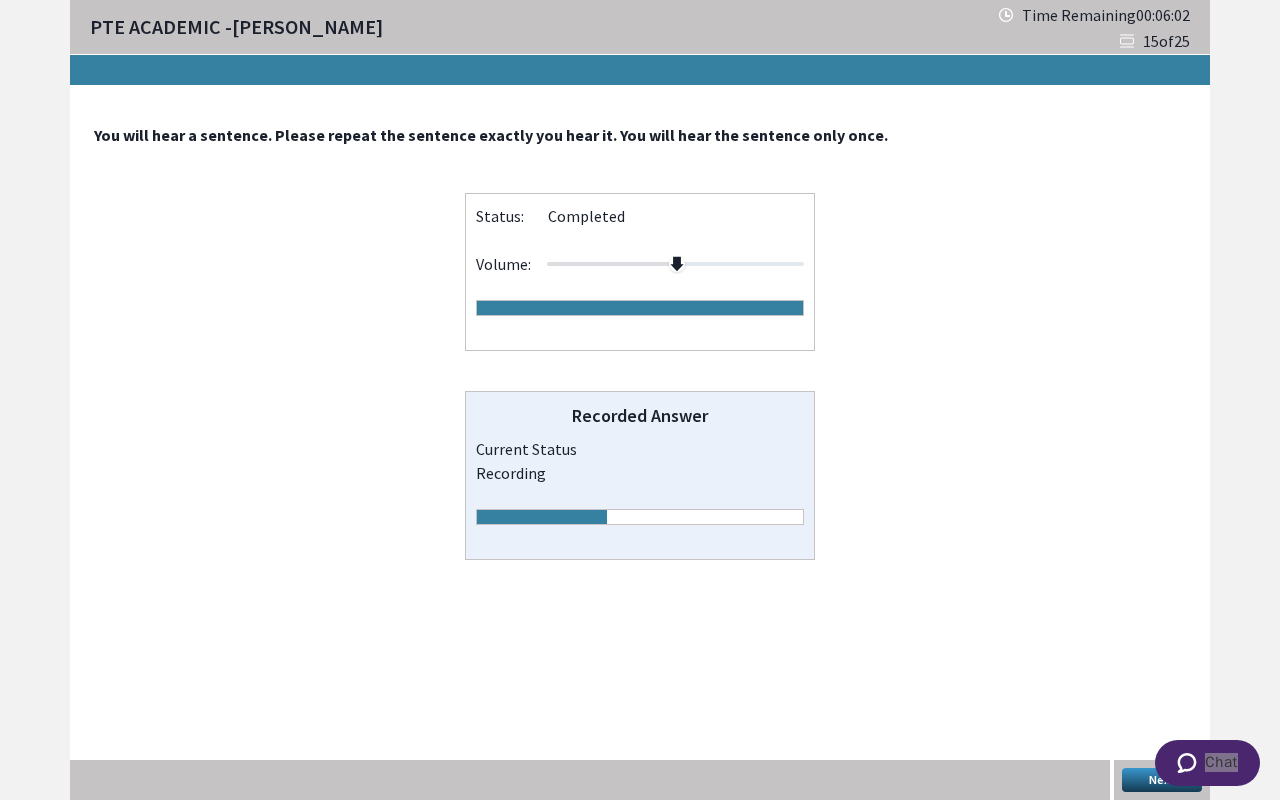 click on "Next" at bounding box center (1162, 780) 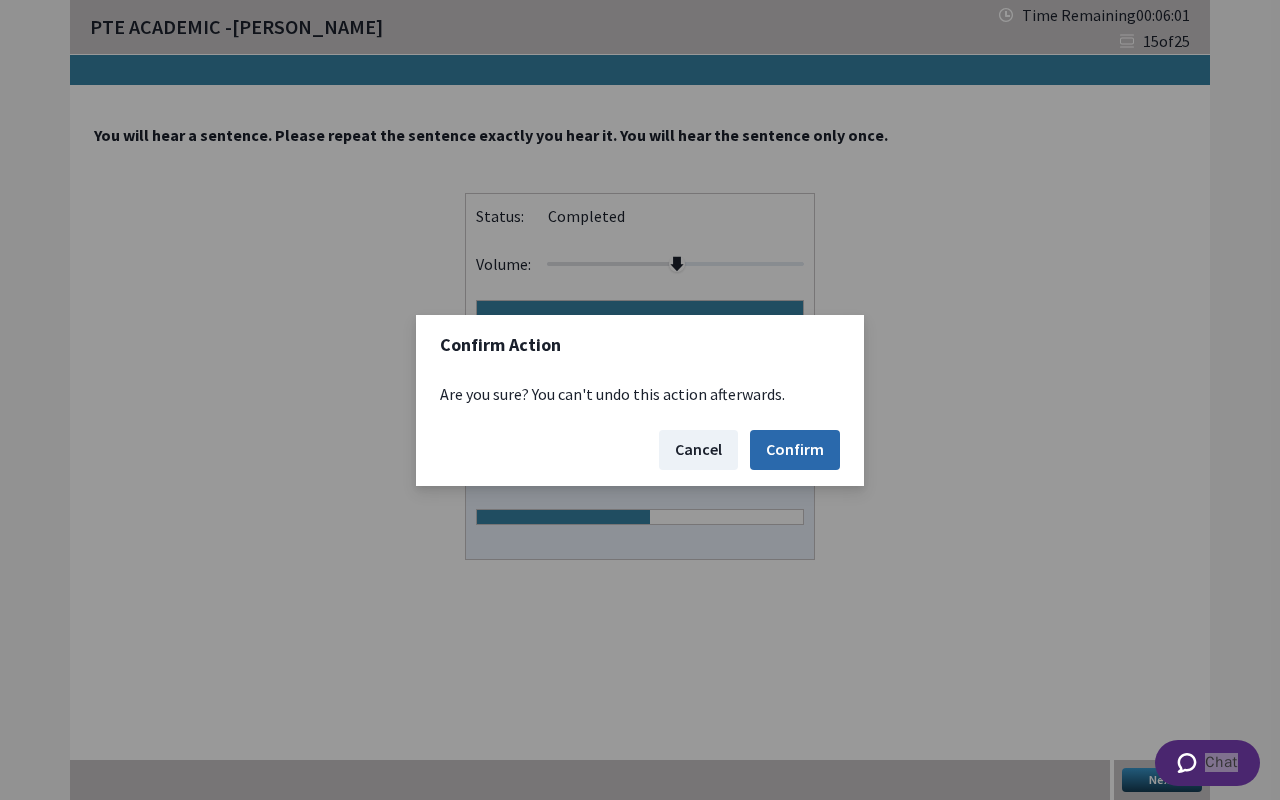 click on "Confirm" at bounding box center [795, 450] 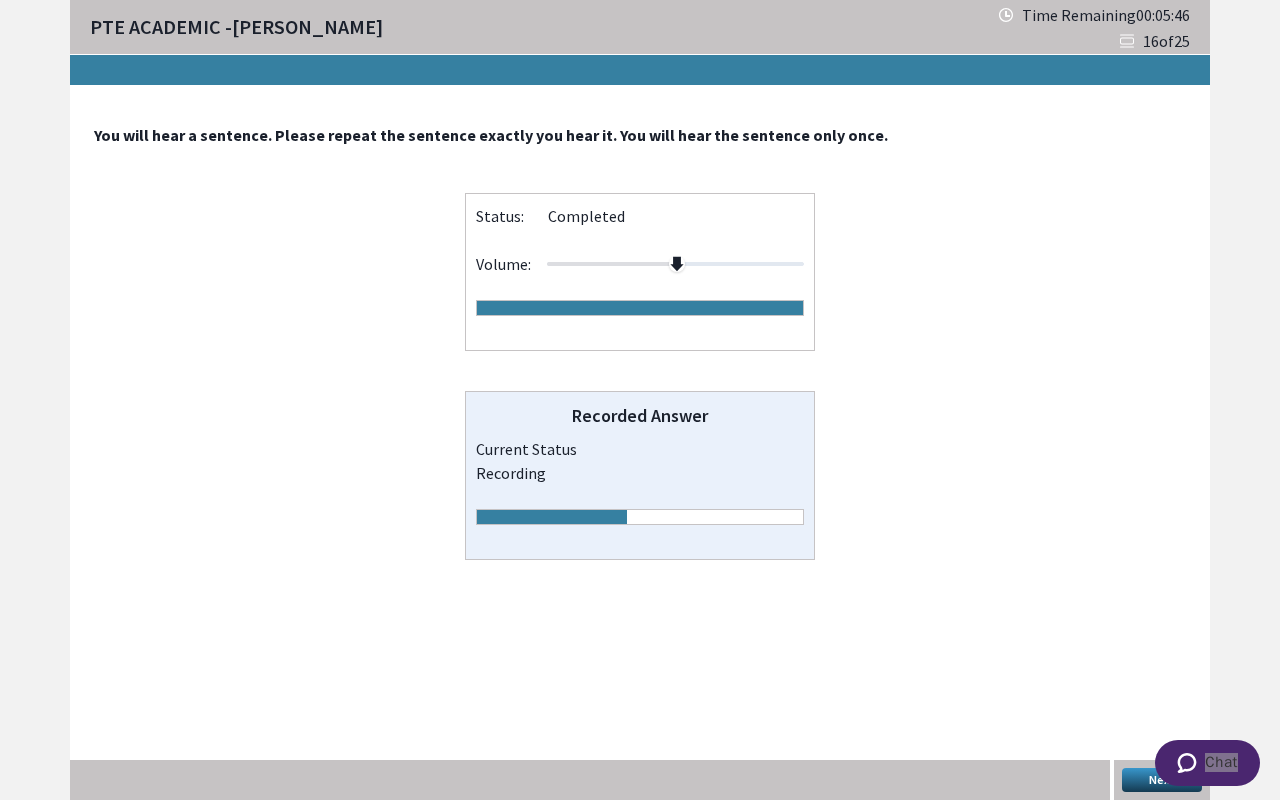 click on "Next" at bounding box center (1162, 780) 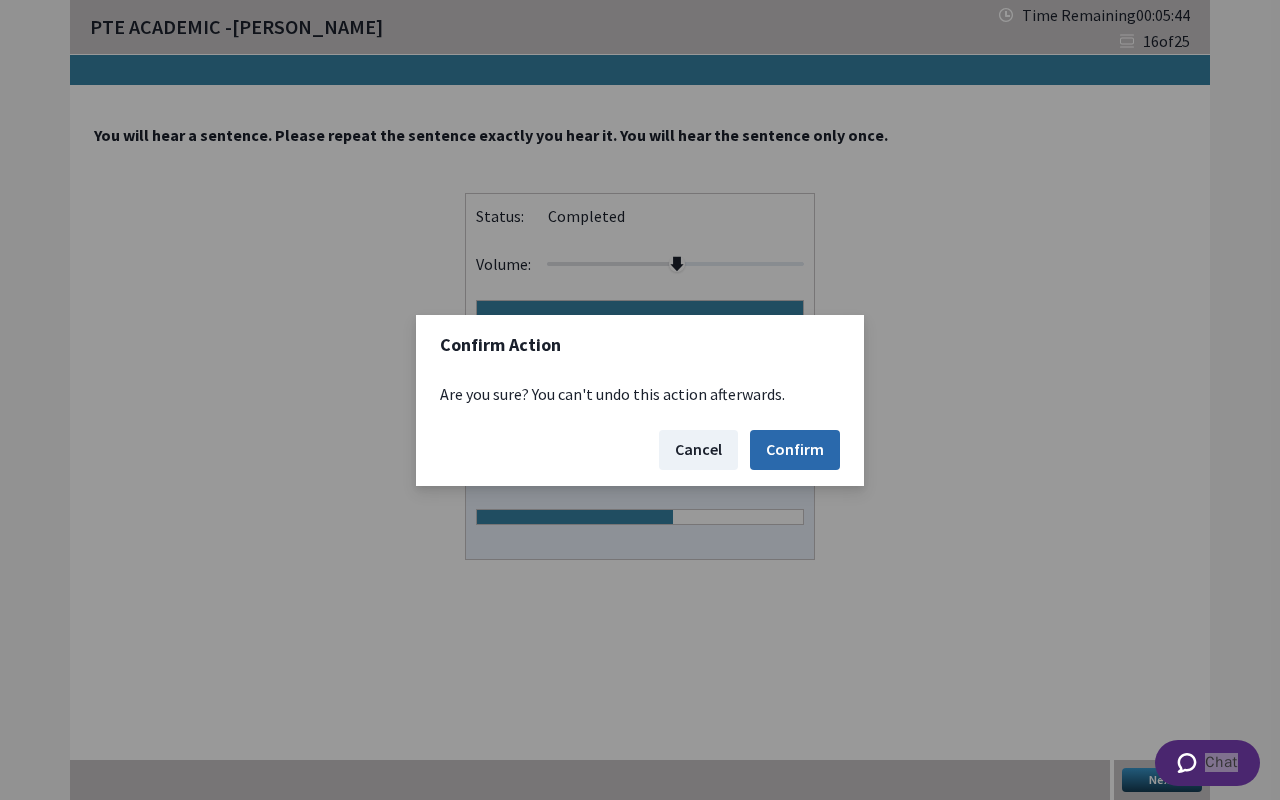 click on "Confirm" at bounding box center (795, 450) 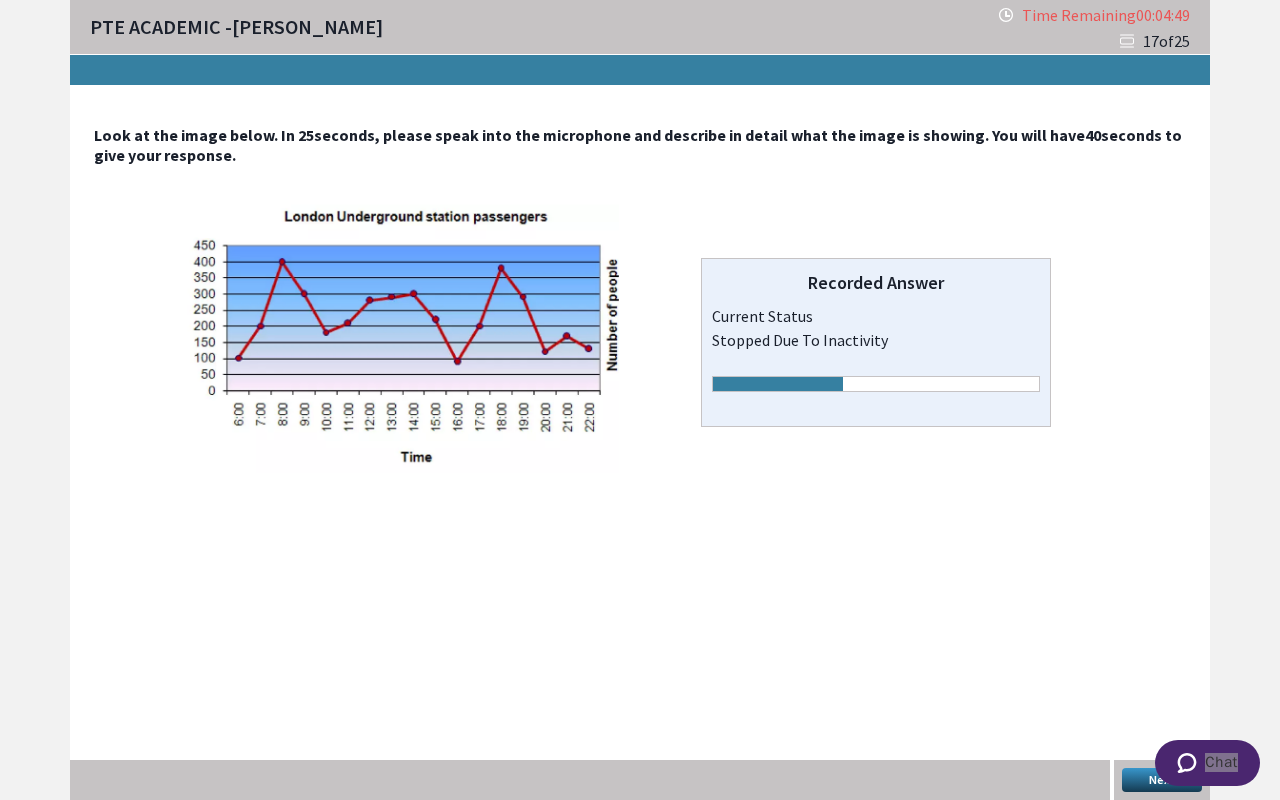 click on "Next" at bounding box center [1162, 780] 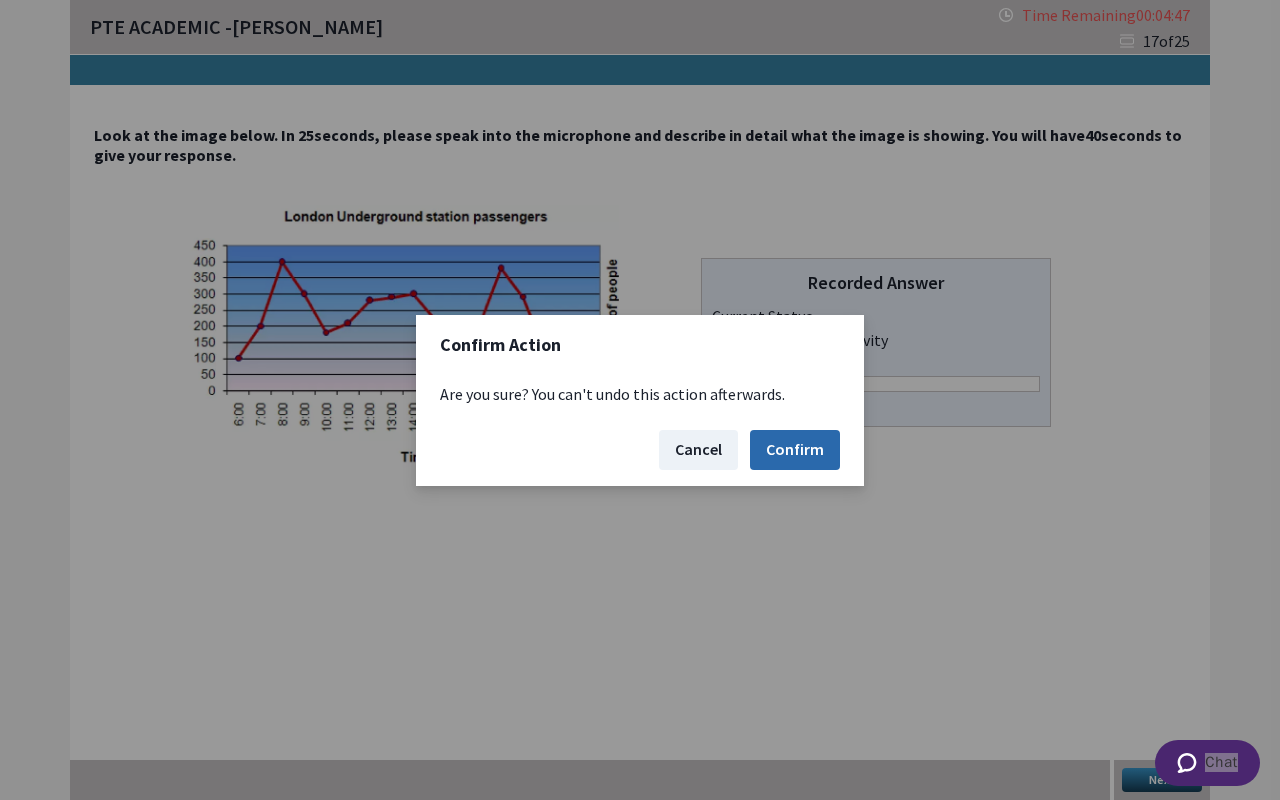 click on "Confirm" at bounding box center (795, 450) 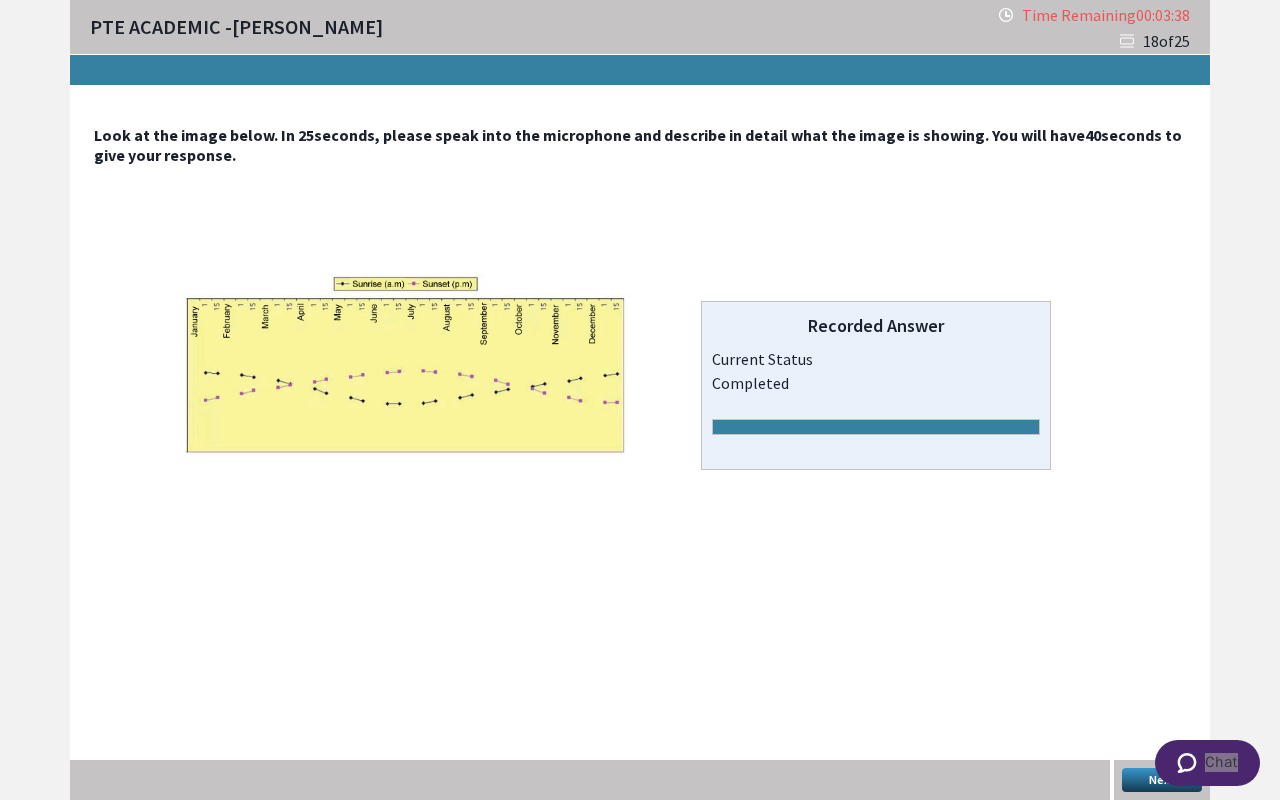 click on "Next" at bounding box center (1162, 780) 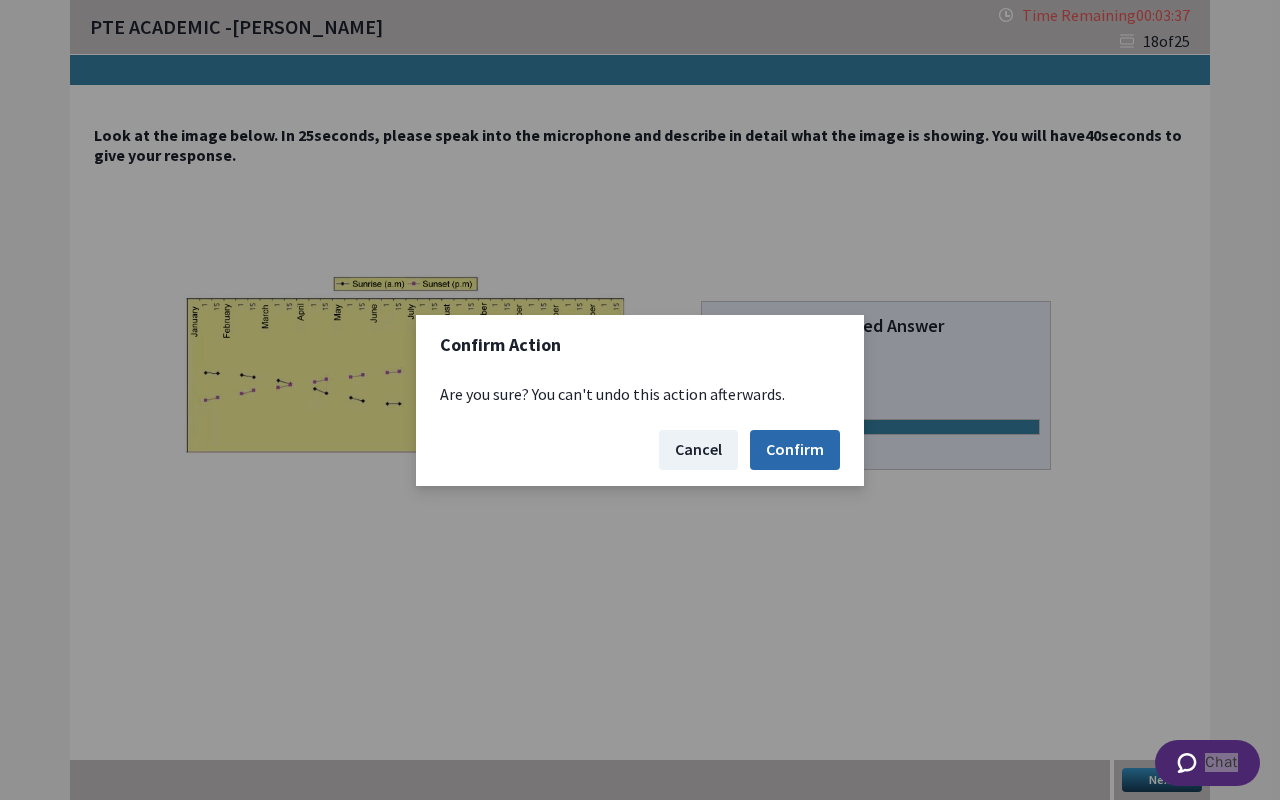 click on "Confirm" at bounding box center [795, 450] 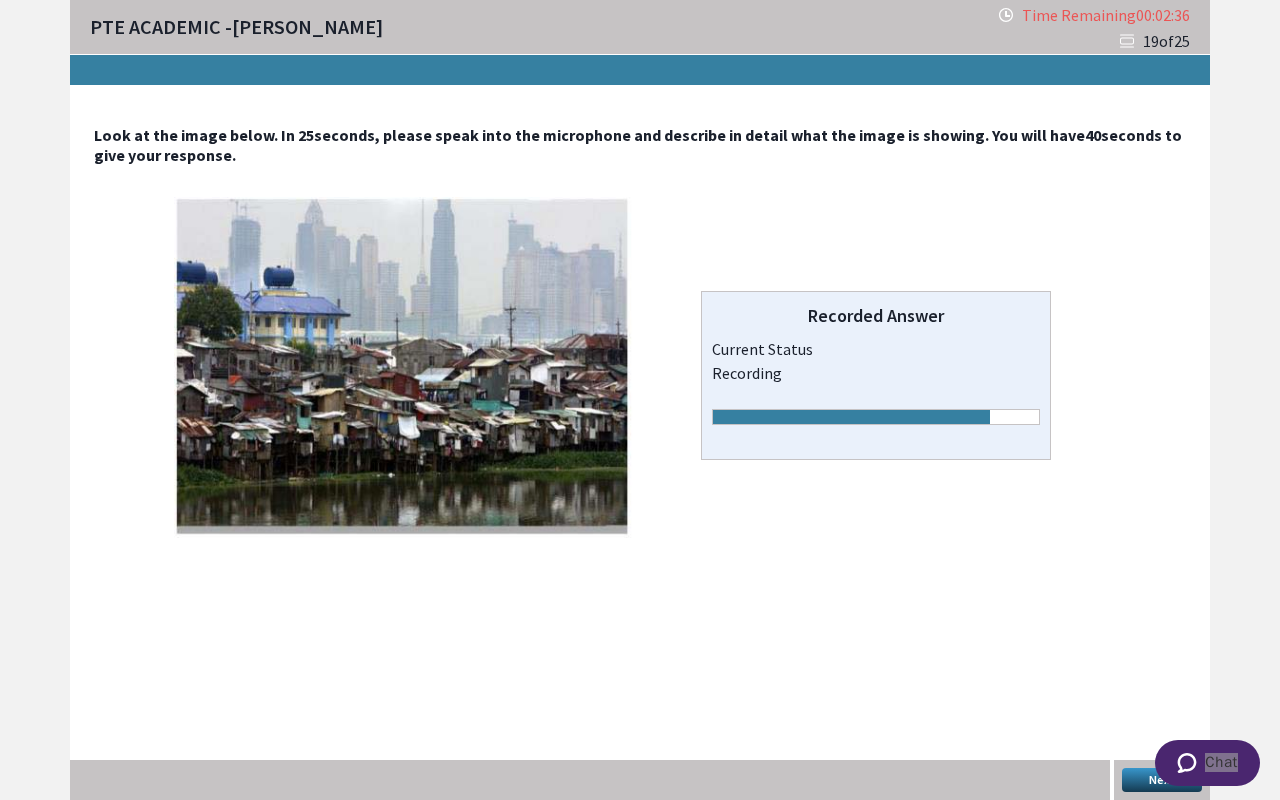 click on "Next" at bounding box center [1162, 780] 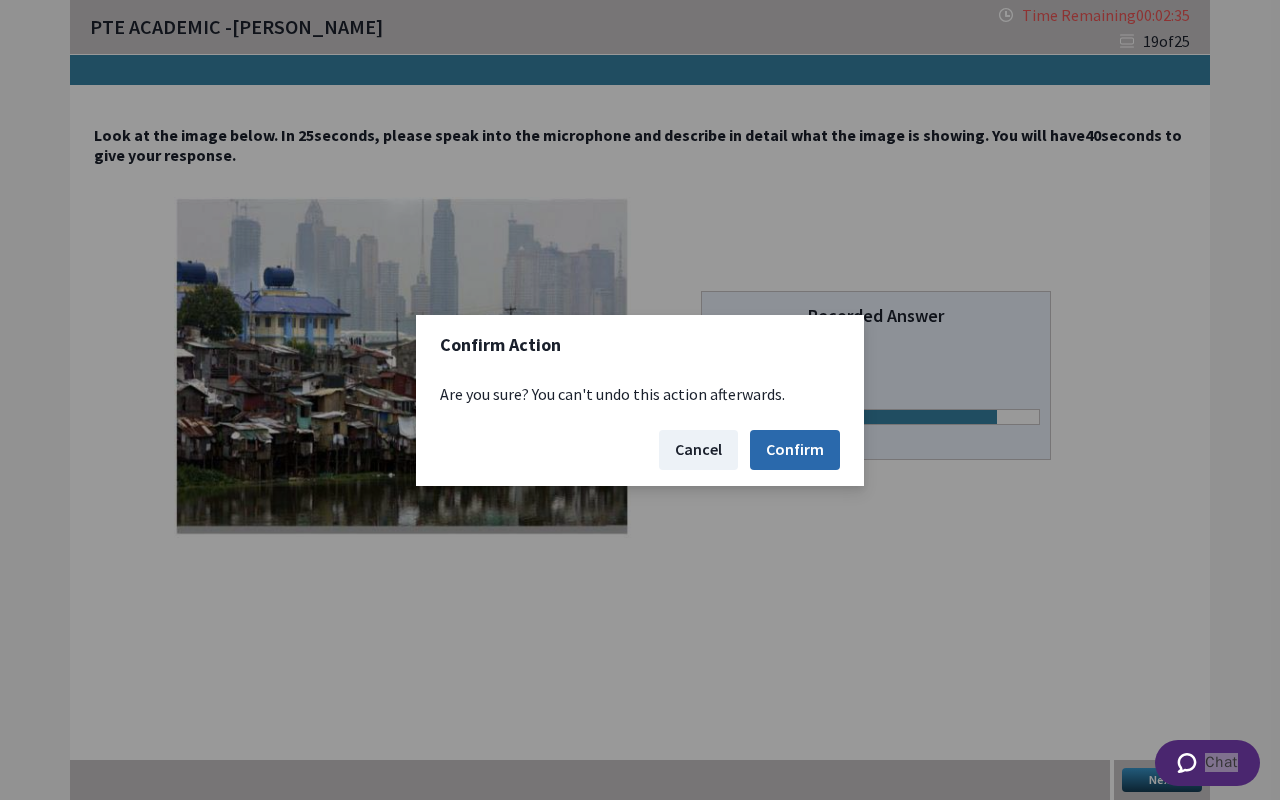 click on "Confirm" at bounding box center [795, 450] 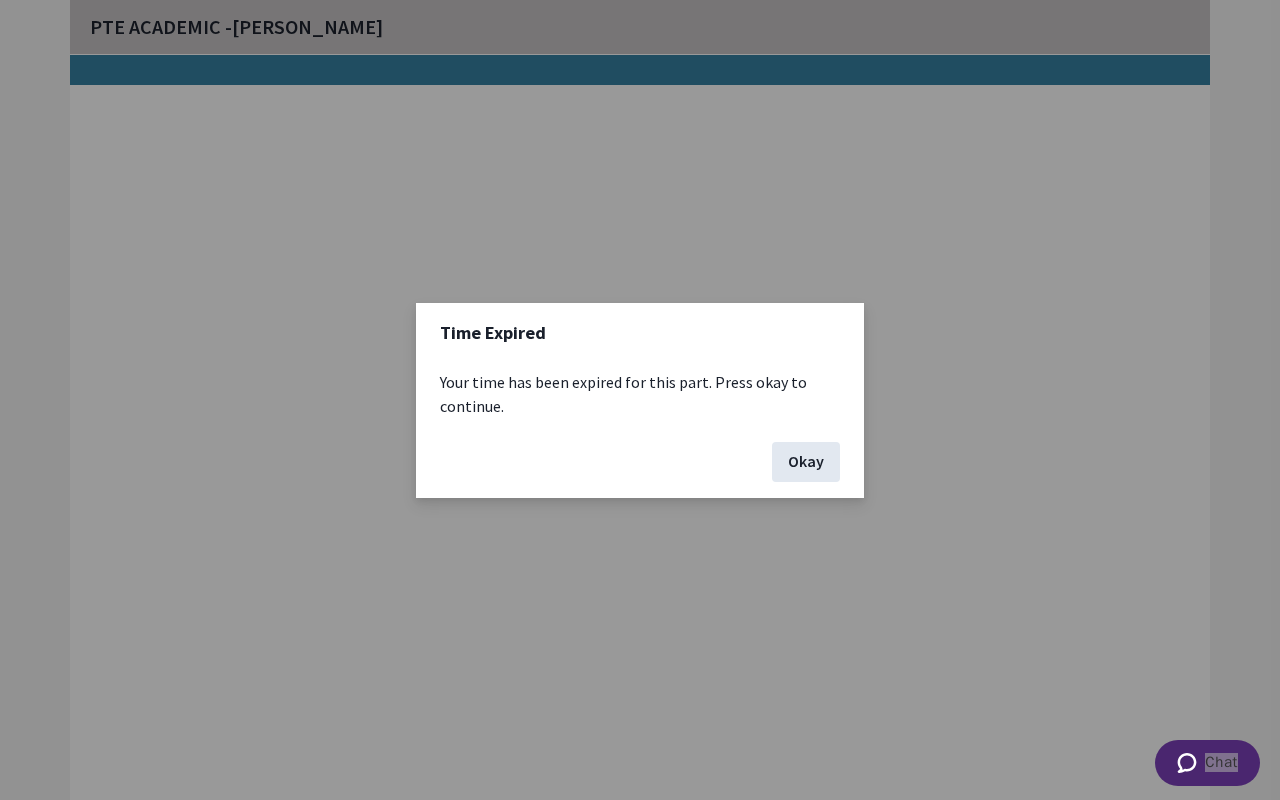 click on "Okay" at bounding box center (806, 462) 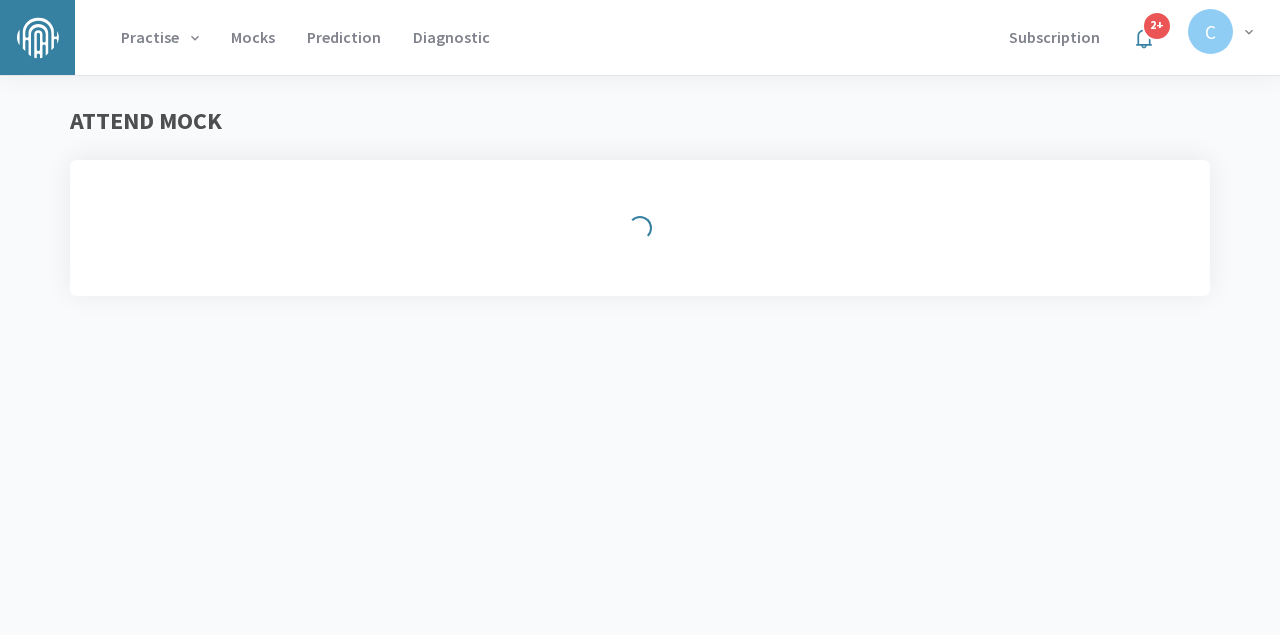 scroll, scrollTop: 0, scrollLeft: 0, axis: both 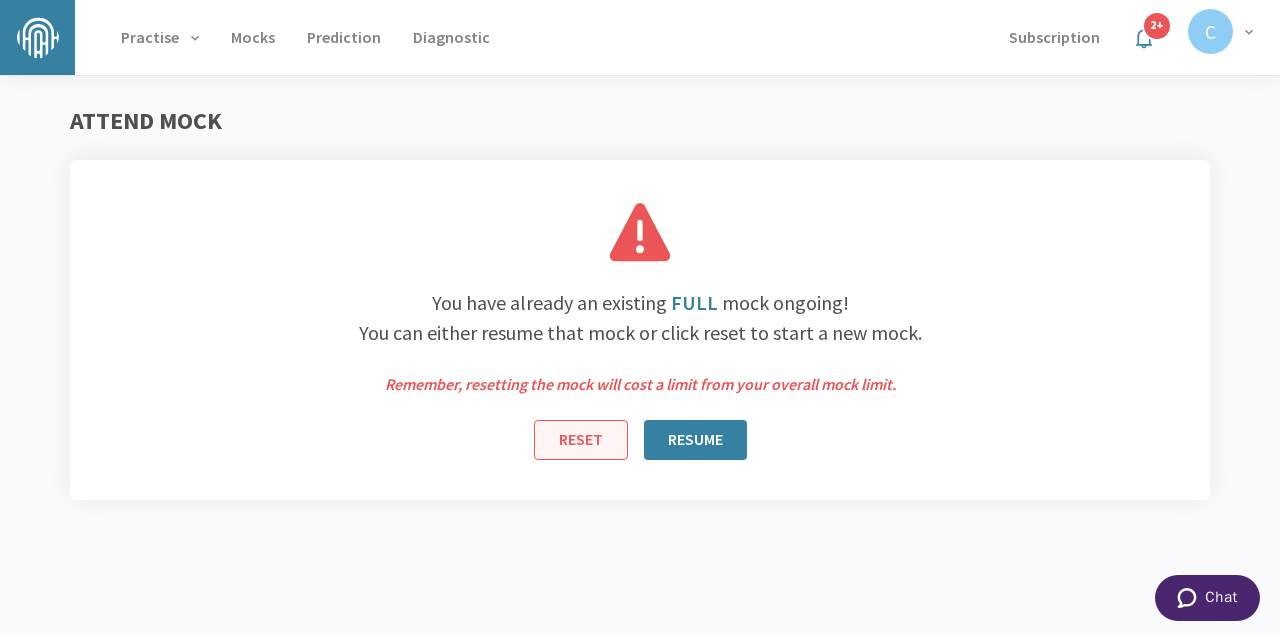 click on "RESET" at bounding box center (581, 440) 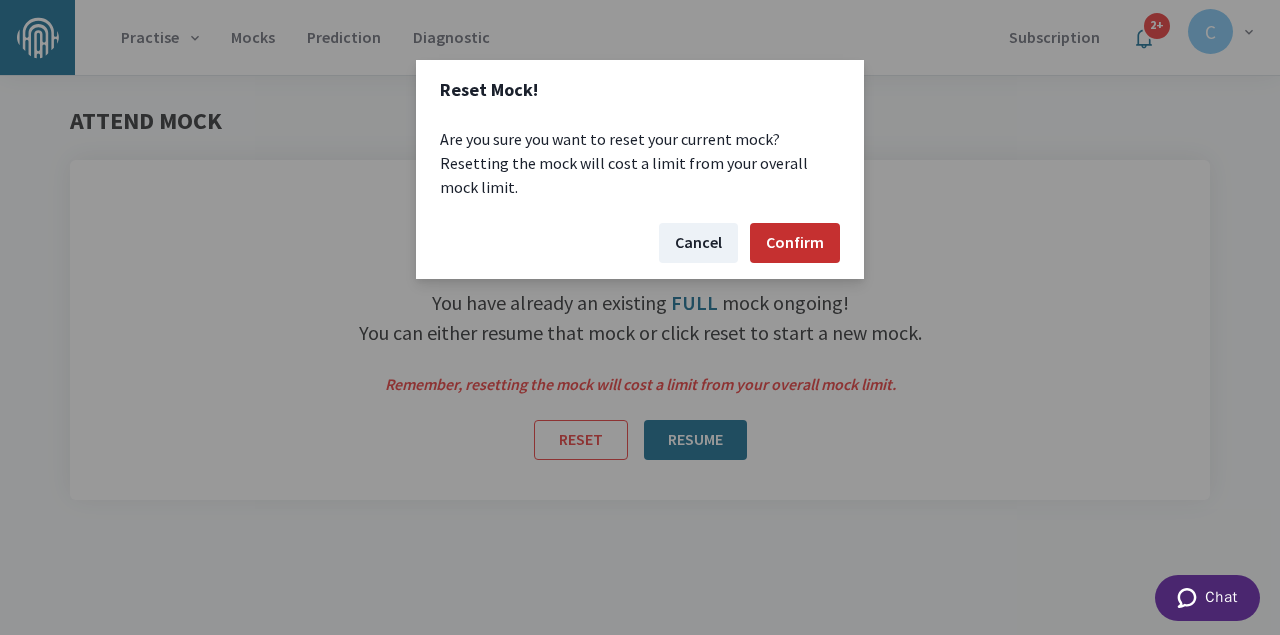 click on "Confirm" at bounding box center [795, 243] 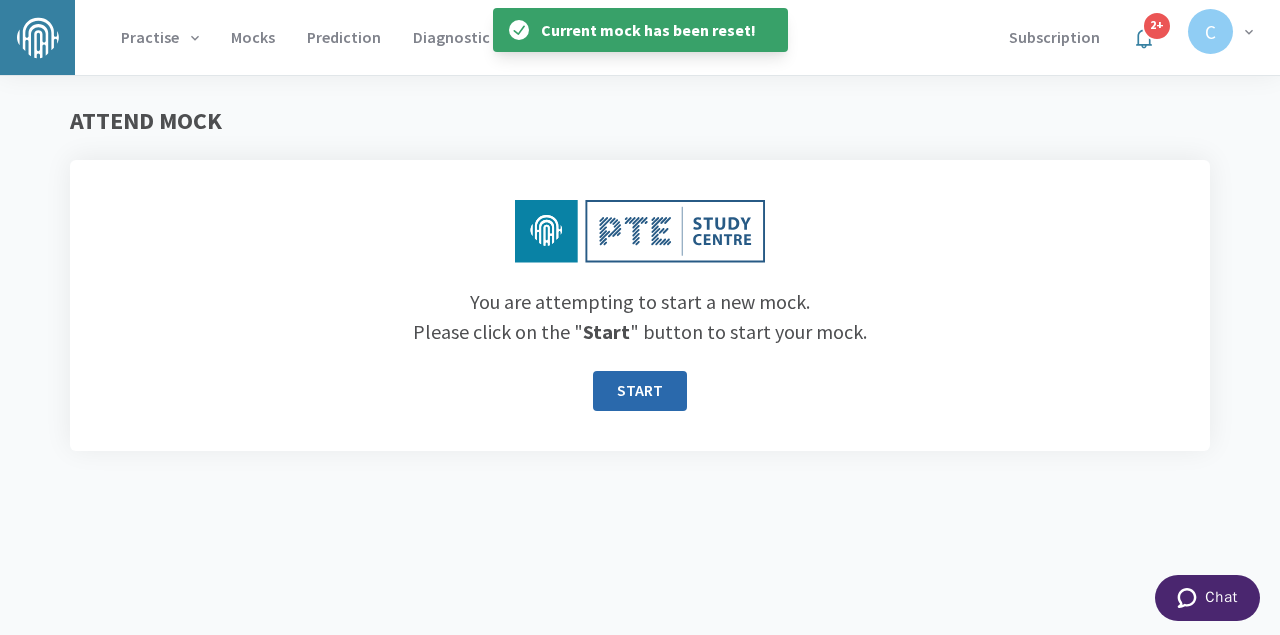 click on "START" at bounding box center (640, 391) 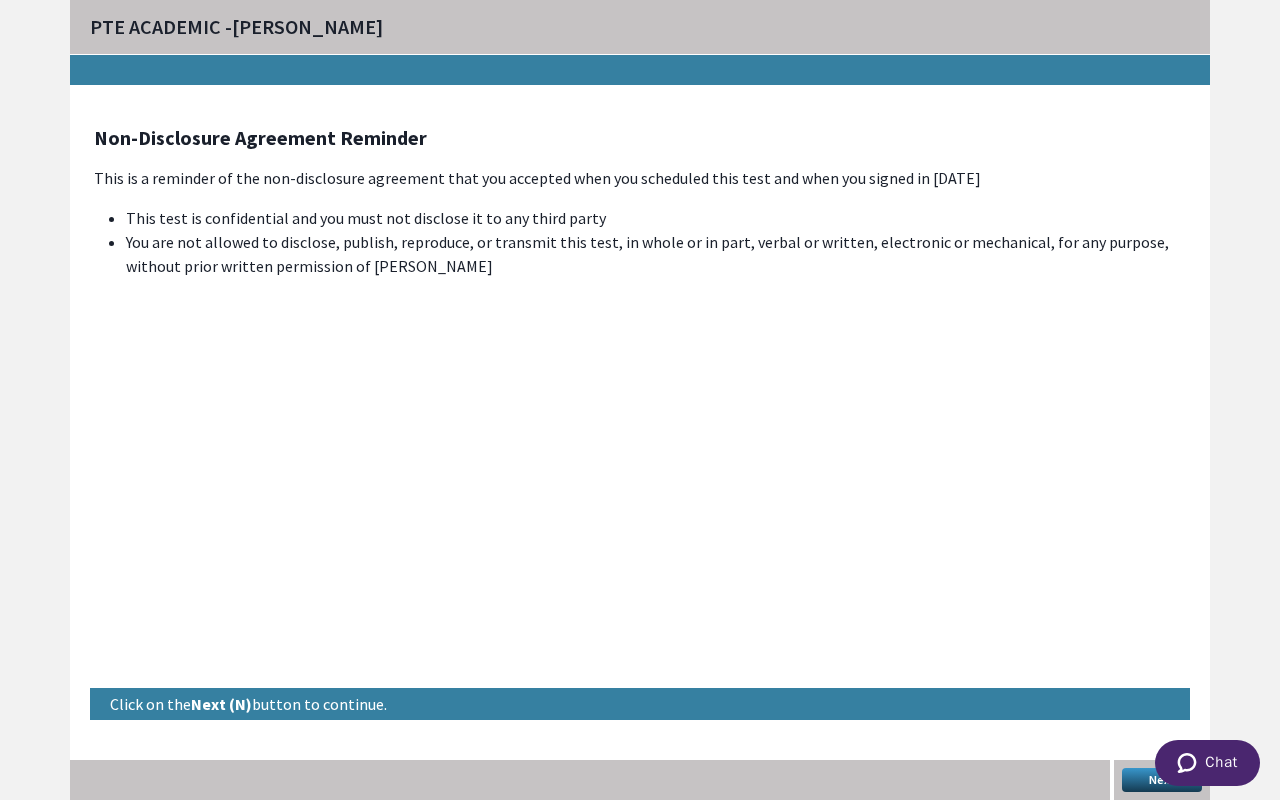 click on "Next" at bounding box center (1162, 780) 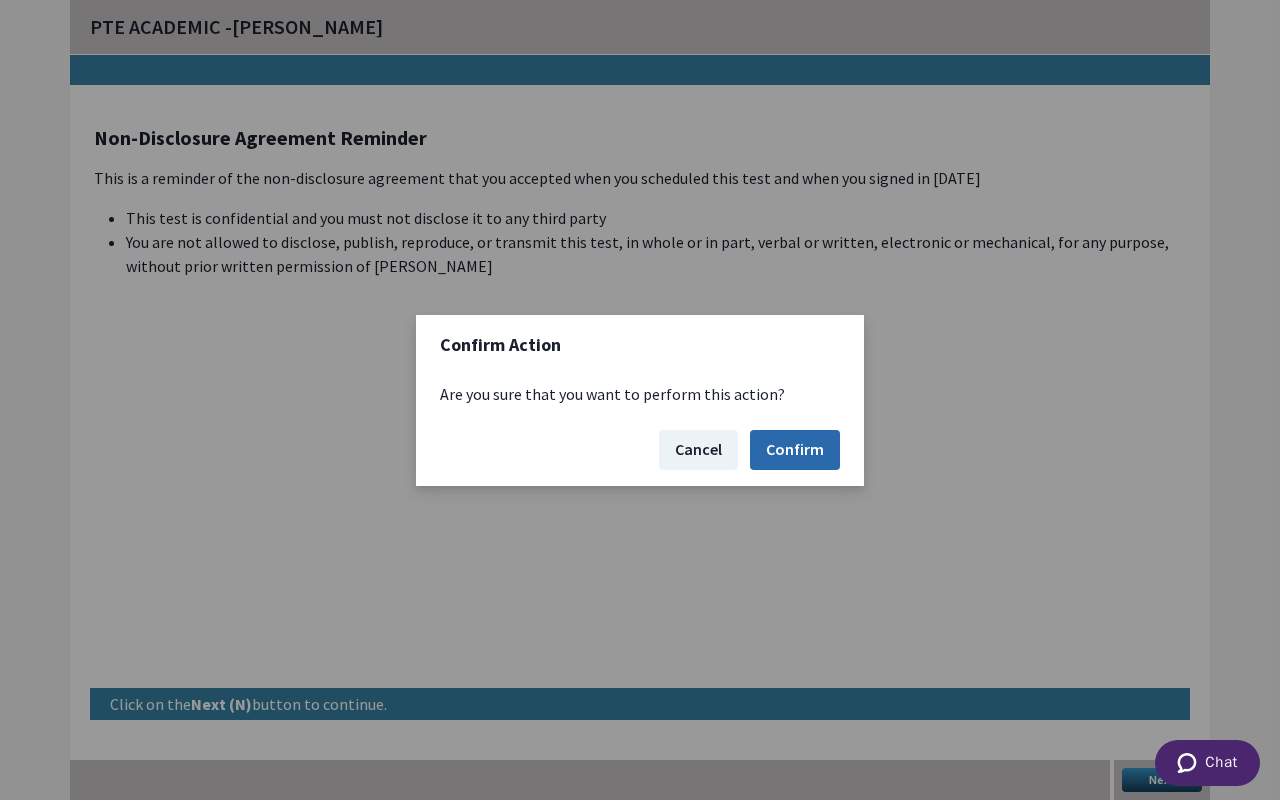 click on "Confirm" at bounding box center [795, 450] 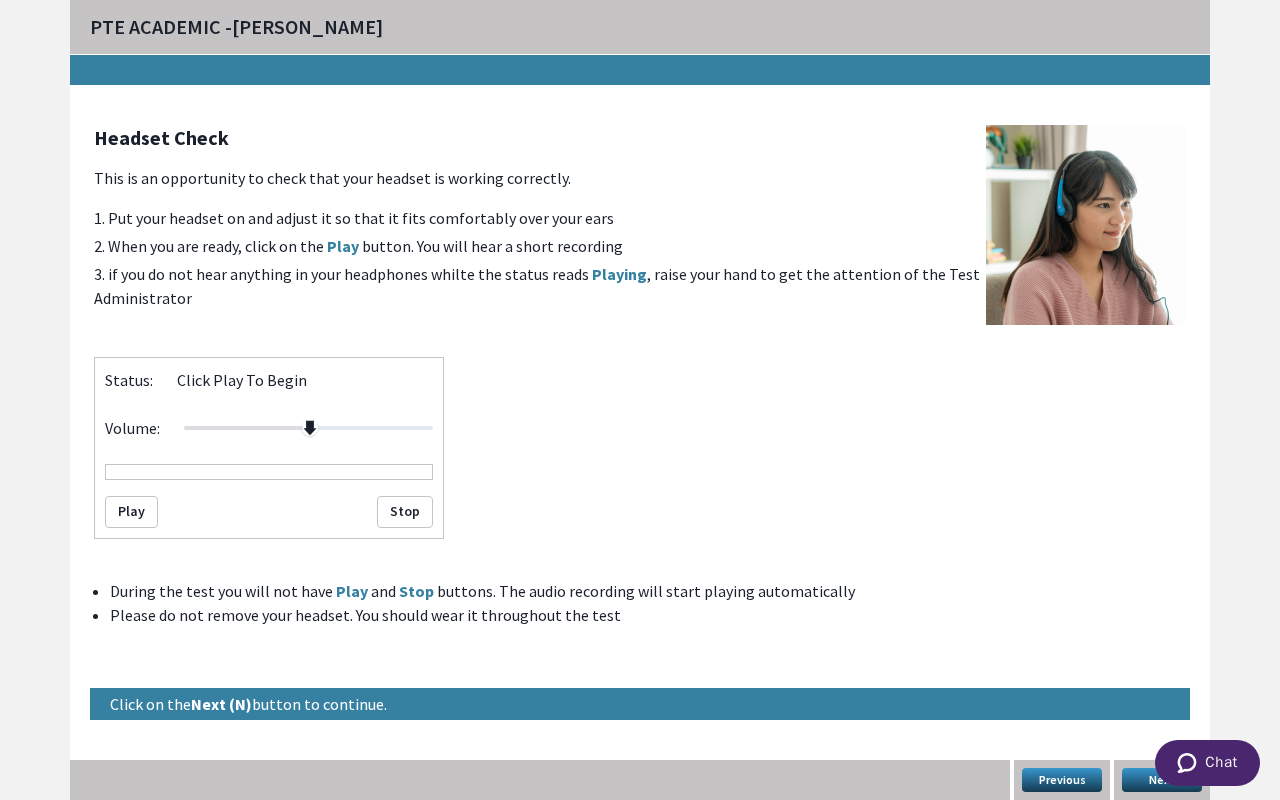 click on "Next" at bounding box center (1162, 780) 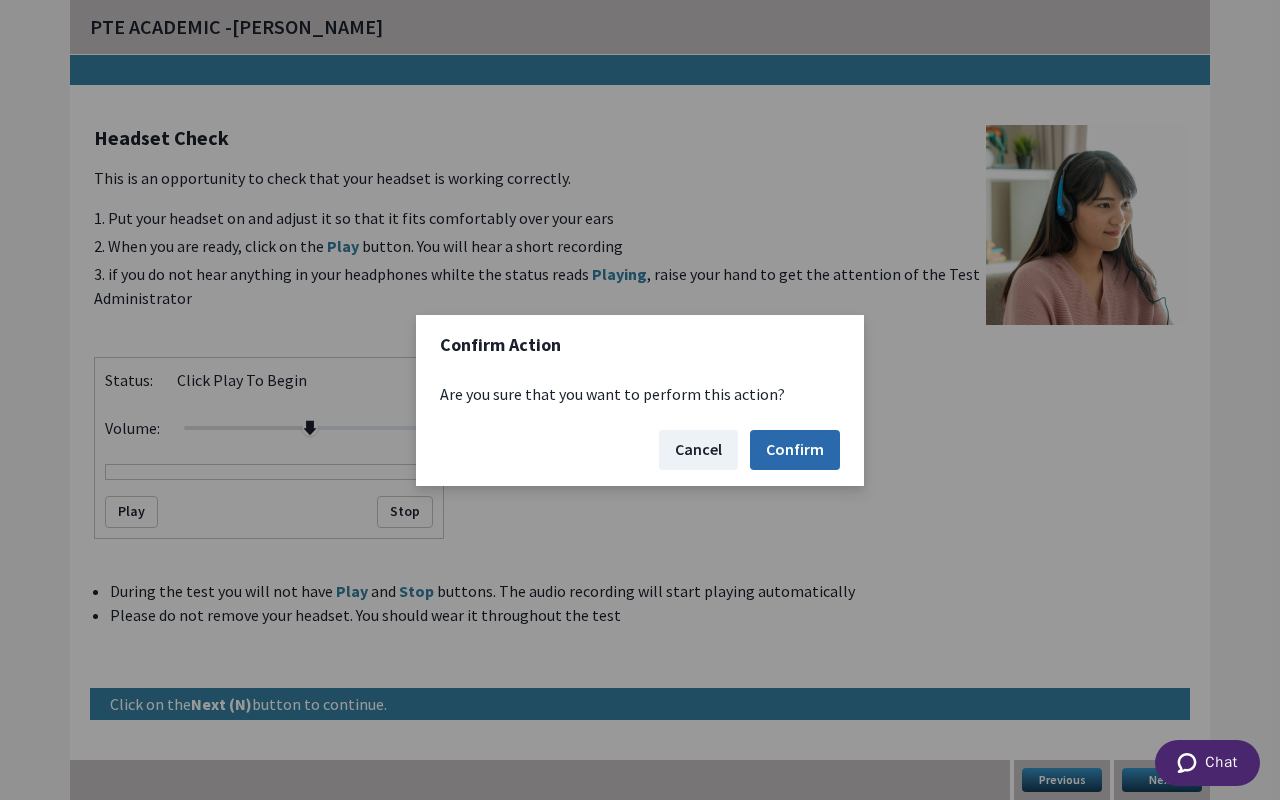 click on "Confirm" at bounding box center (795, 450) 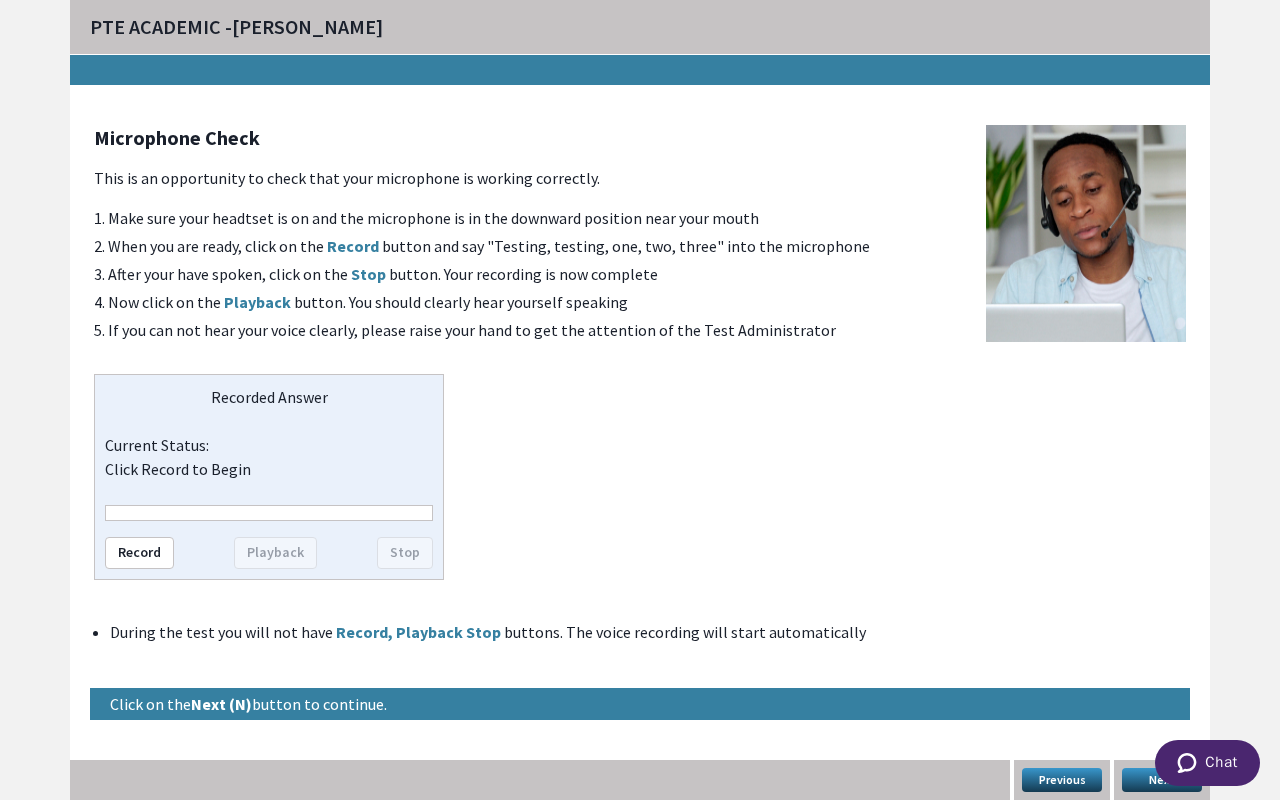 click on "Next" at bounding box center [1162, 780] 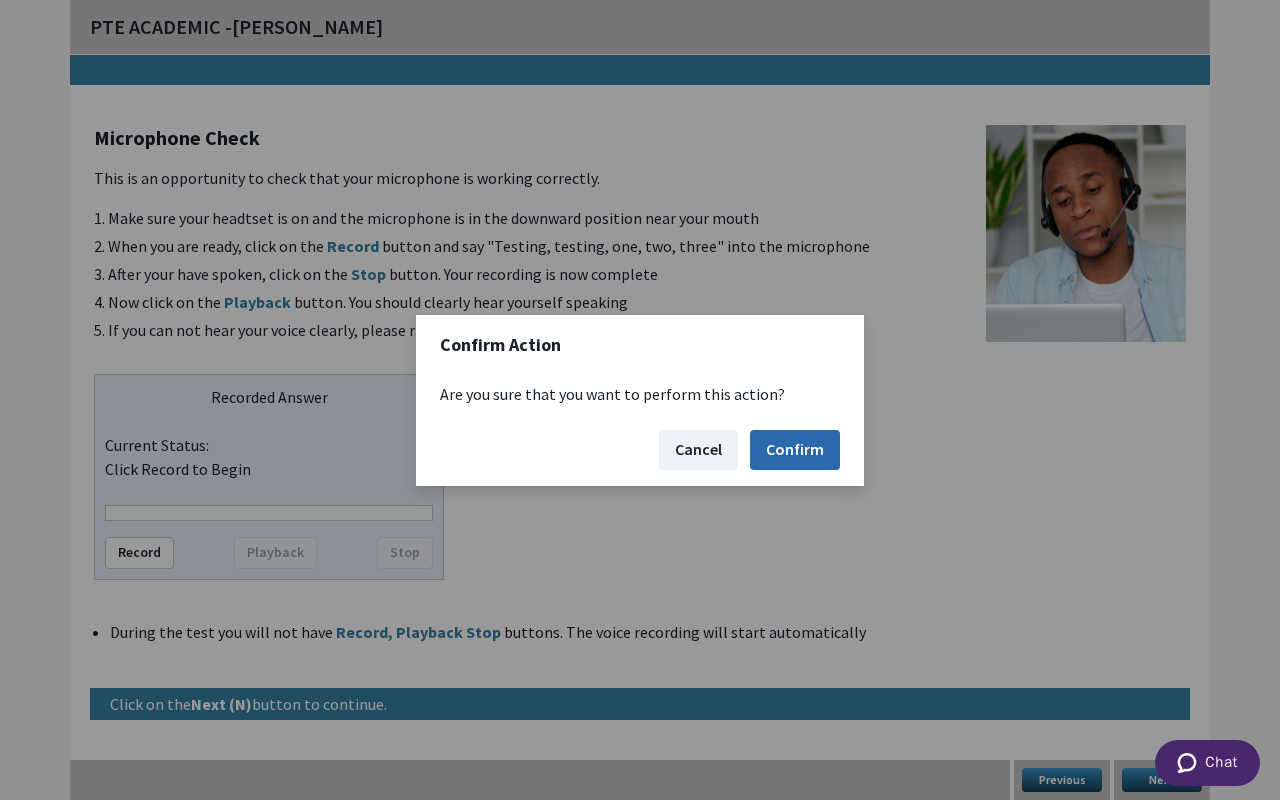 click on "Confirm" at bounding box center [795, 450] 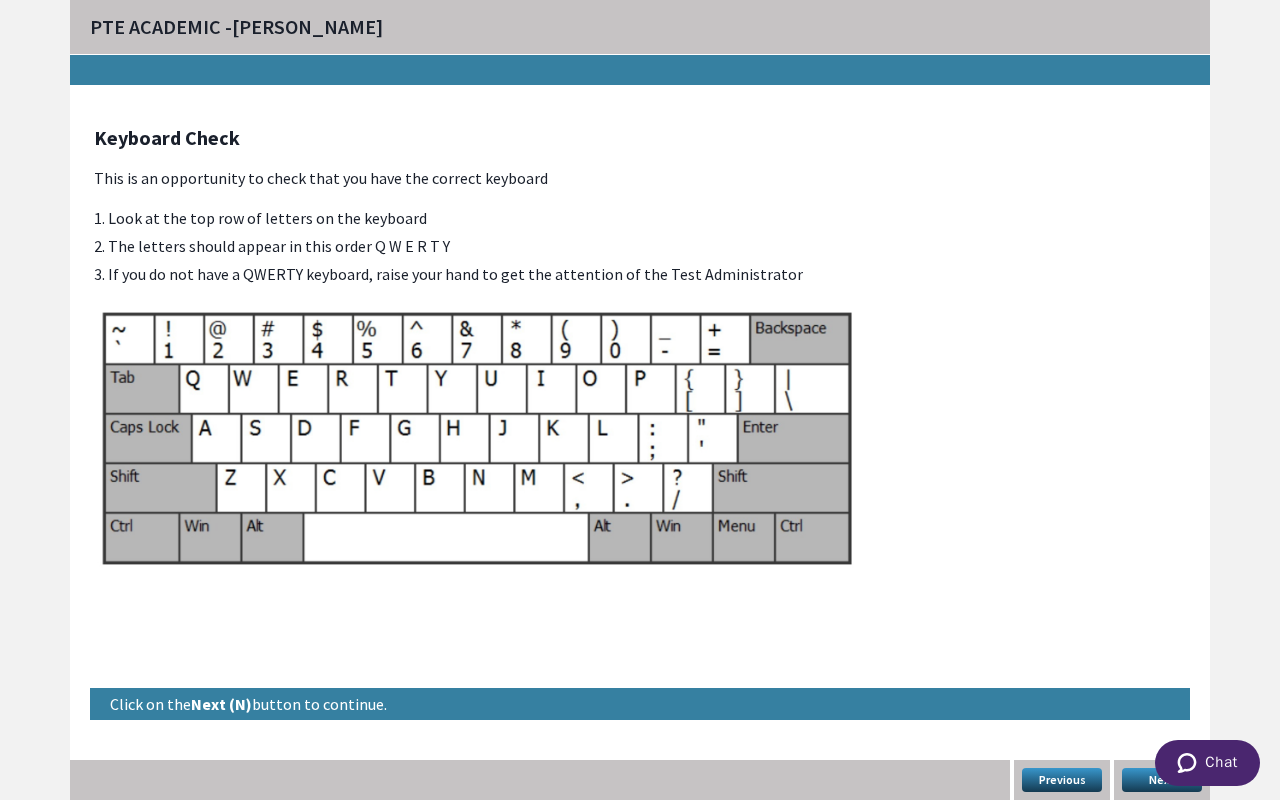 click on "Next" at bounding box center (1162, 780) 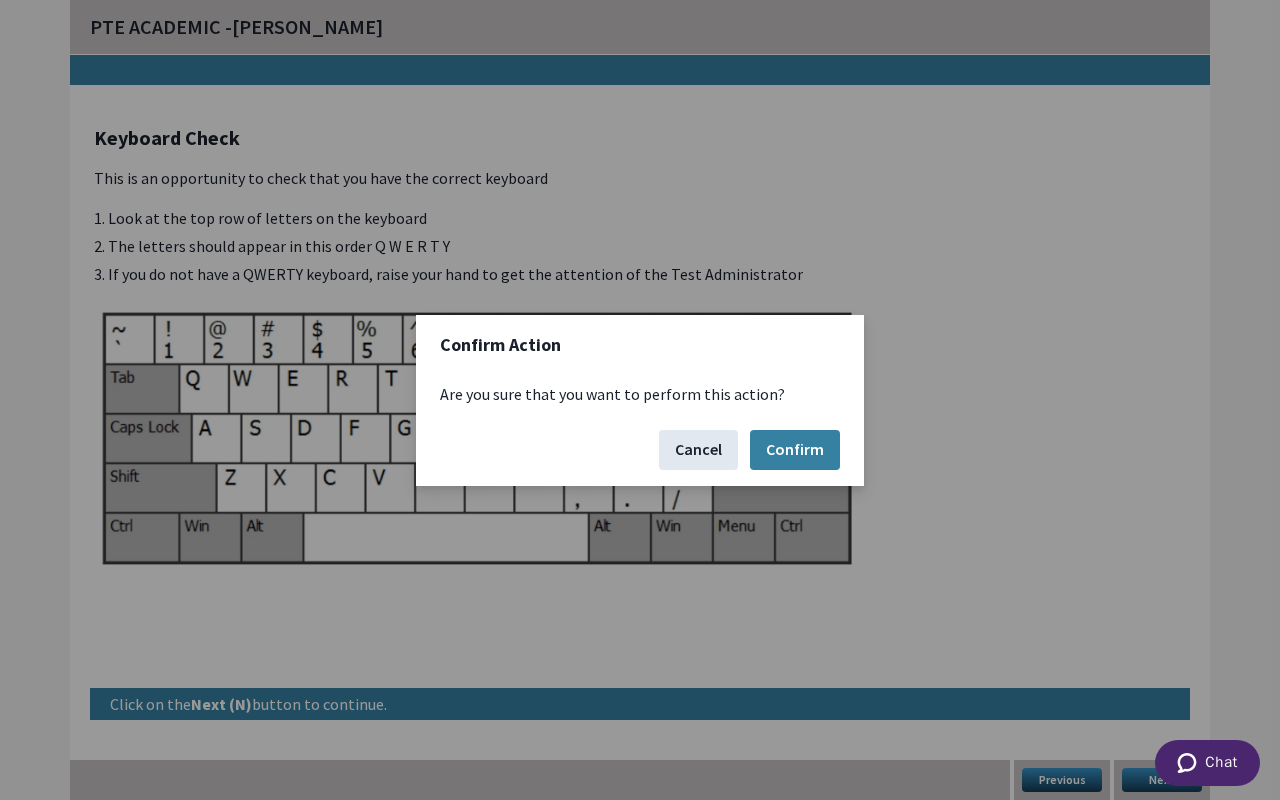click on "Cancel" at bounding box center [698, 450] 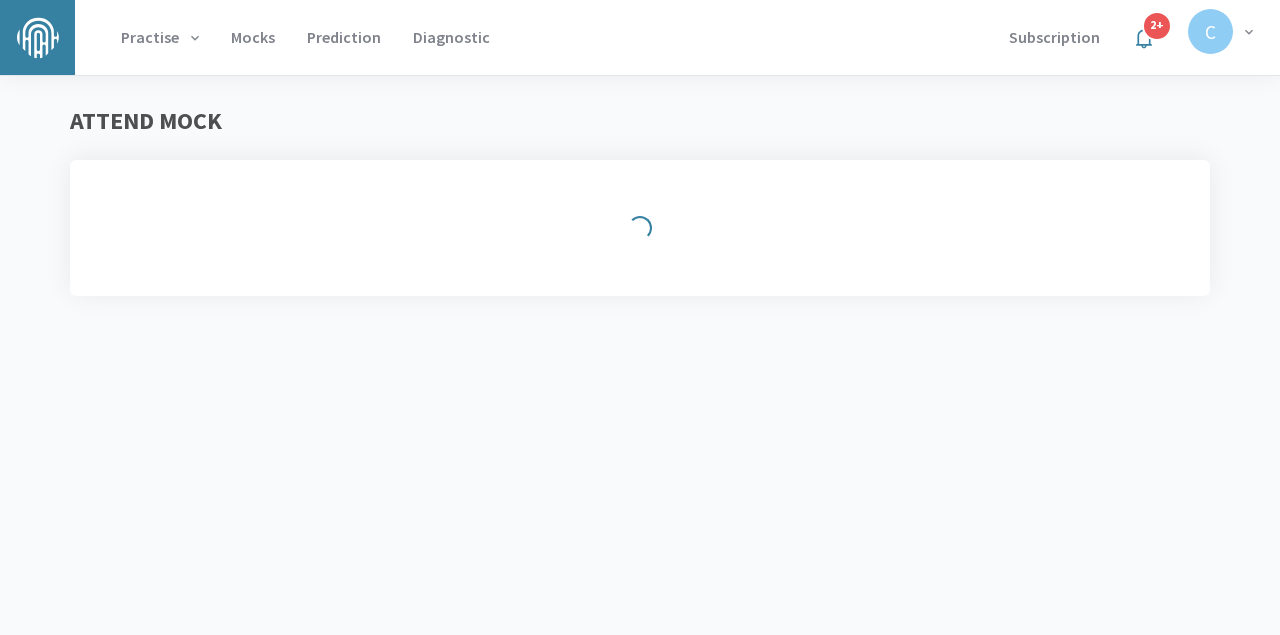 scroll, scrollTop: 0, scrollLeft: 0, axis: both 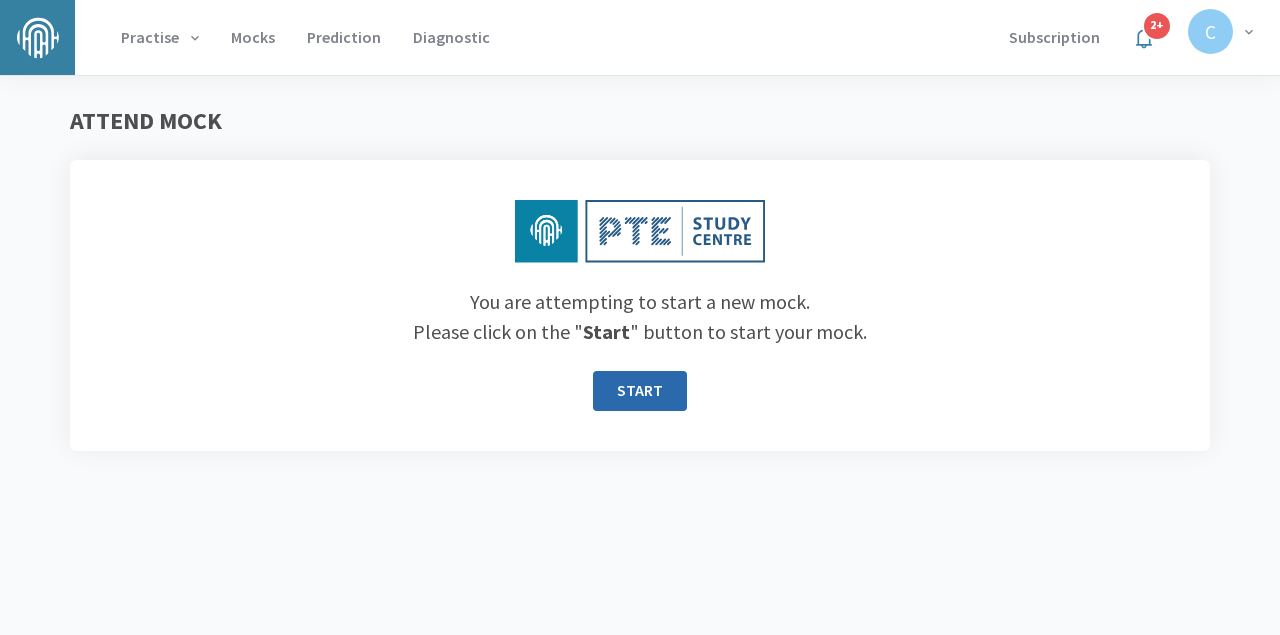 click on "START" at bounding box center (640, 391) 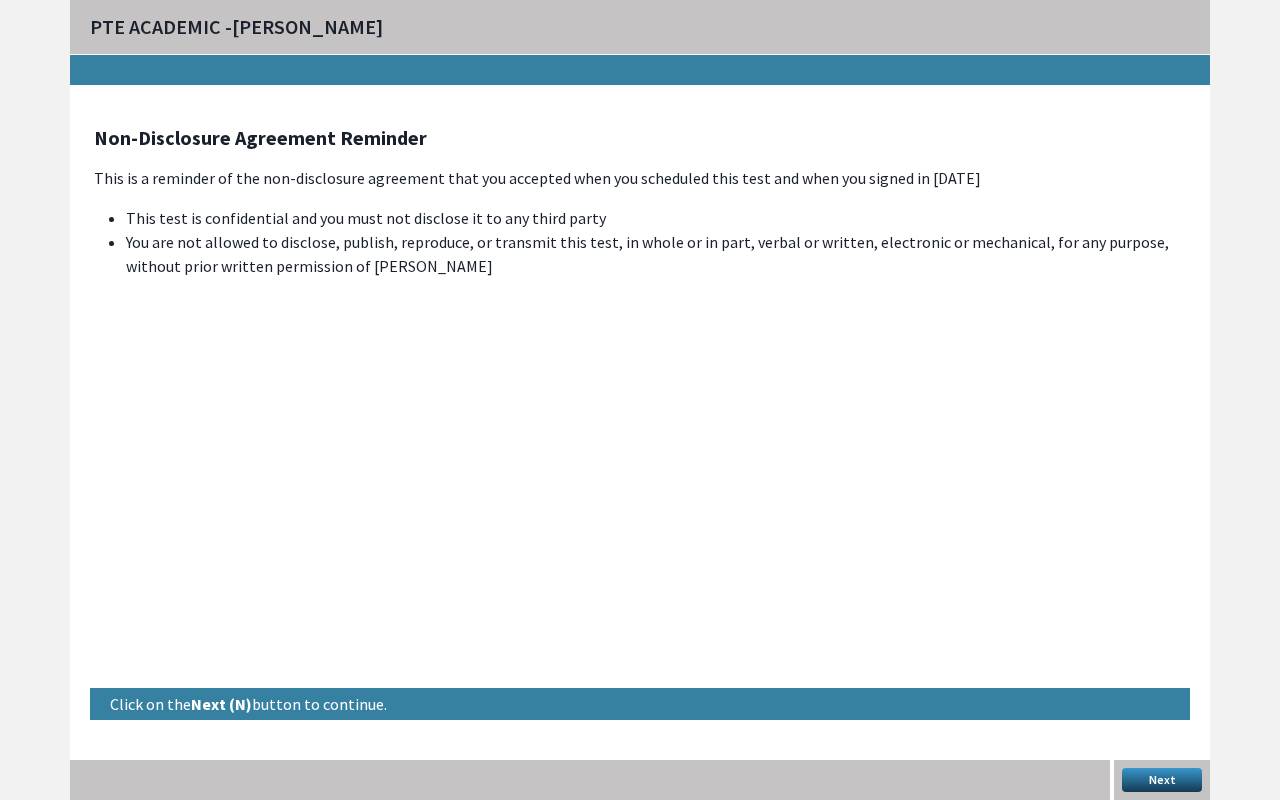 click on "Next" at bounding box center (1162, 780) 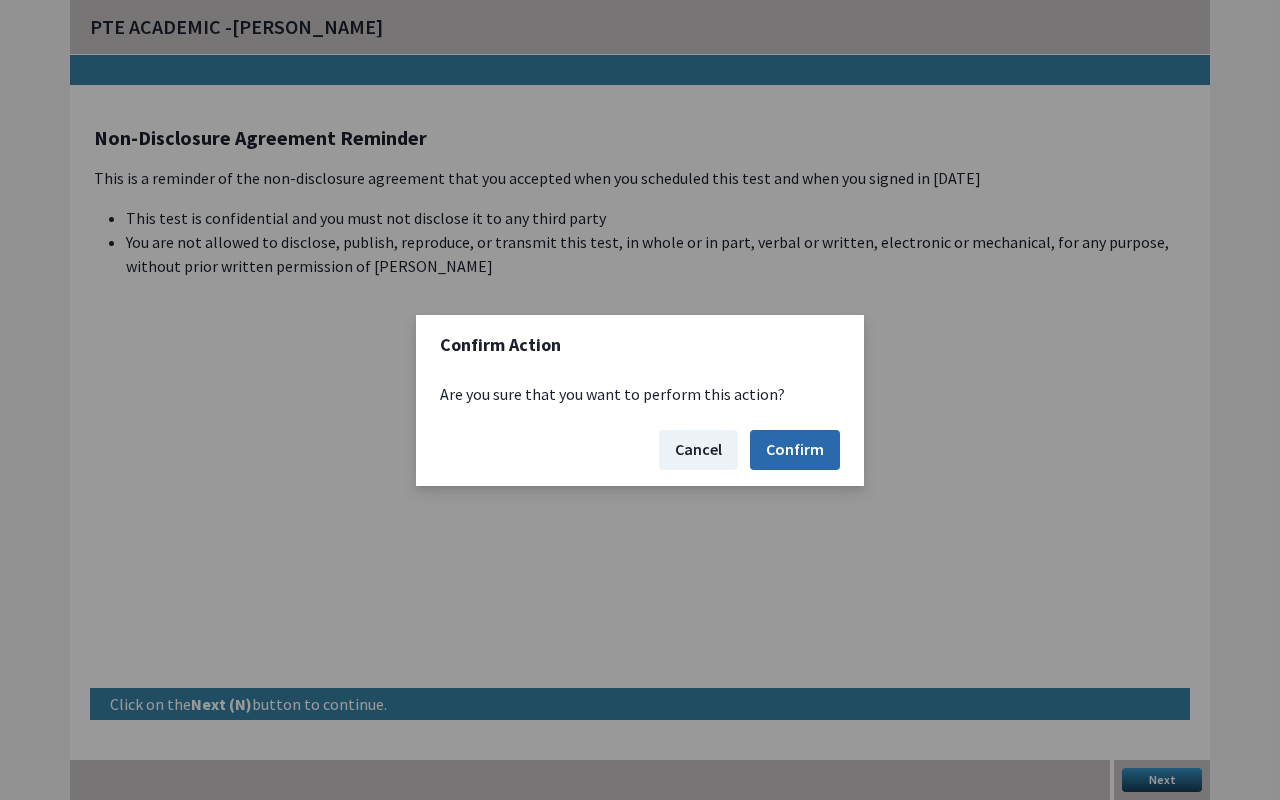 click on "Confirm" at bounding box center (795, 450) 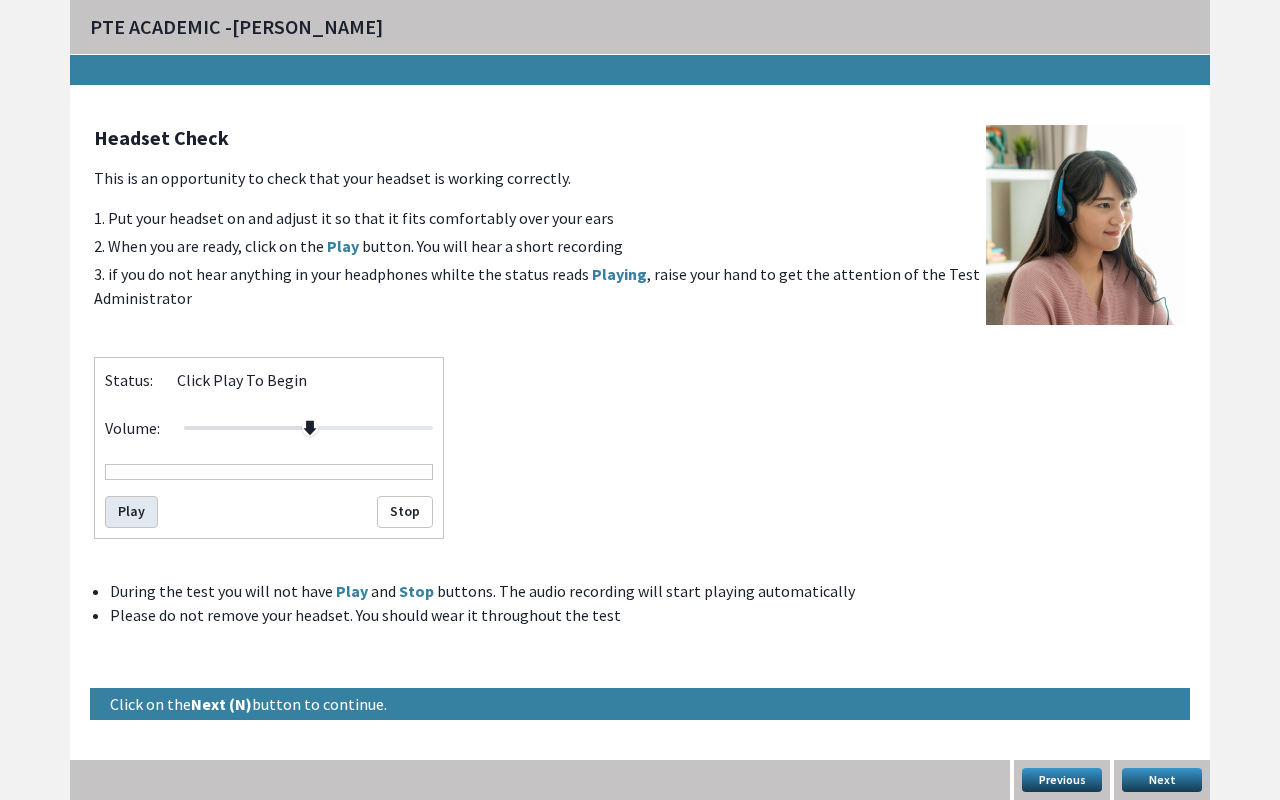 click on "Play" at bounding box center [131, 512] 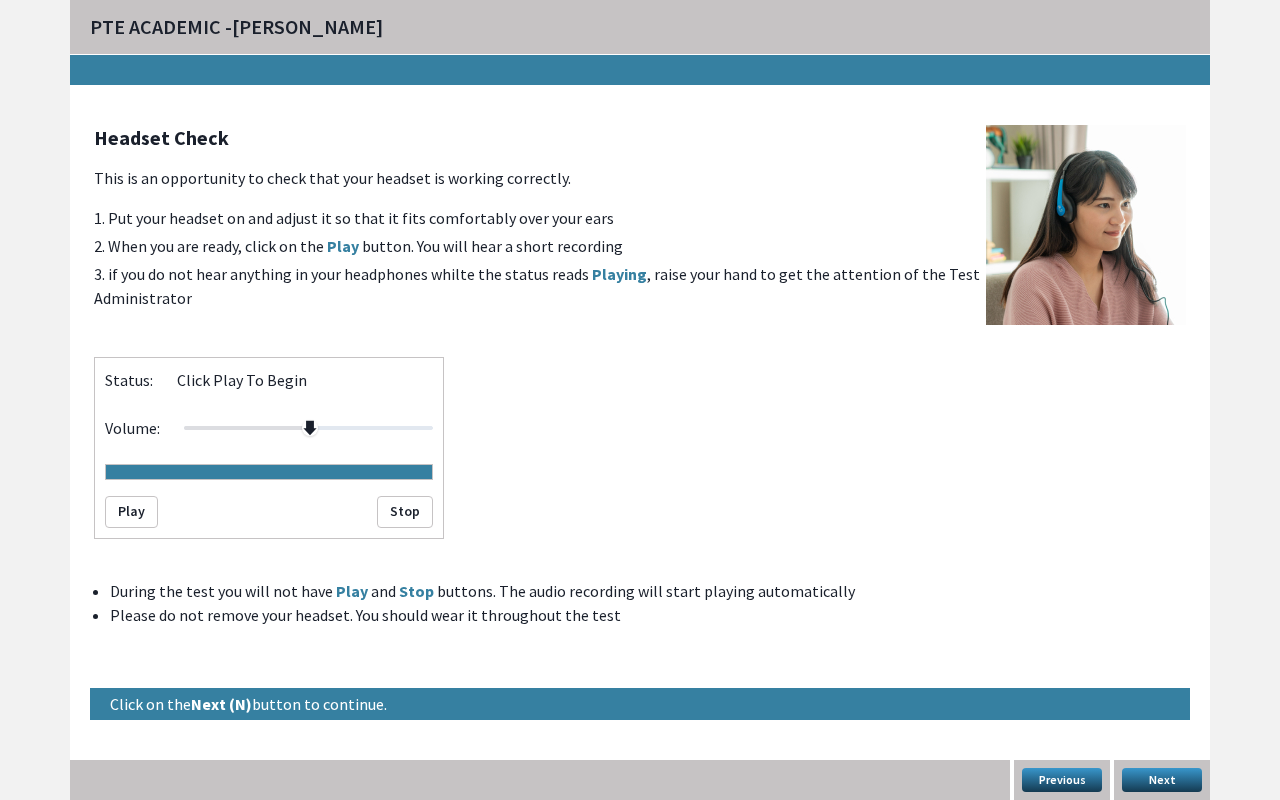 click on "Next" at bounding box center (1162, 780) 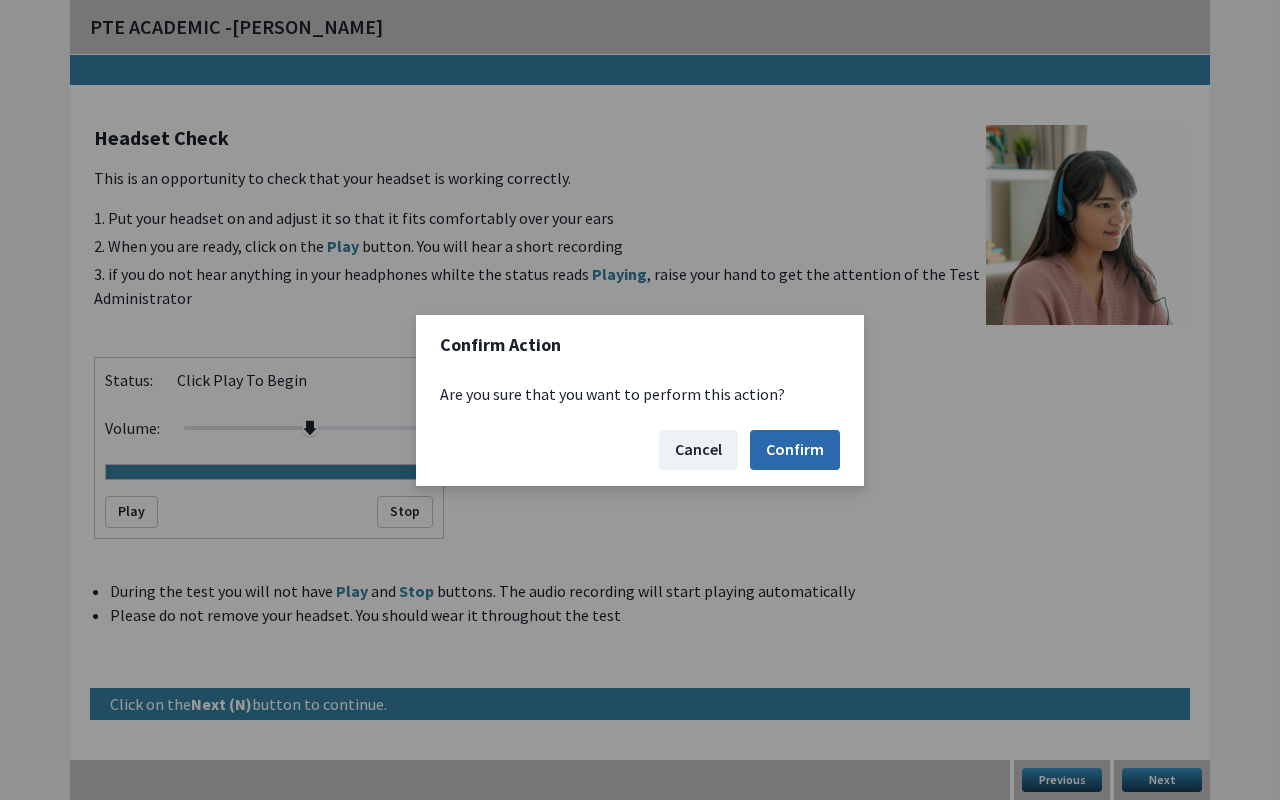 click on "Confirm" at bounding box center [795, 450] 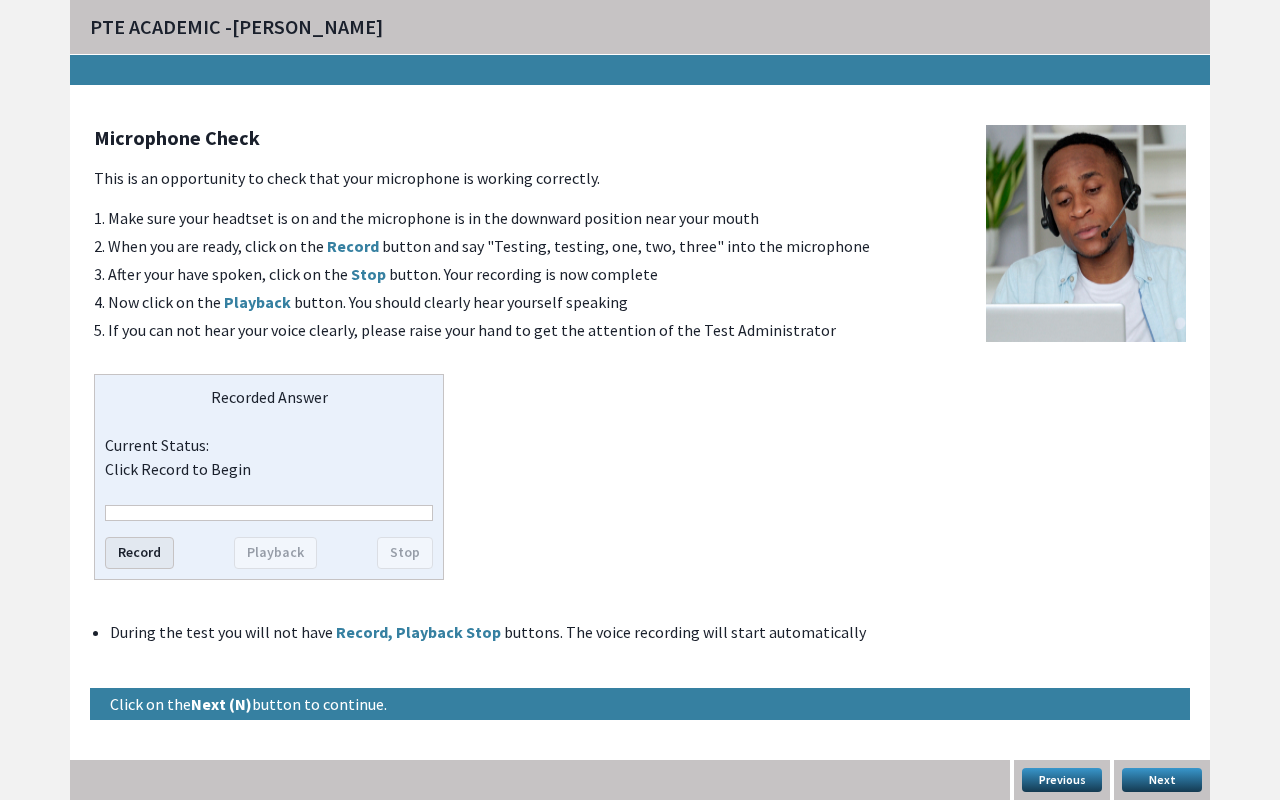 click on "Record" at bounding box center (139, 553) 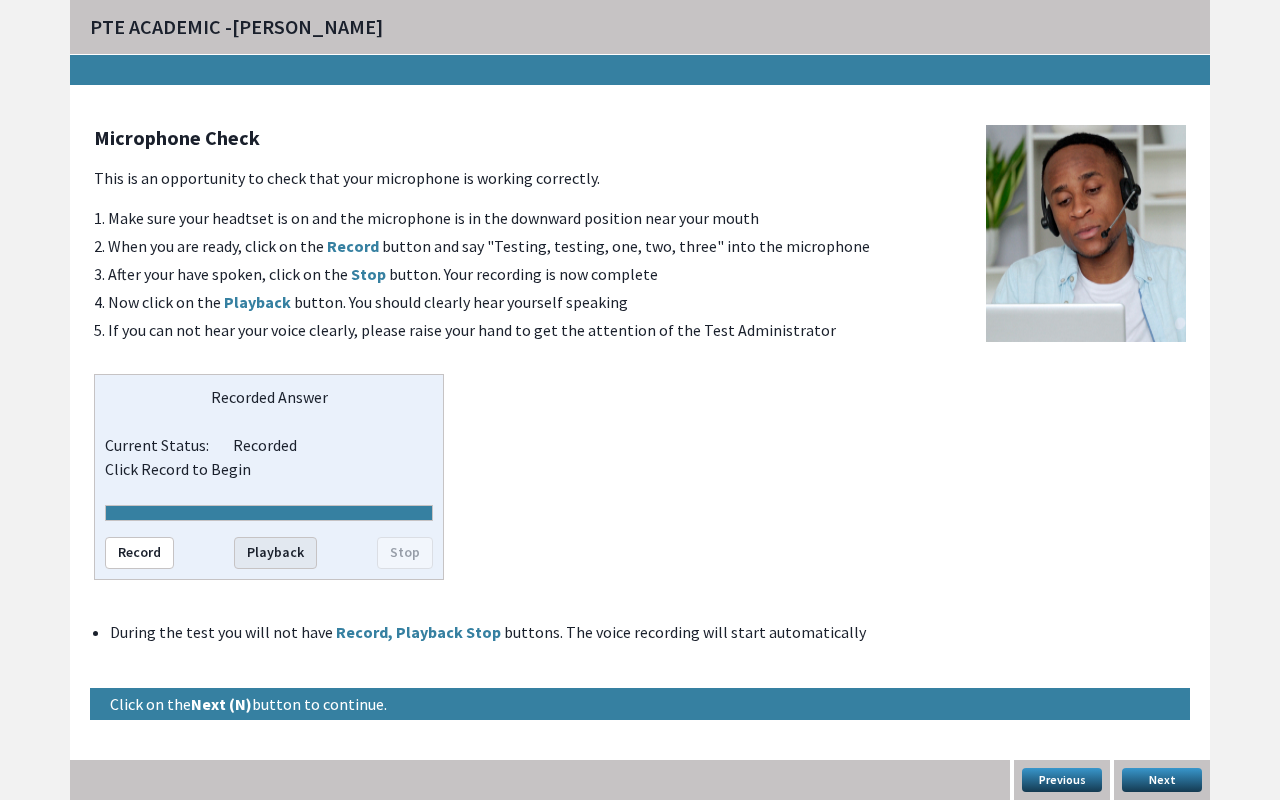 click on "Playback" at bounding box center [275, 553] 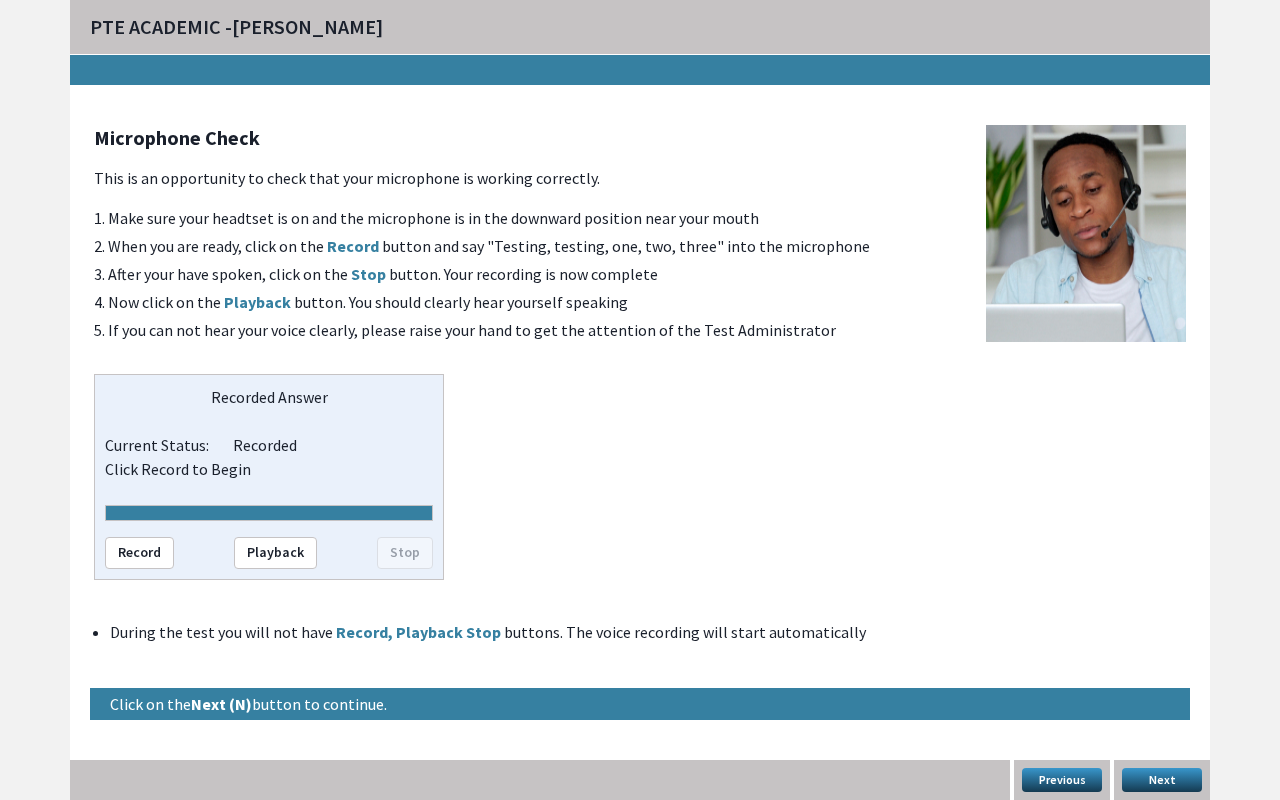 click on "Next" at bounding box center (1162, 780) 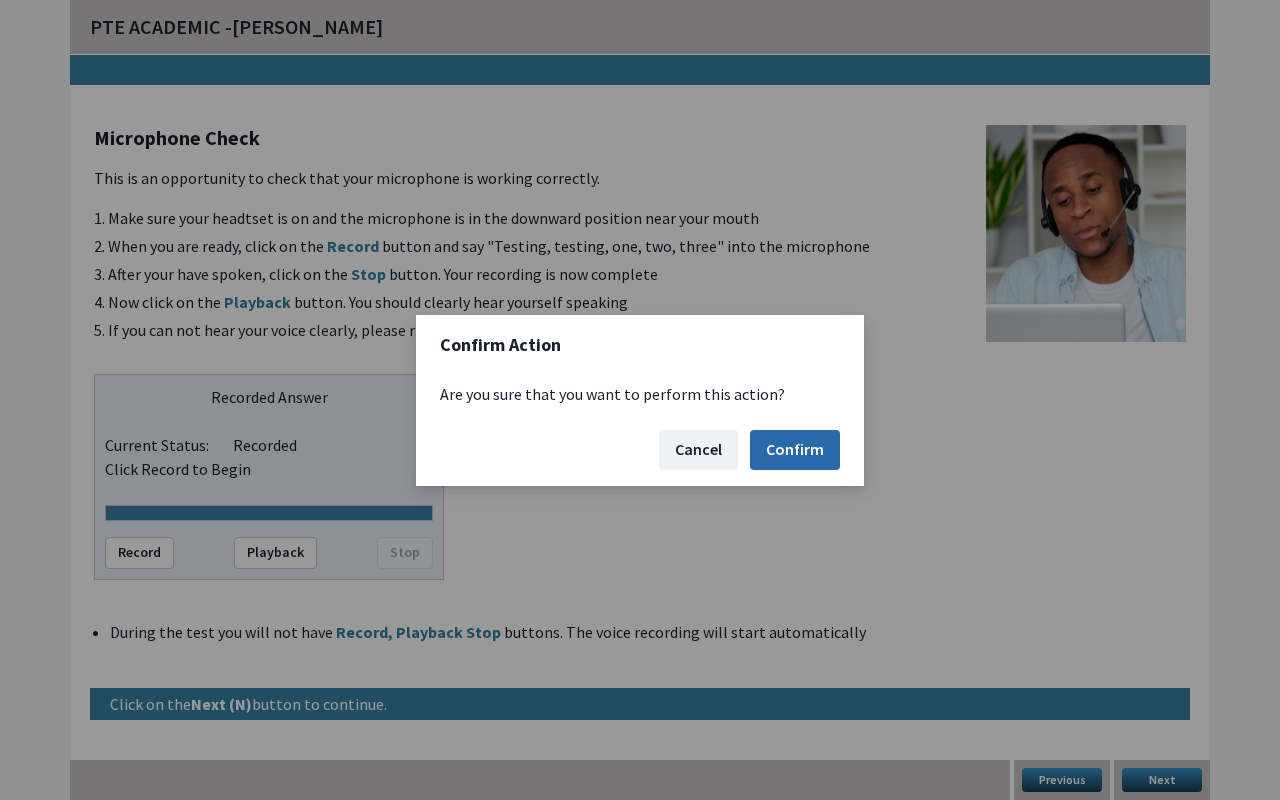 click on "Confirm" at bounding box center [795, 450] 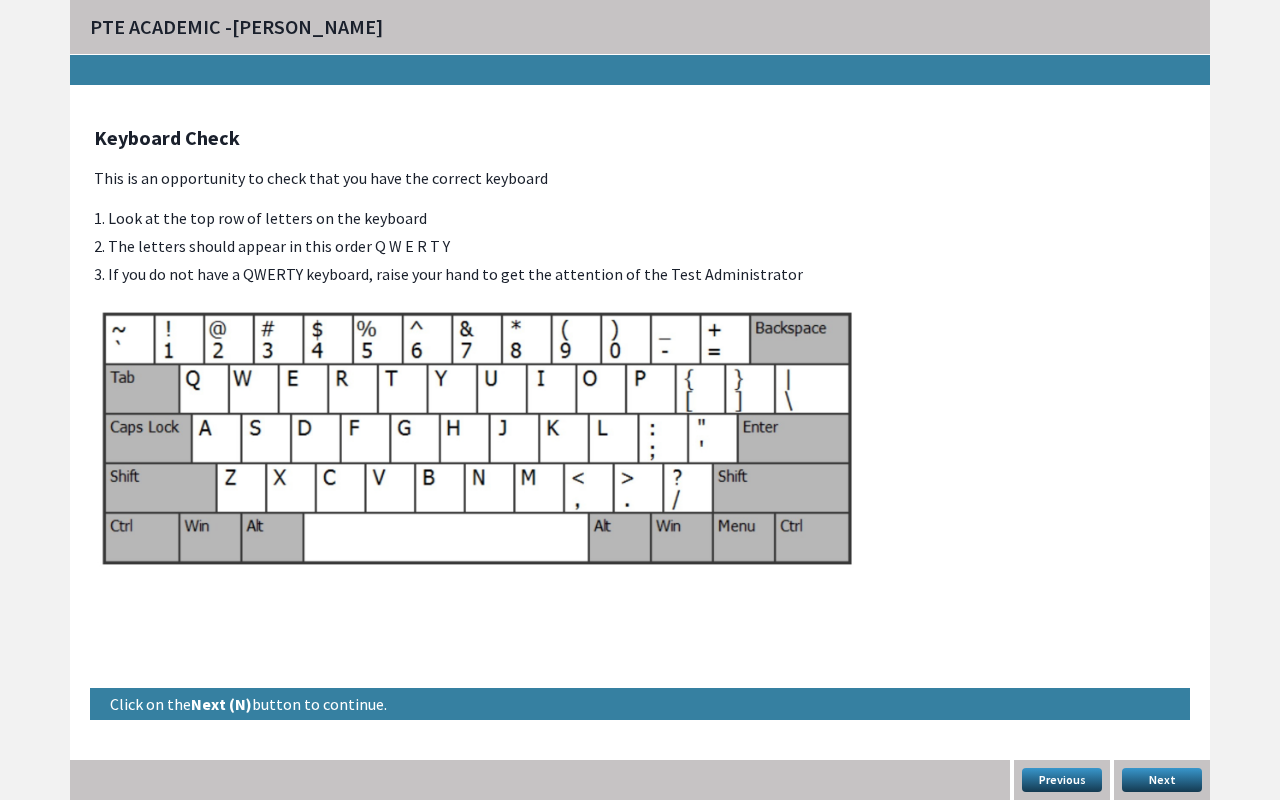 click on "Next" at bounding box center [1162, 780] 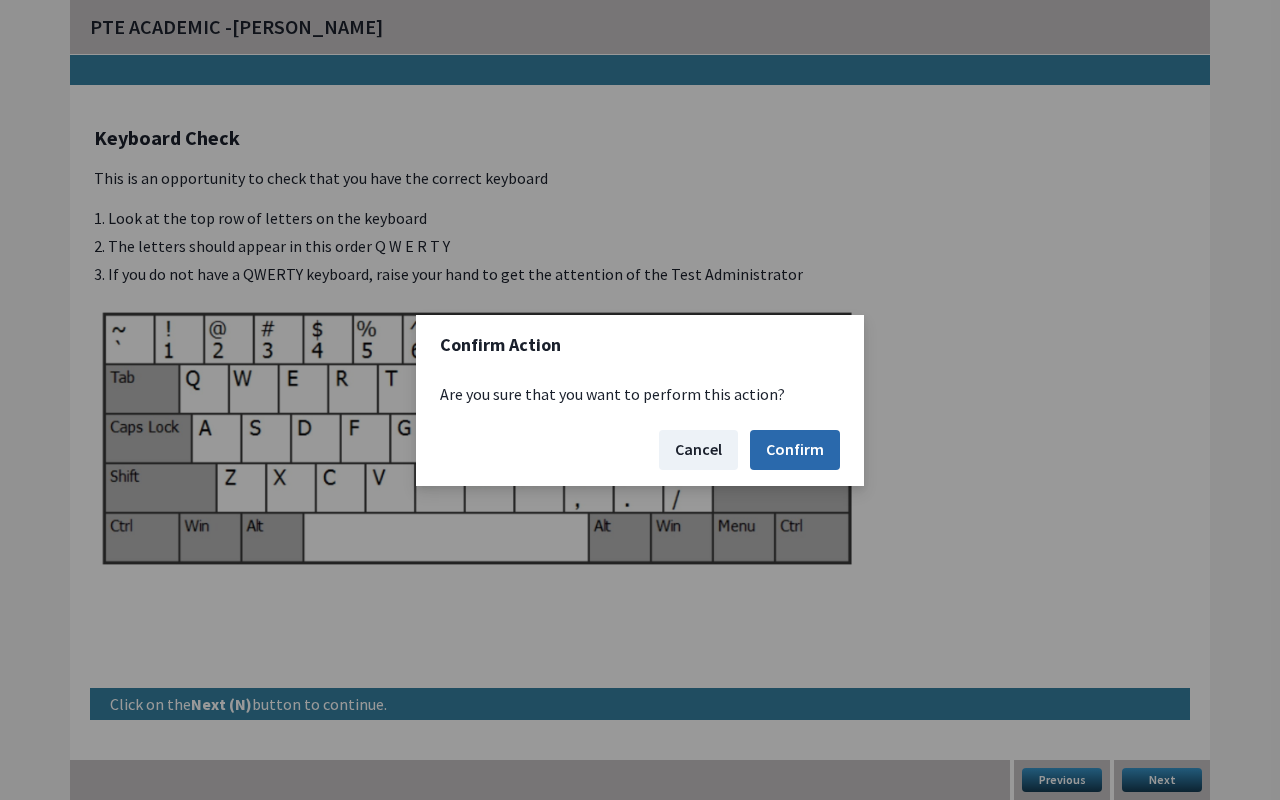 click on "Confirm" at bounding box center (795, 450) 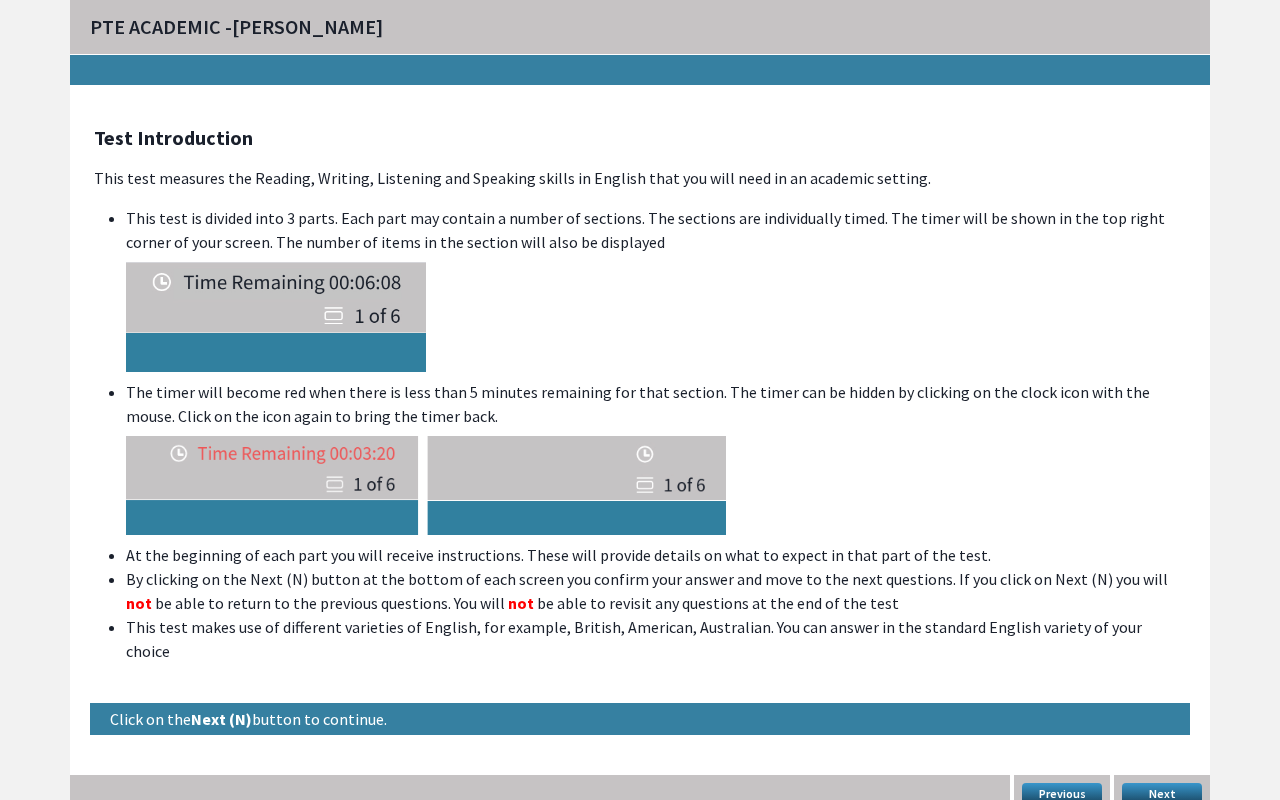 click on "Next" at bounding box center (1162, 795) 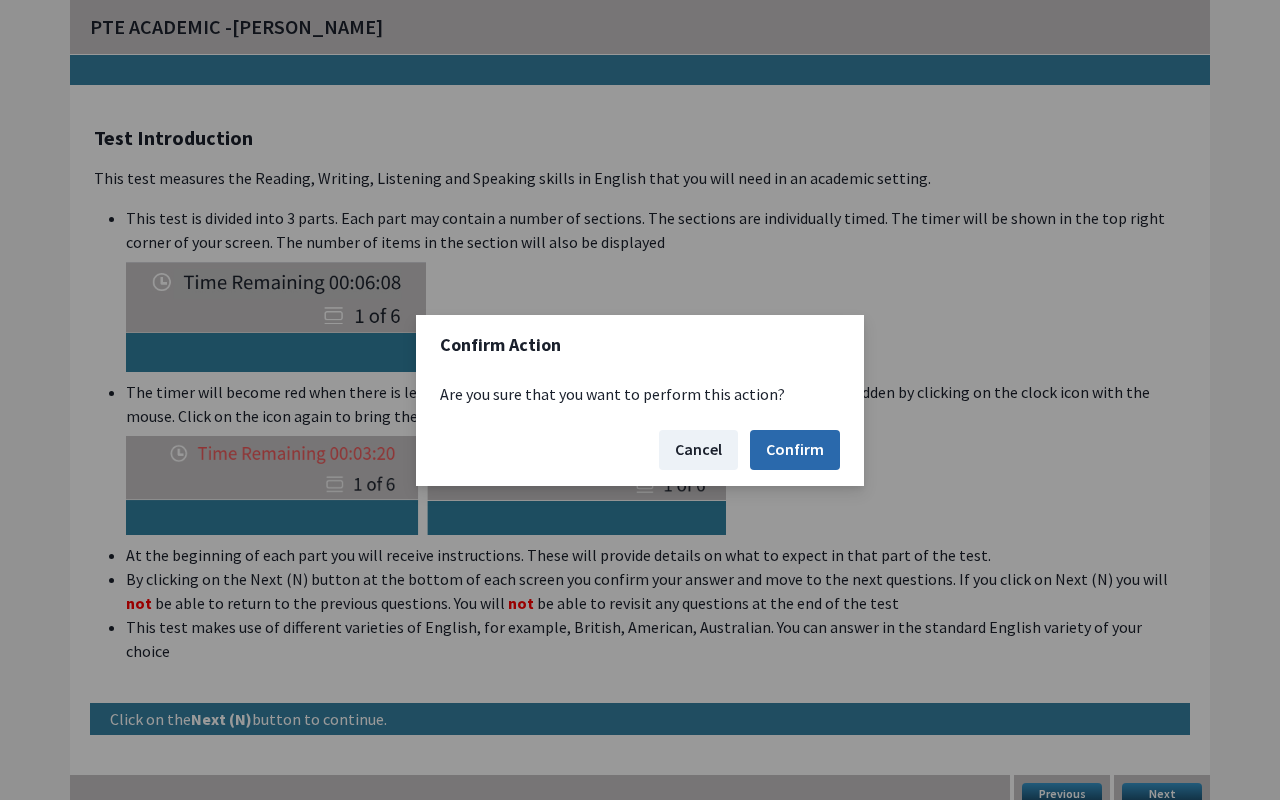click on "Confirm" at bounding box center [795, 450] 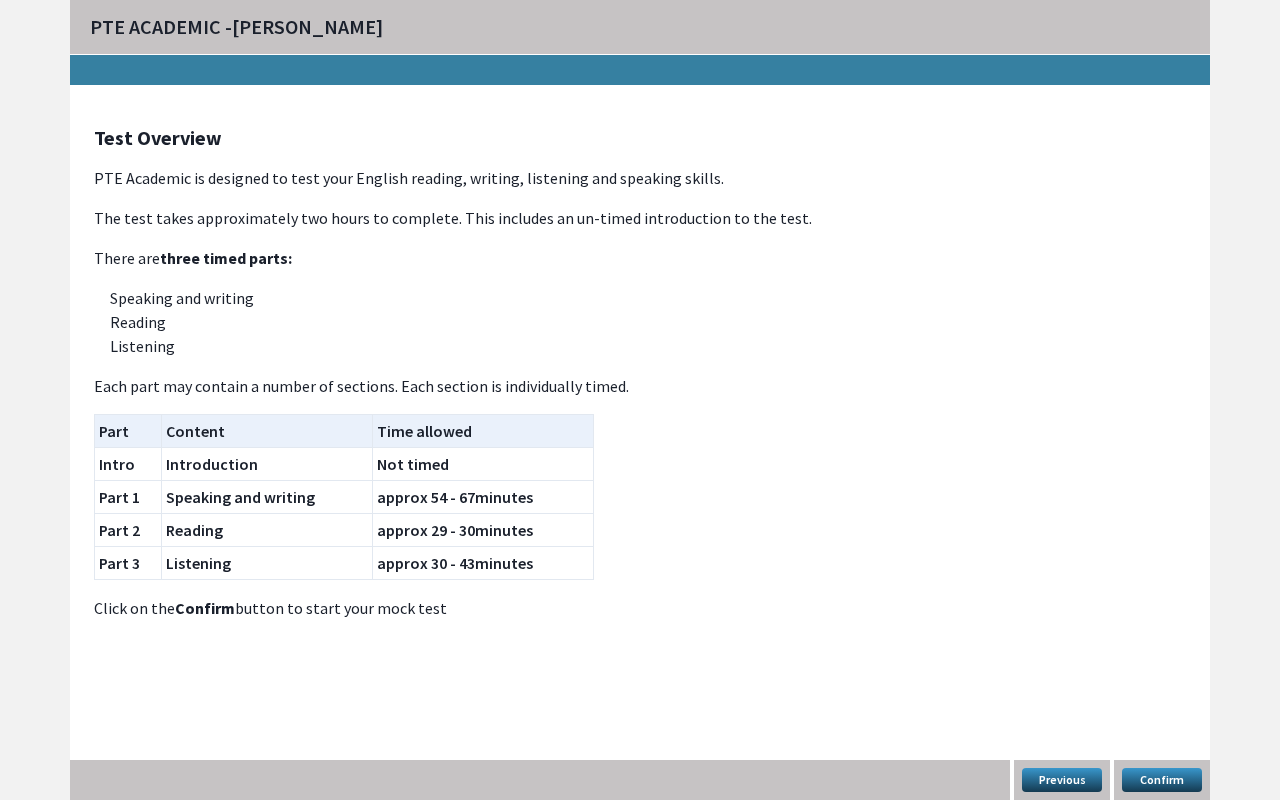 click on "Confirm" at bounding box center [1162, 780] 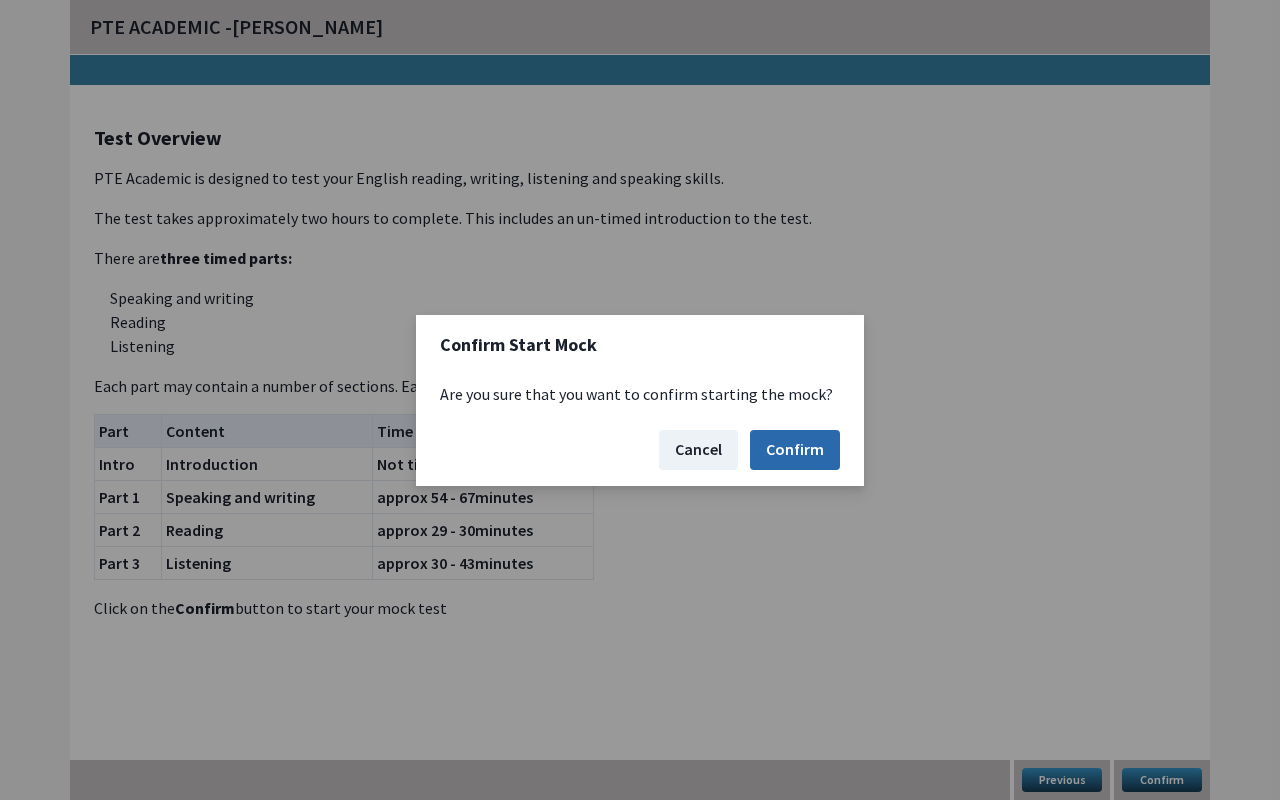 click on "Confirm" at bounding box center [795, 450] 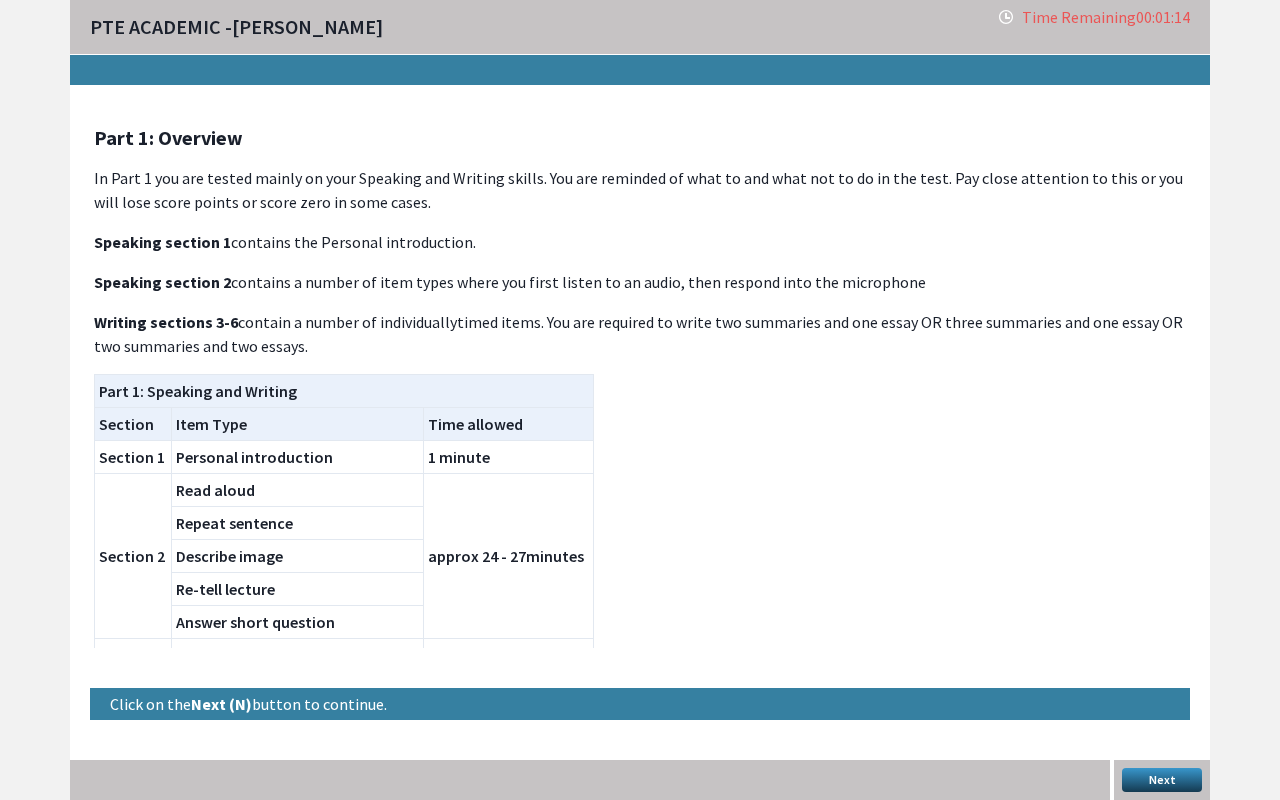 click on "Next" at bounding box center (1162, 780) 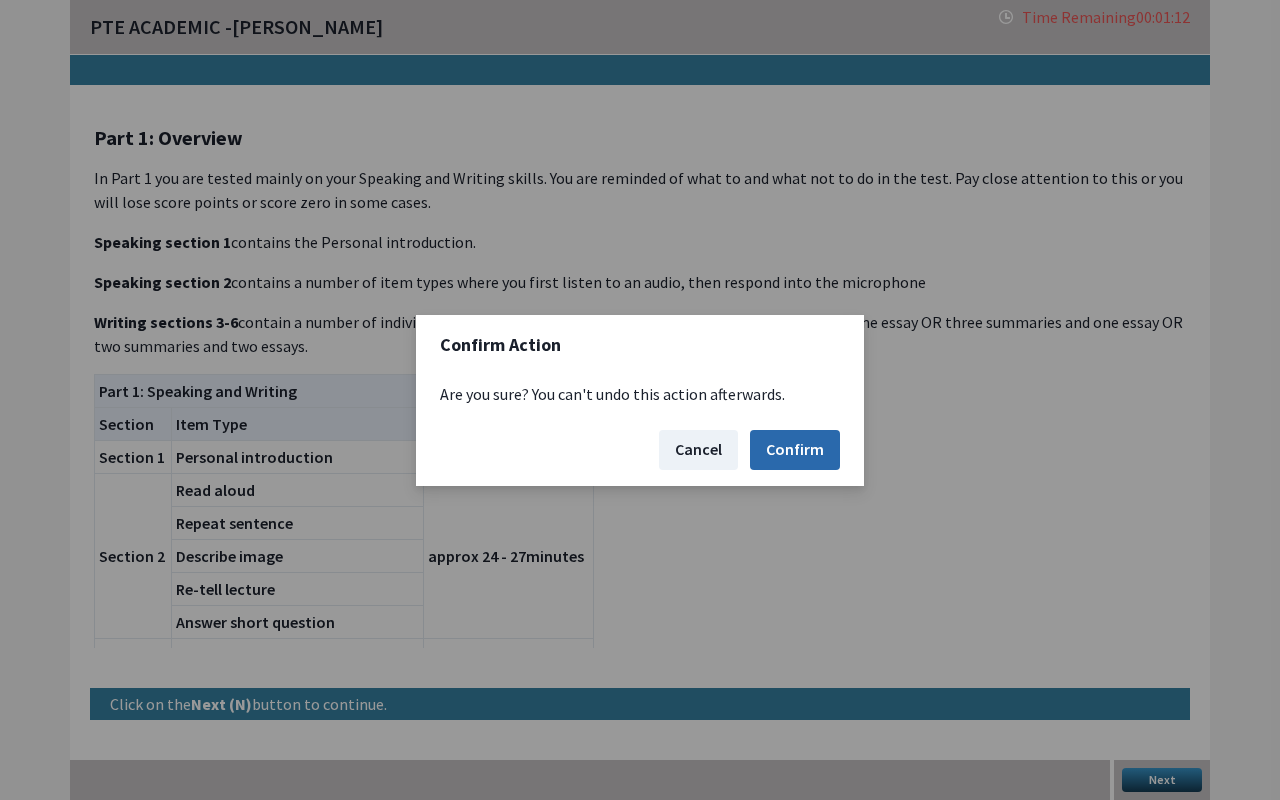 click on "Confirm" at bounding box center [795, 450] 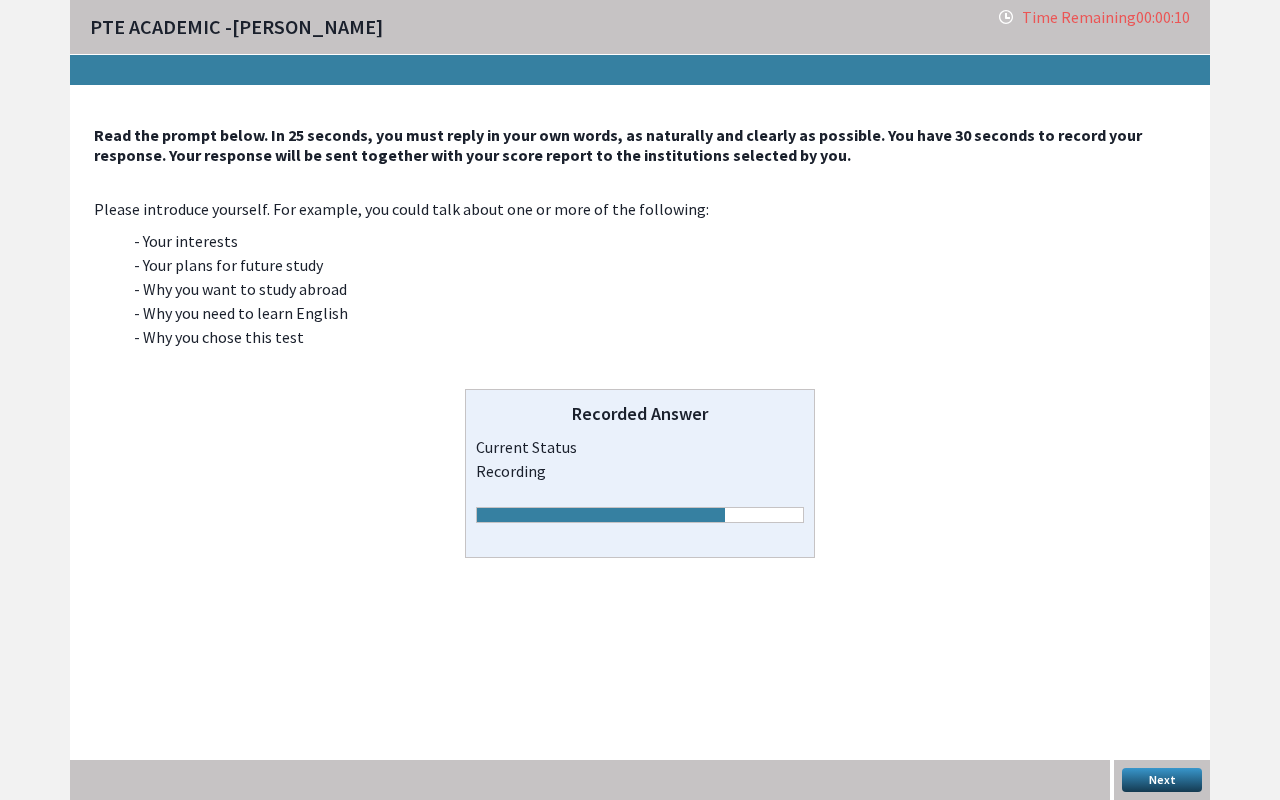 click on "Next" at bounding box center (1162, 780) 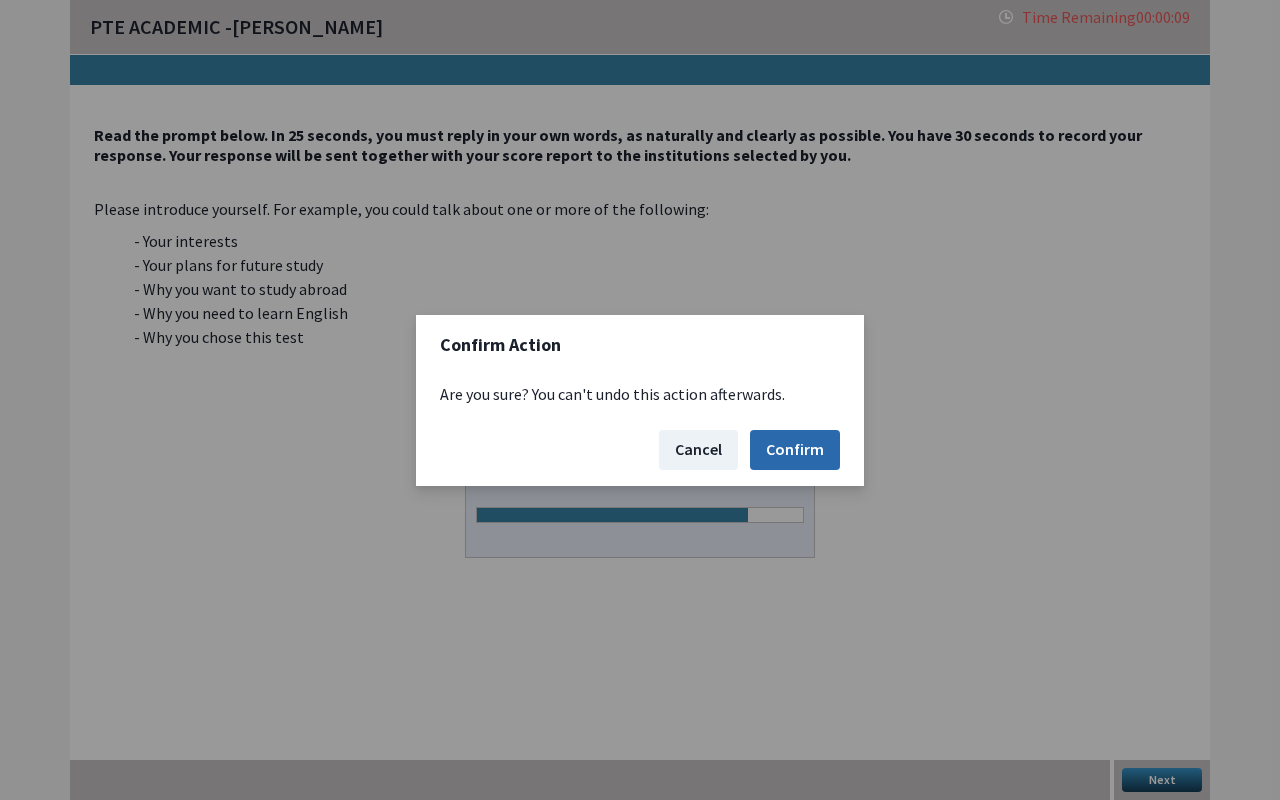 click on "Confirm" at bounding box center [795, 450] 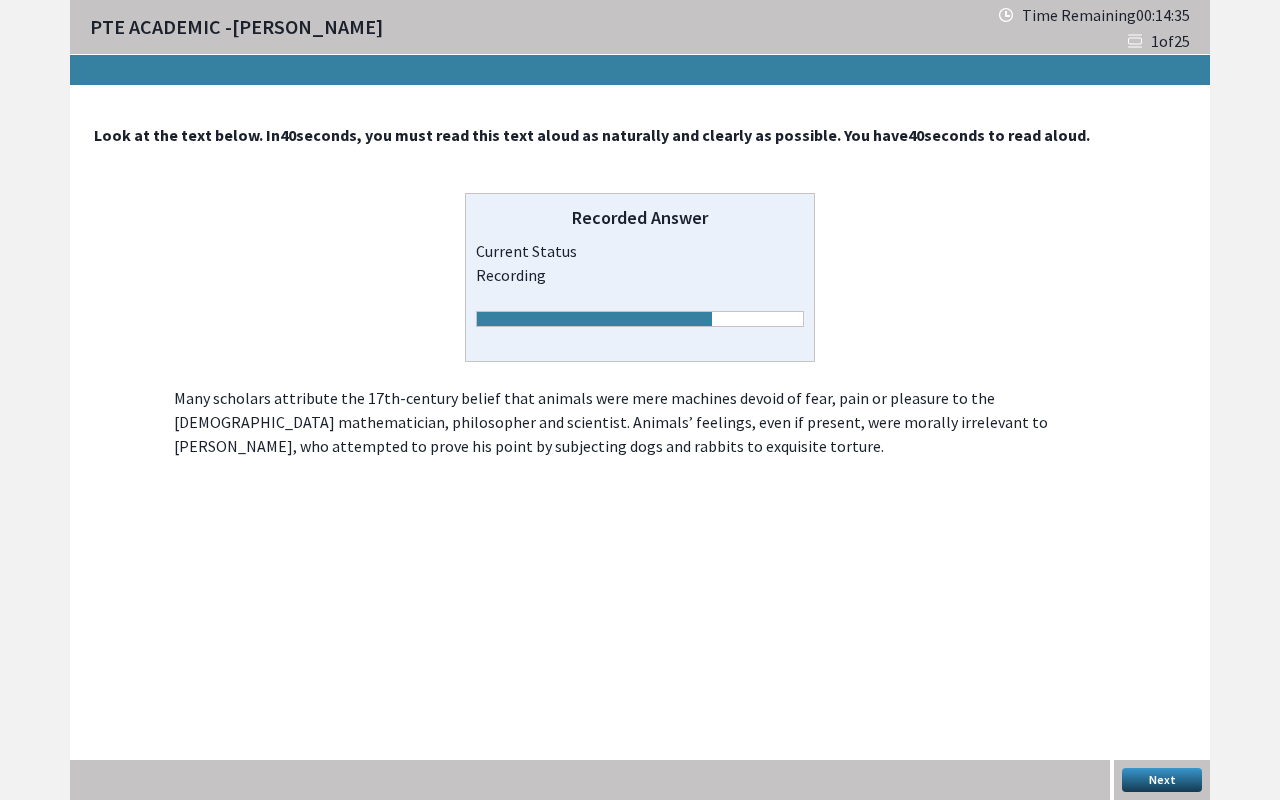 click on "Next" at bounding box center (1162, 780) 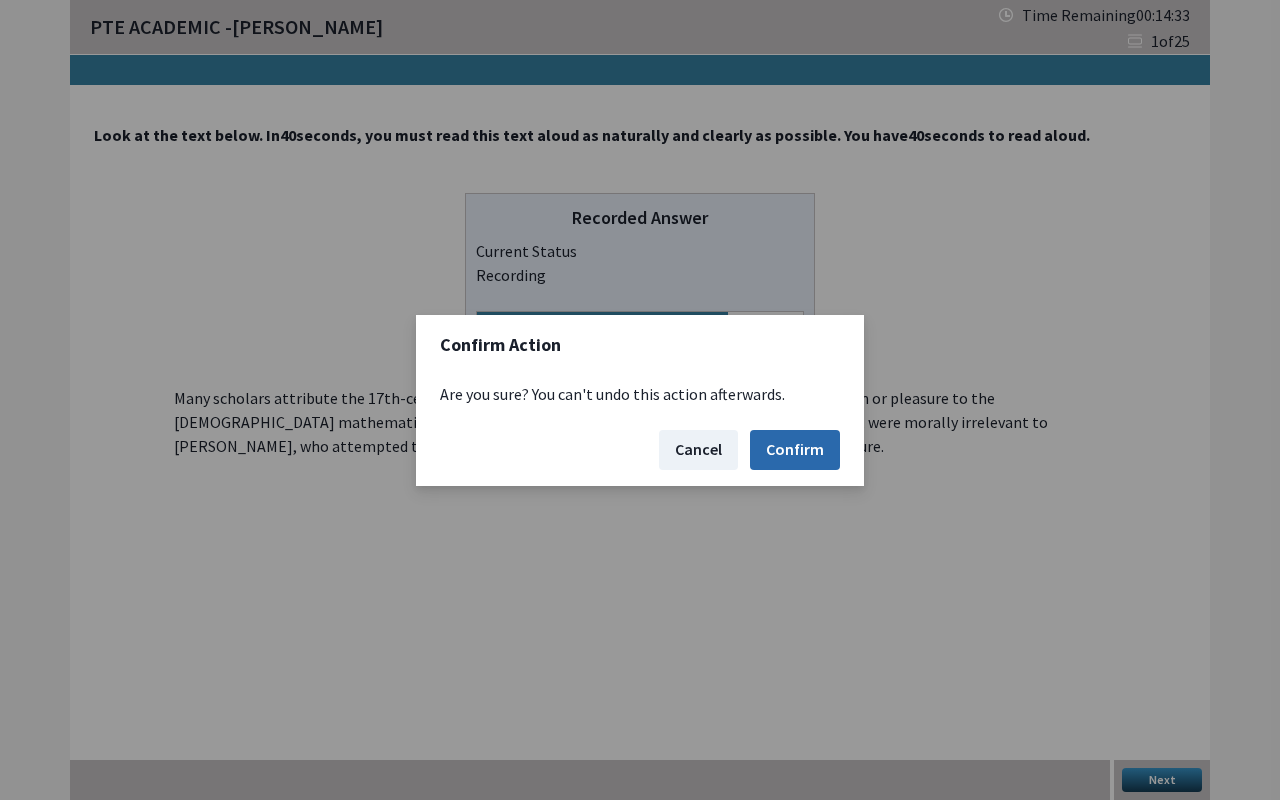 click on "Confirm" at bounding box center [795, 450] 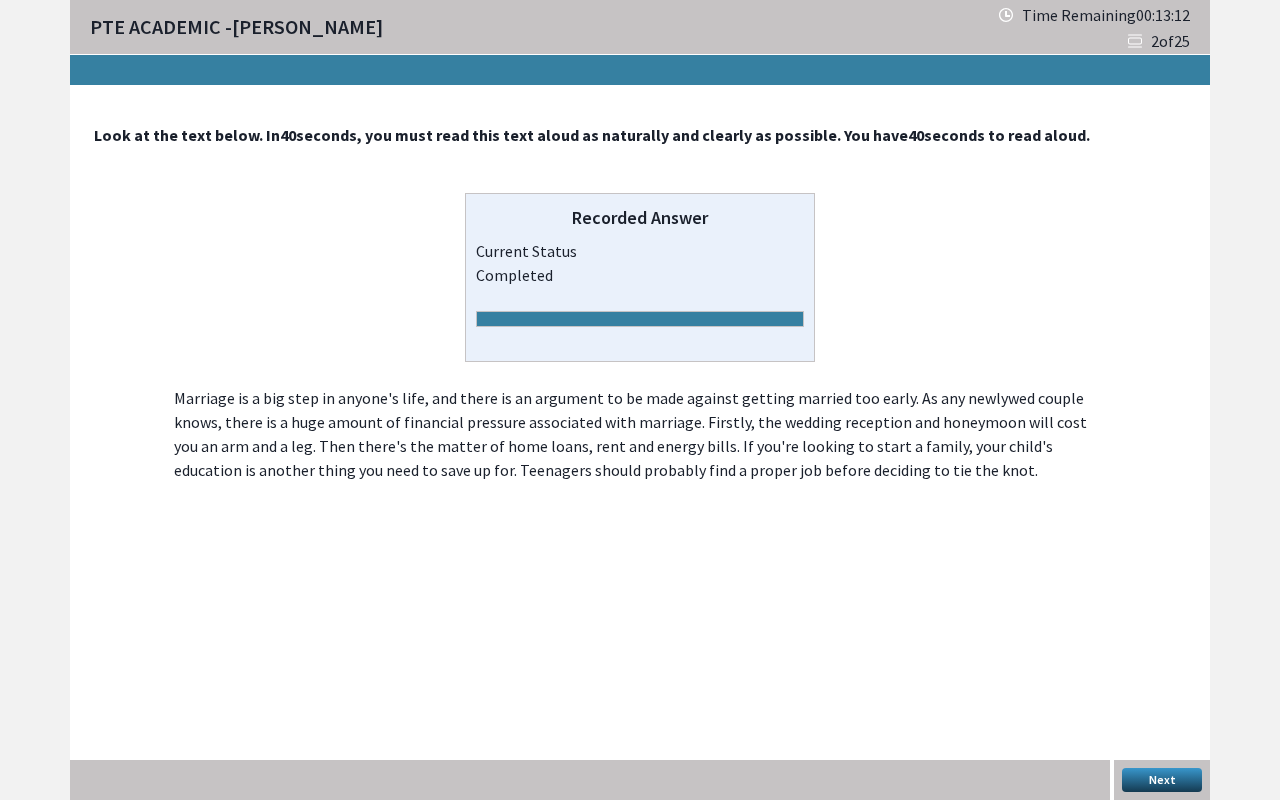 click on "Next" at bounding box center (1162, 780) 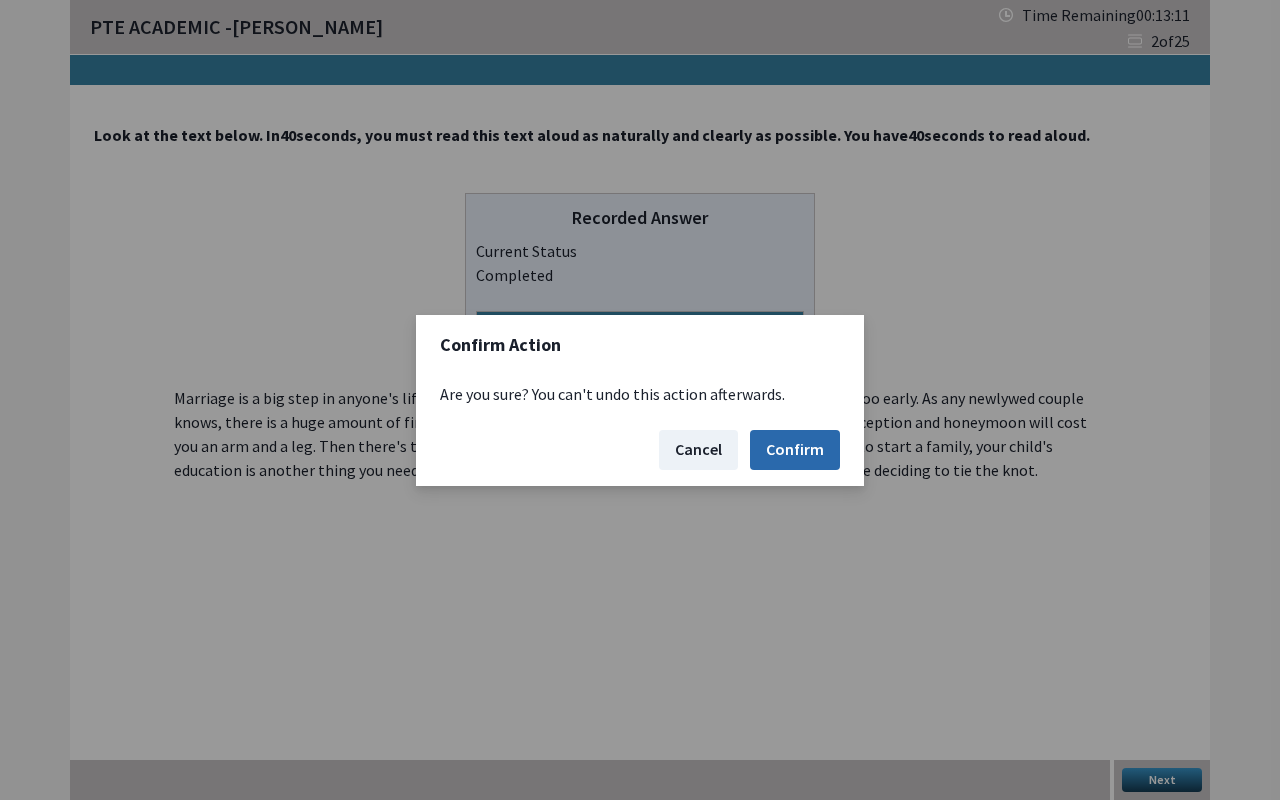 click on "Confirm" at bounding box center [795, 450] 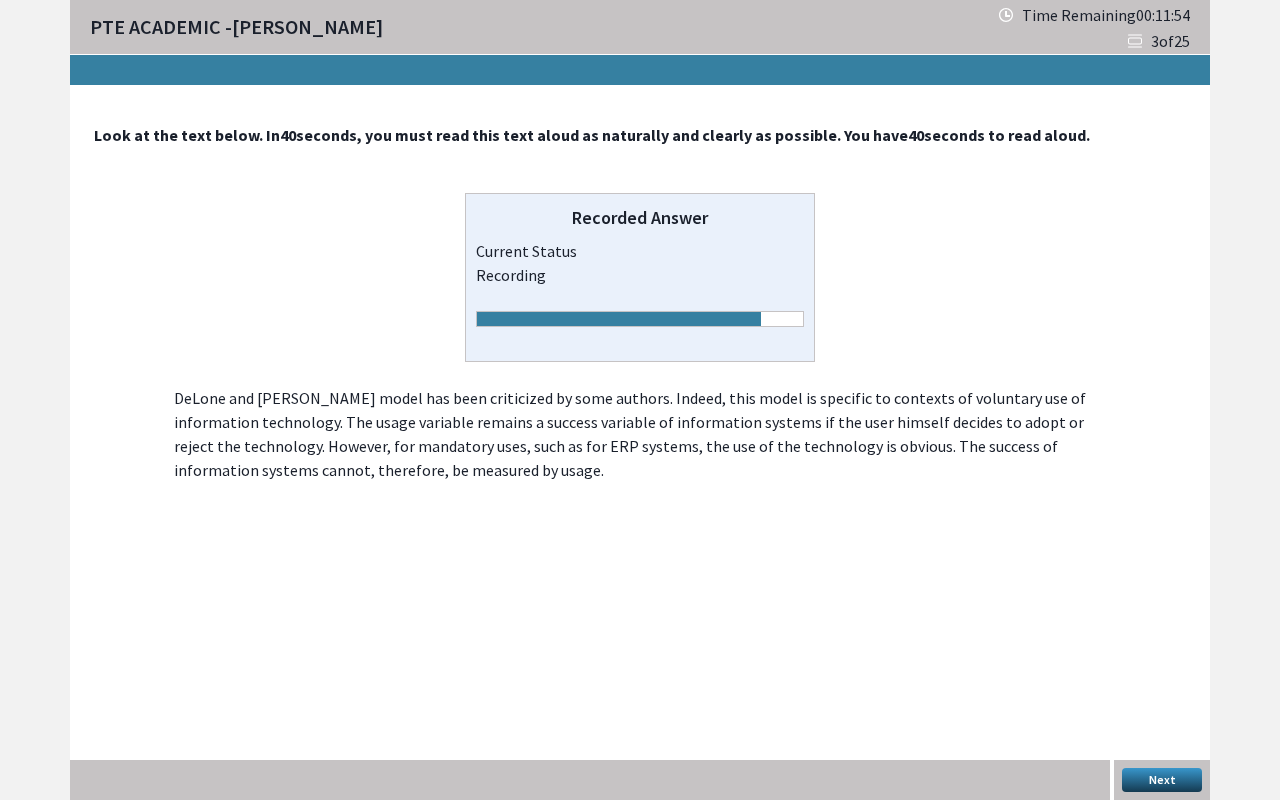 click on "Next" at bounding box center (1162, 780) 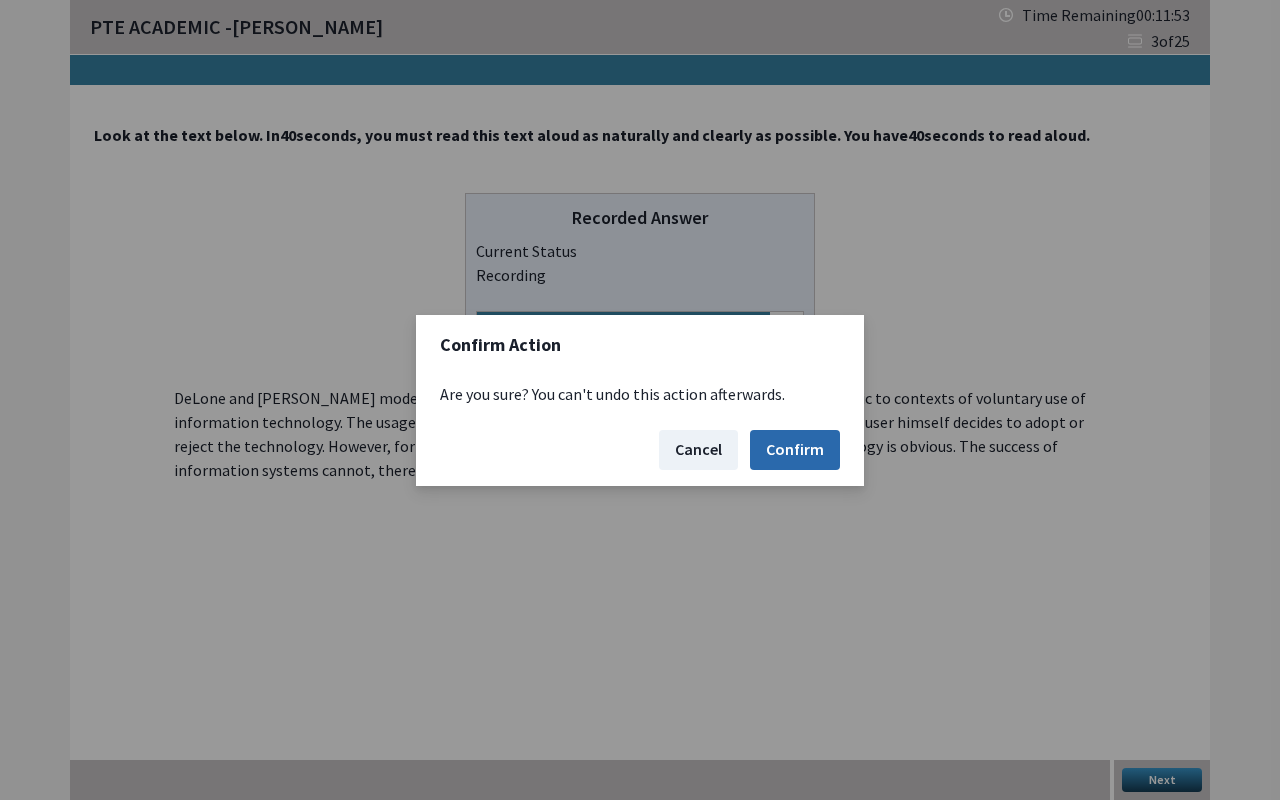 click on "Confirm" at bounding box center (795, 450) 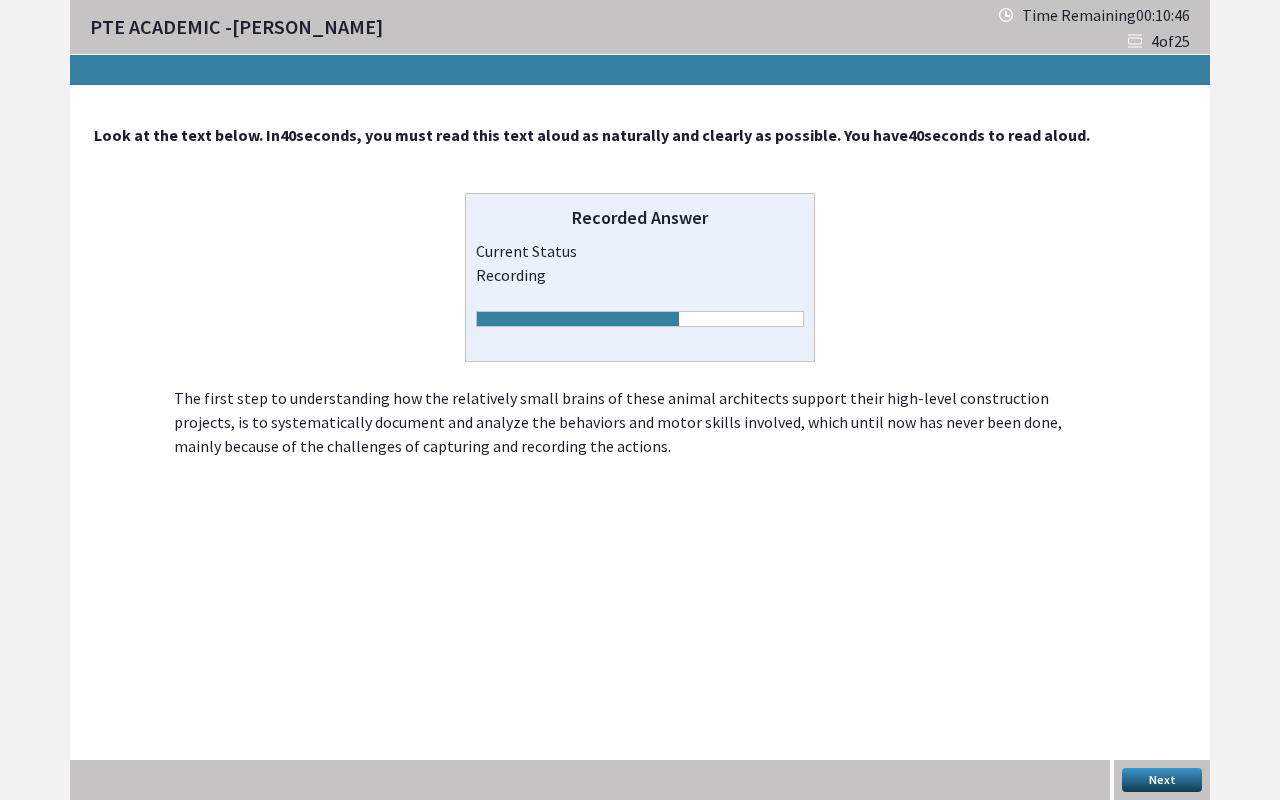 click on "Next" at bounding box center (1162, 780) 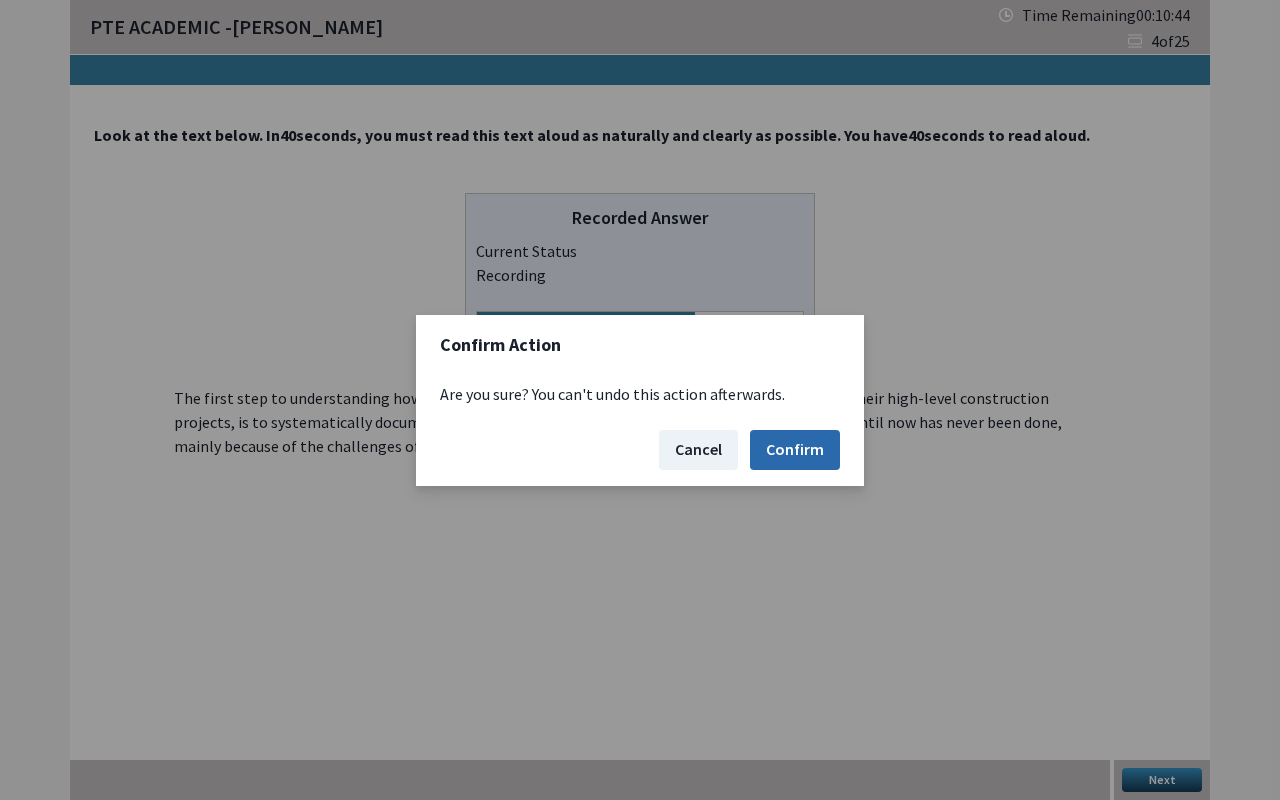 click on "Confirm" at bounding box center (795, 450) 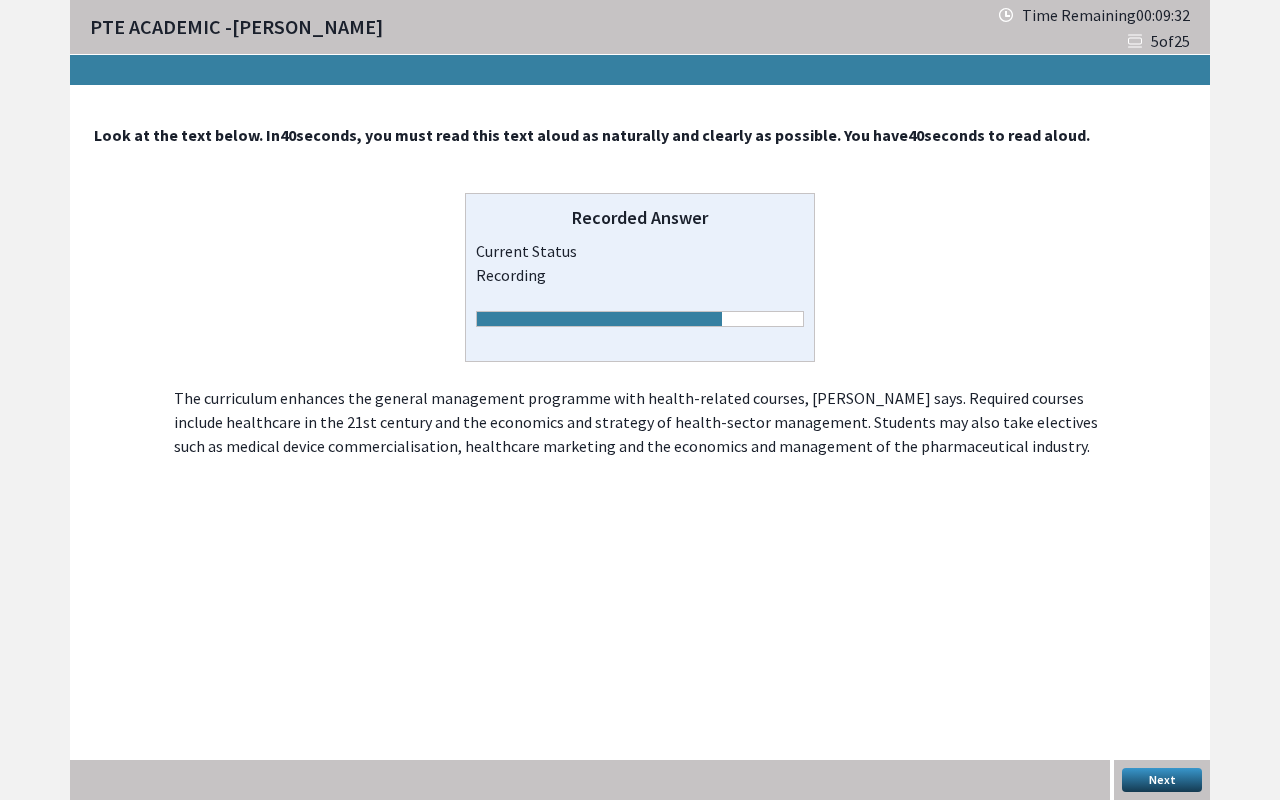 click on "Next" at bounding box center (1162, 780) 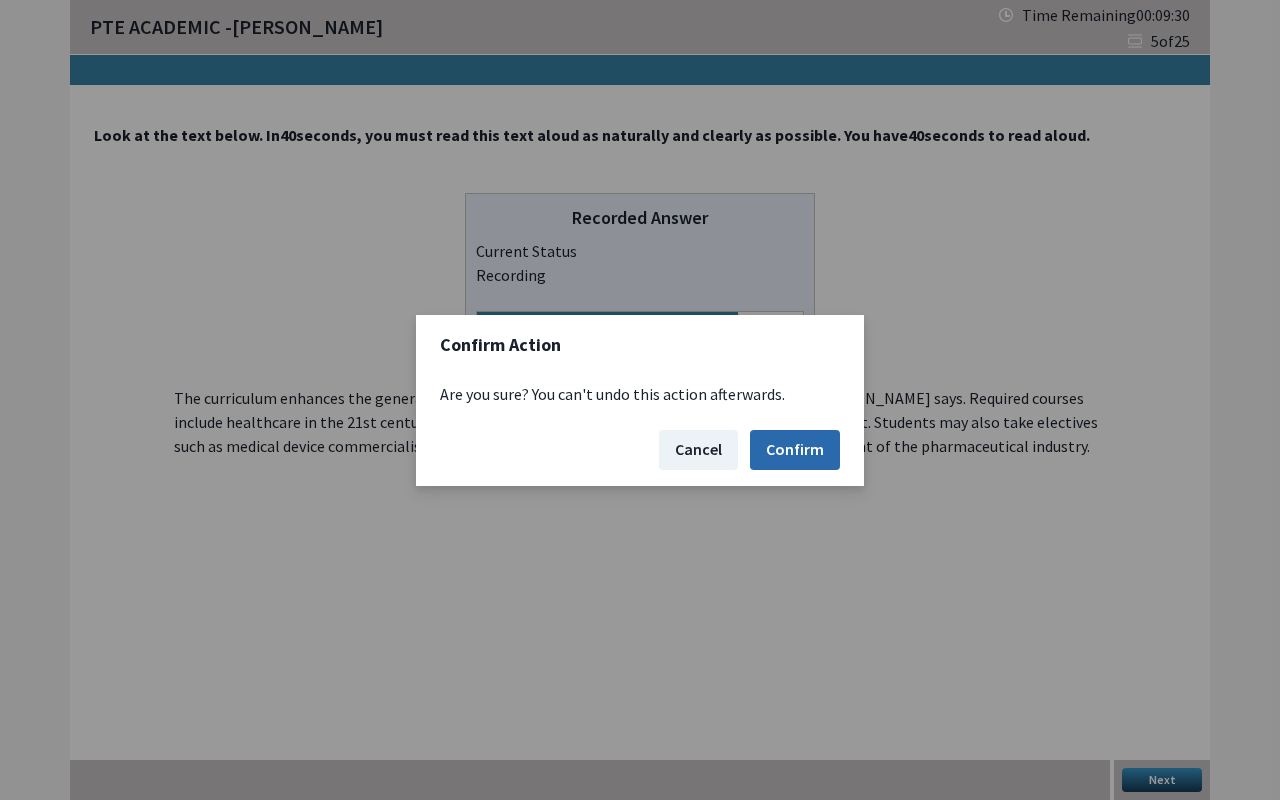 click on "Confirm" at bounding box center [795, 450] 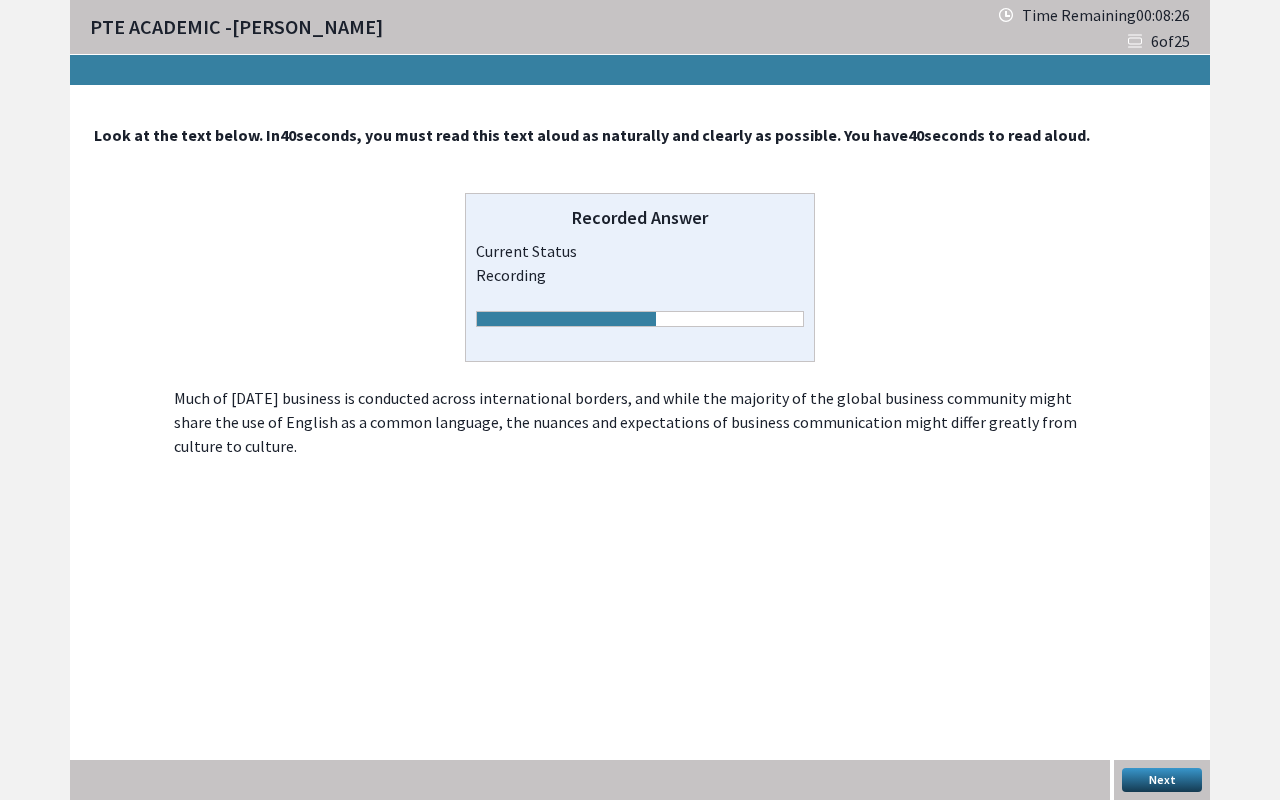 click on "Next" at bounding box center [1162, 780] 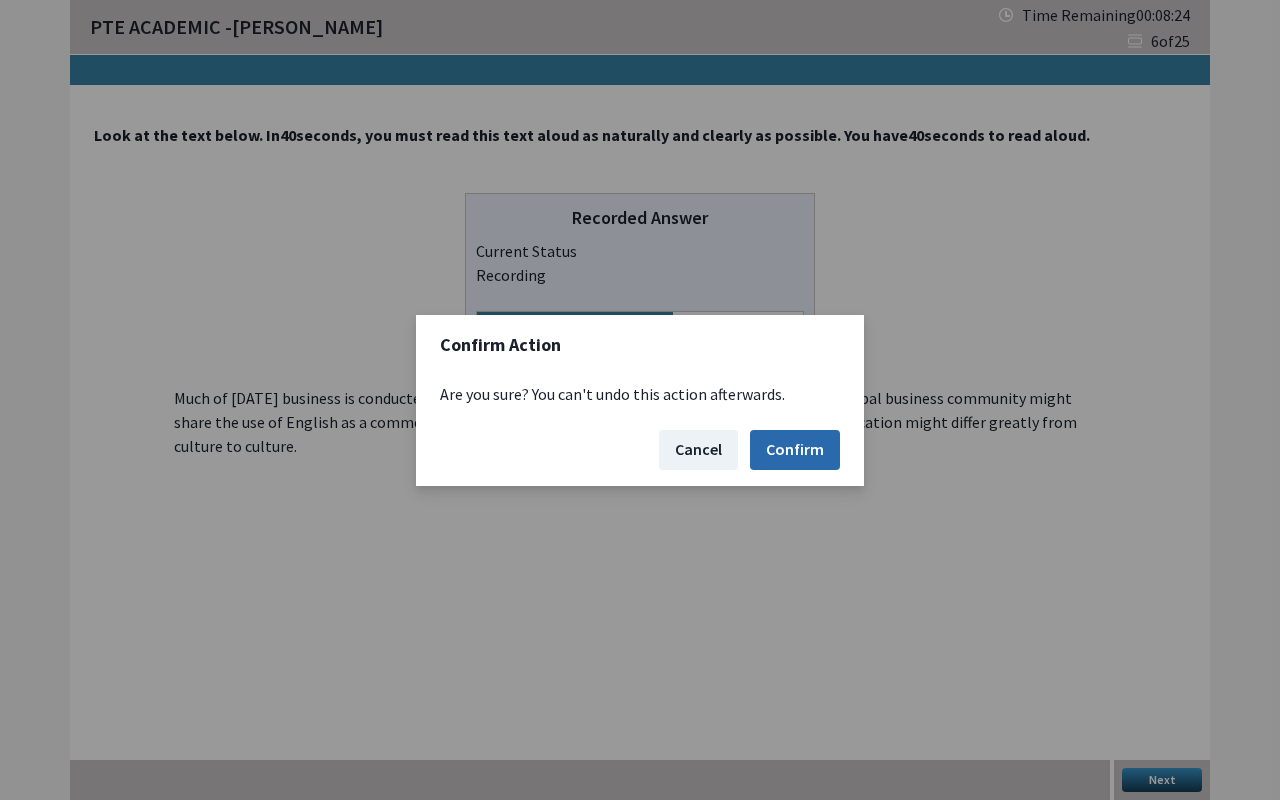 click on "Confirm" at bounding box center (795, 450) 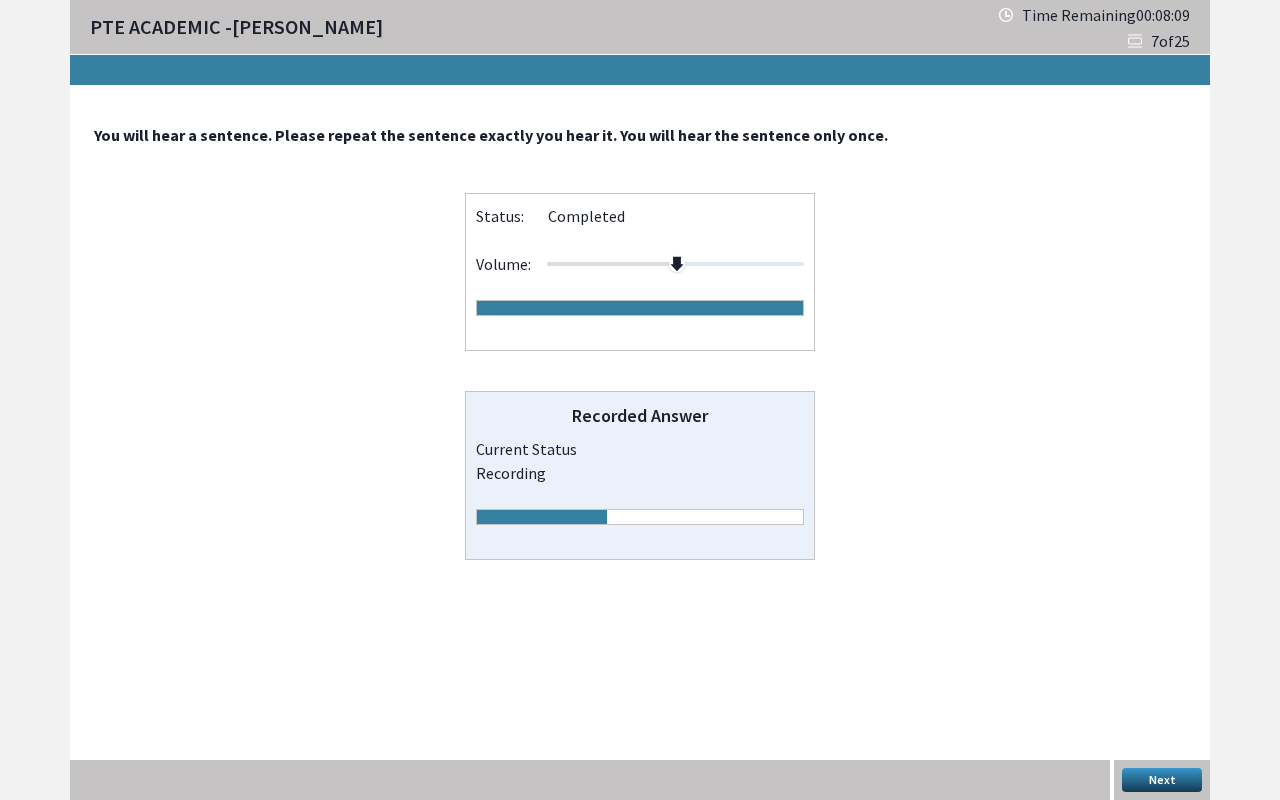 click on "Next" at bounding box center [1162, 780] 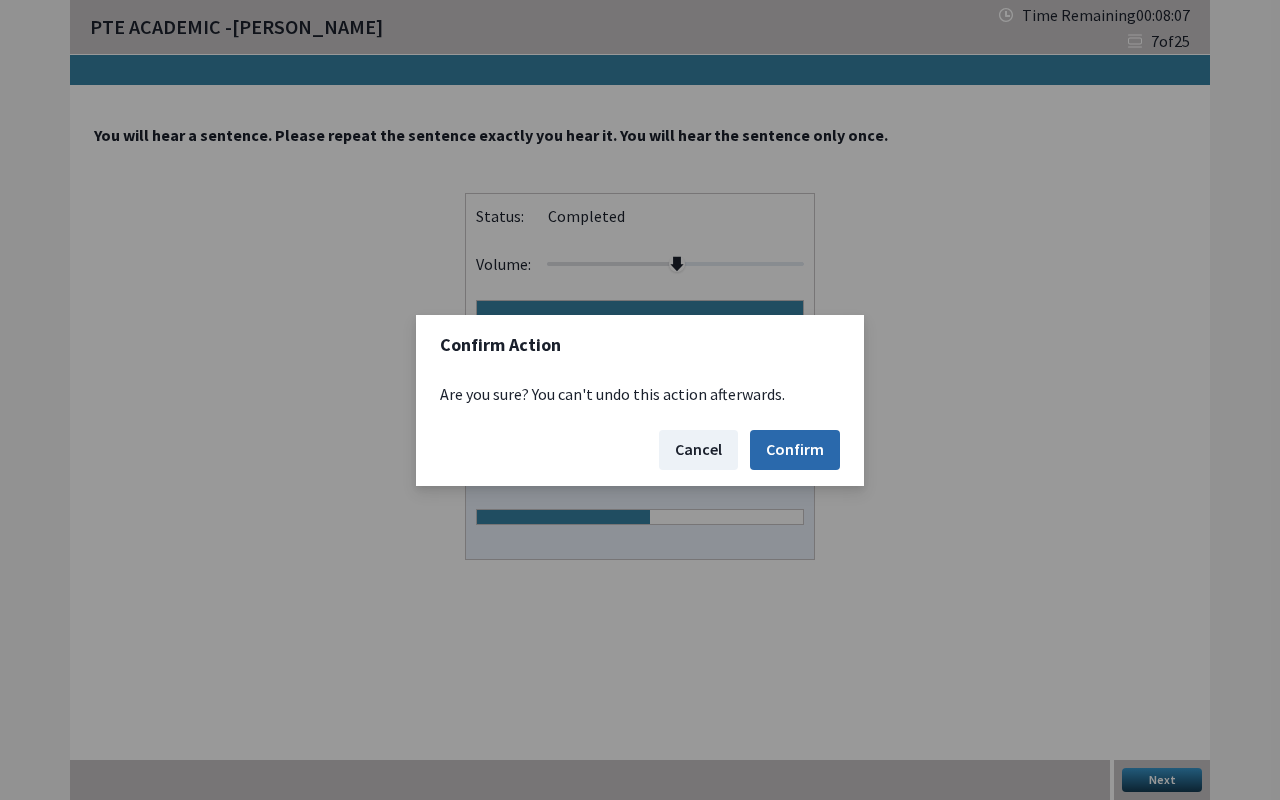 click on "Confirm" at bounding box center [795, 450] 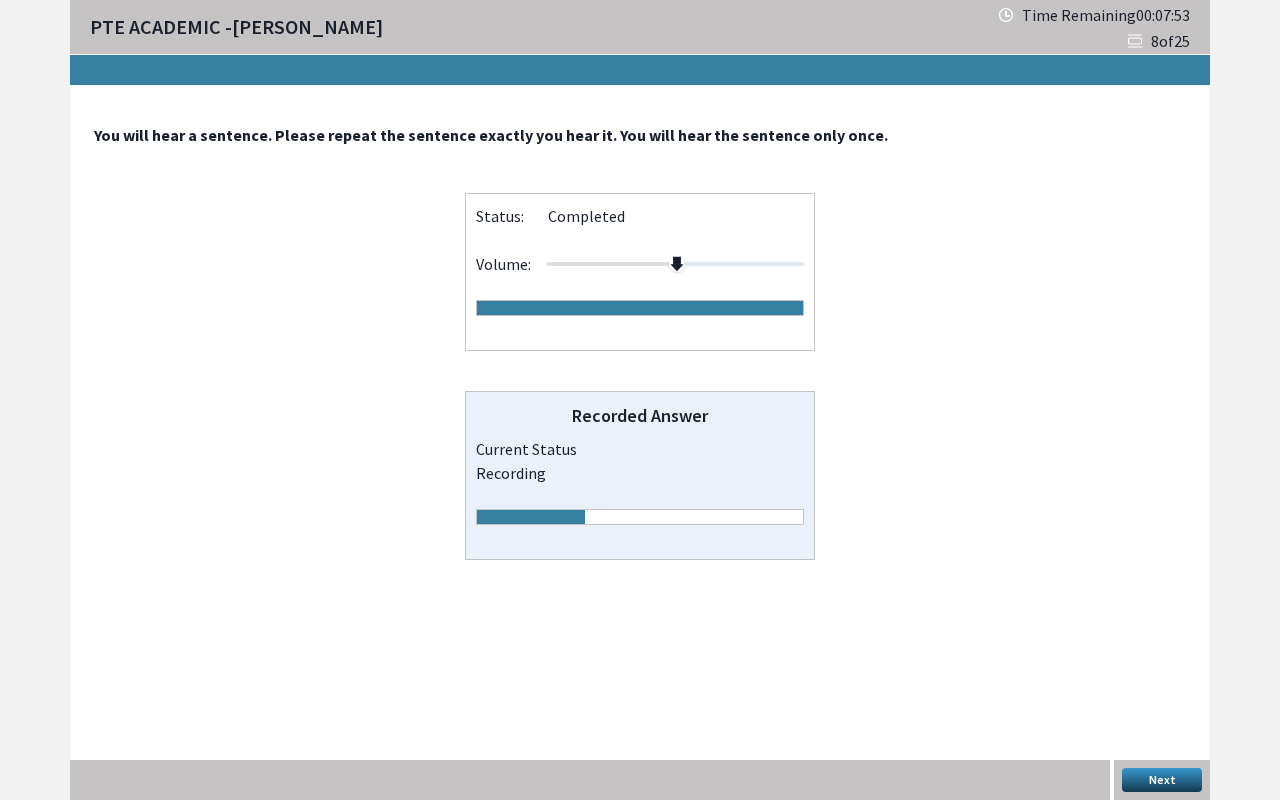 click on "Next" at bounding box center [1162, 780] 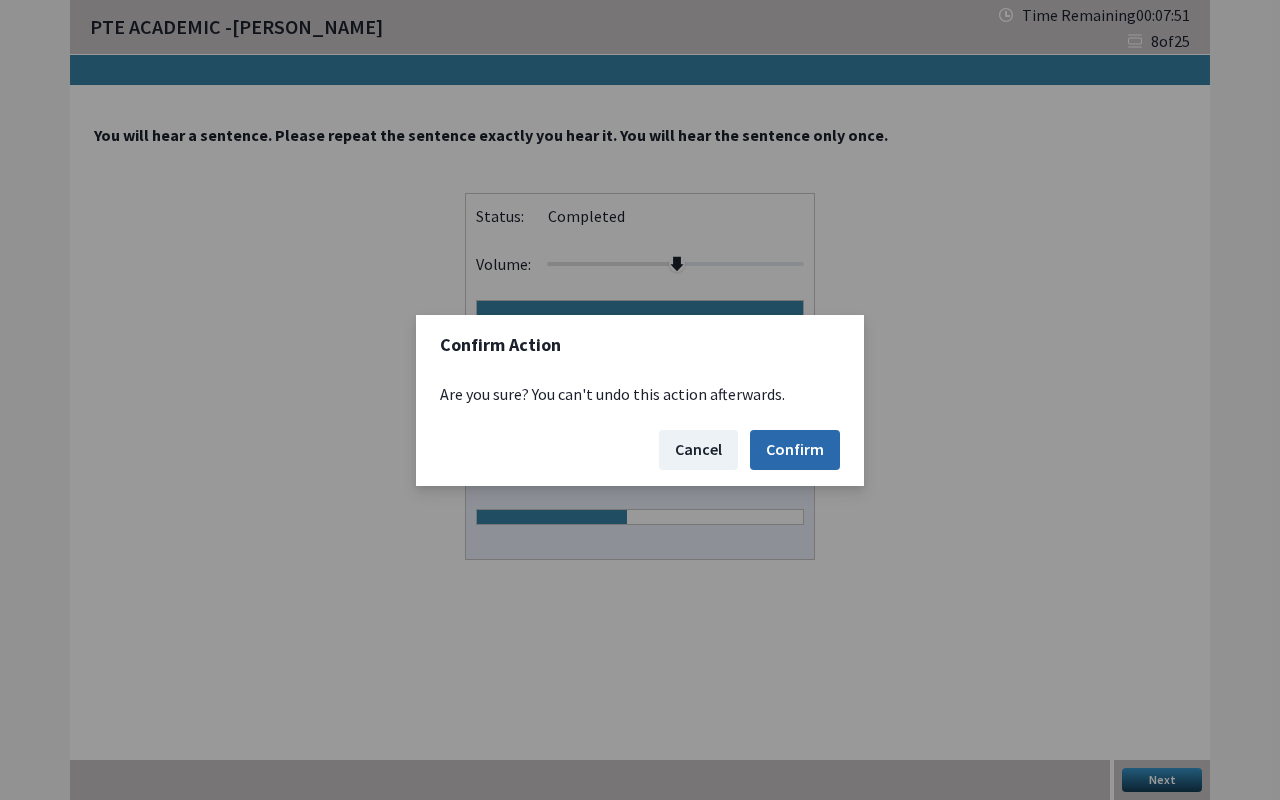 click on "Confirm" at bounding box center (795, 450) 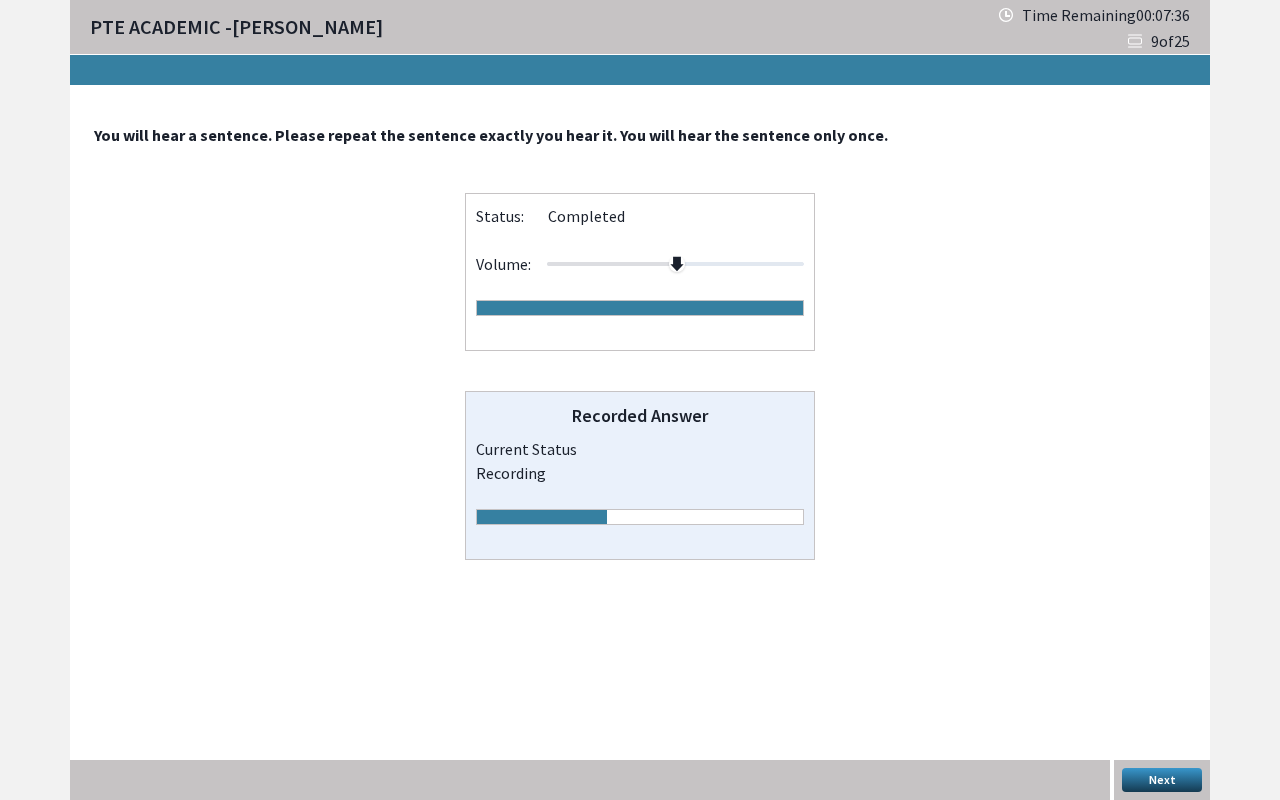 click on "Next" at bounding box center (1162, 780) 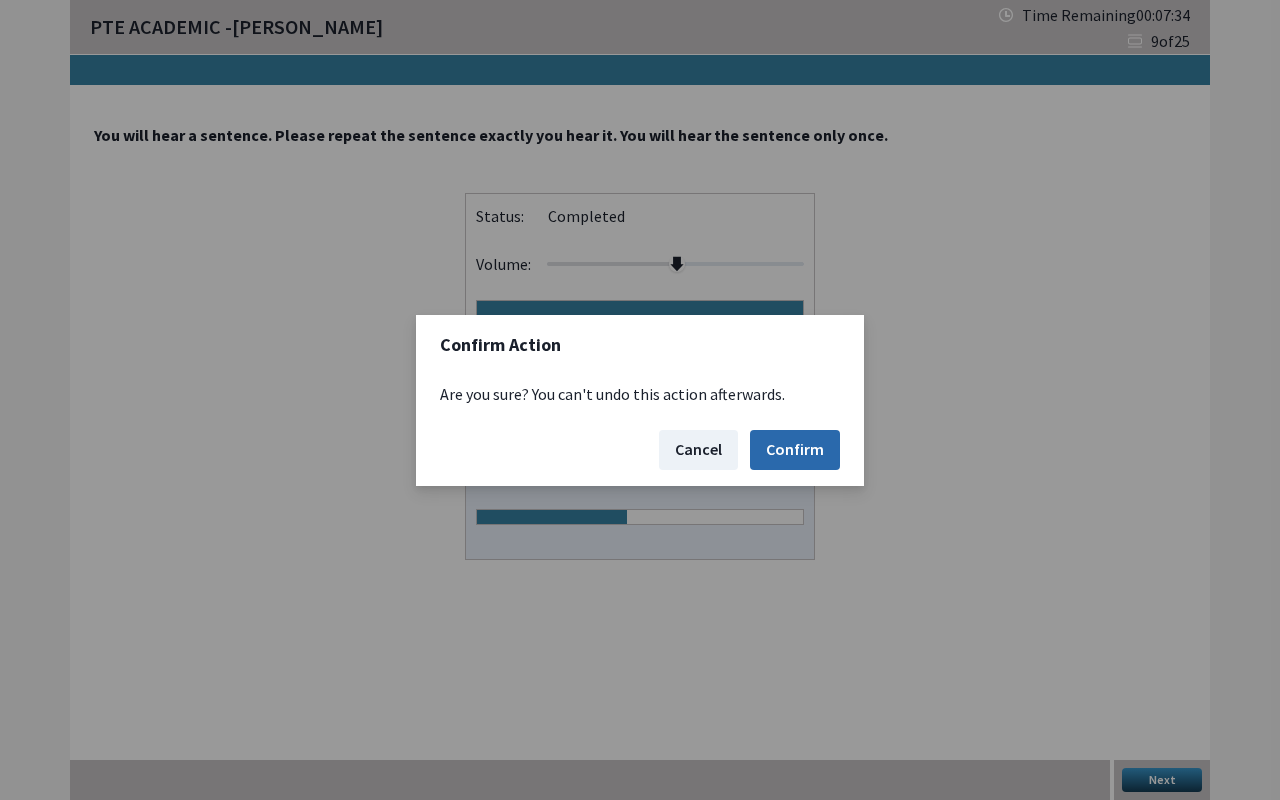 click on "Confirm" at bounding box center (795, 450) 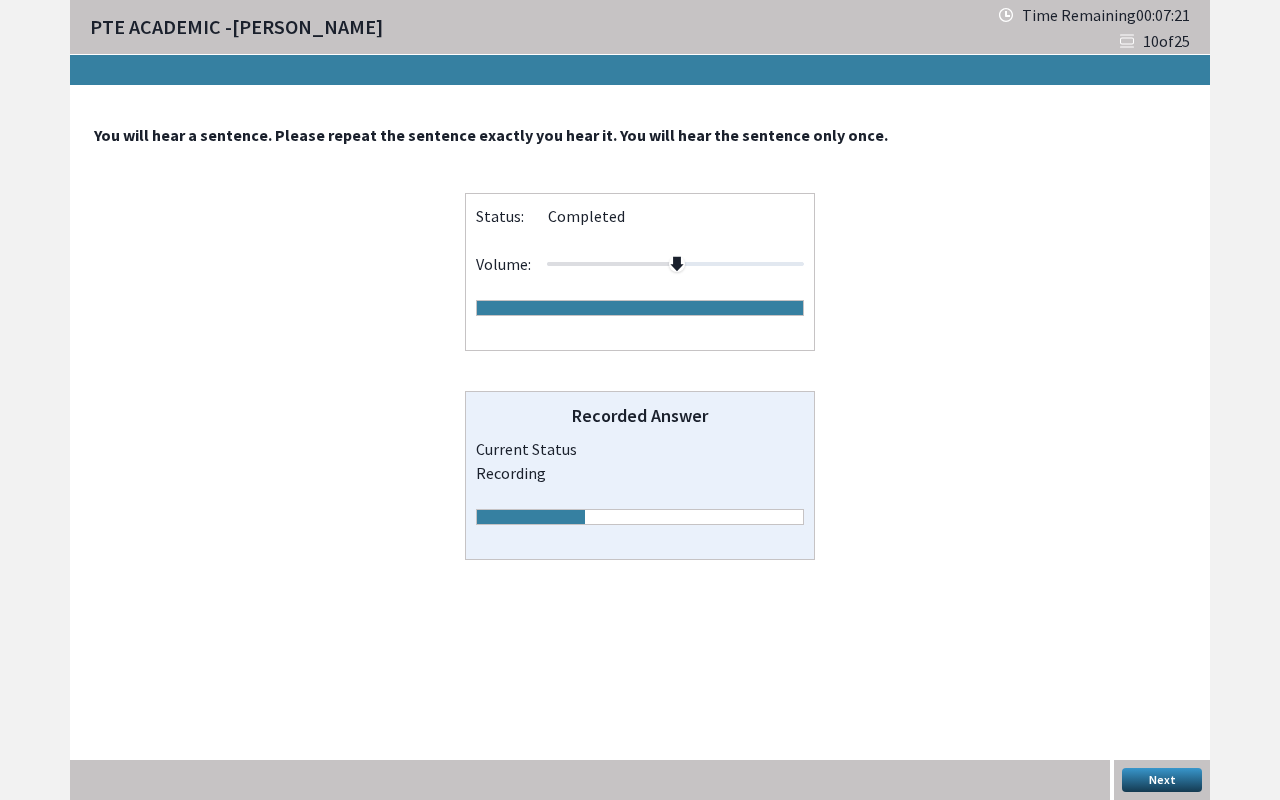click on "Next" at bounding box center [1162, 780] 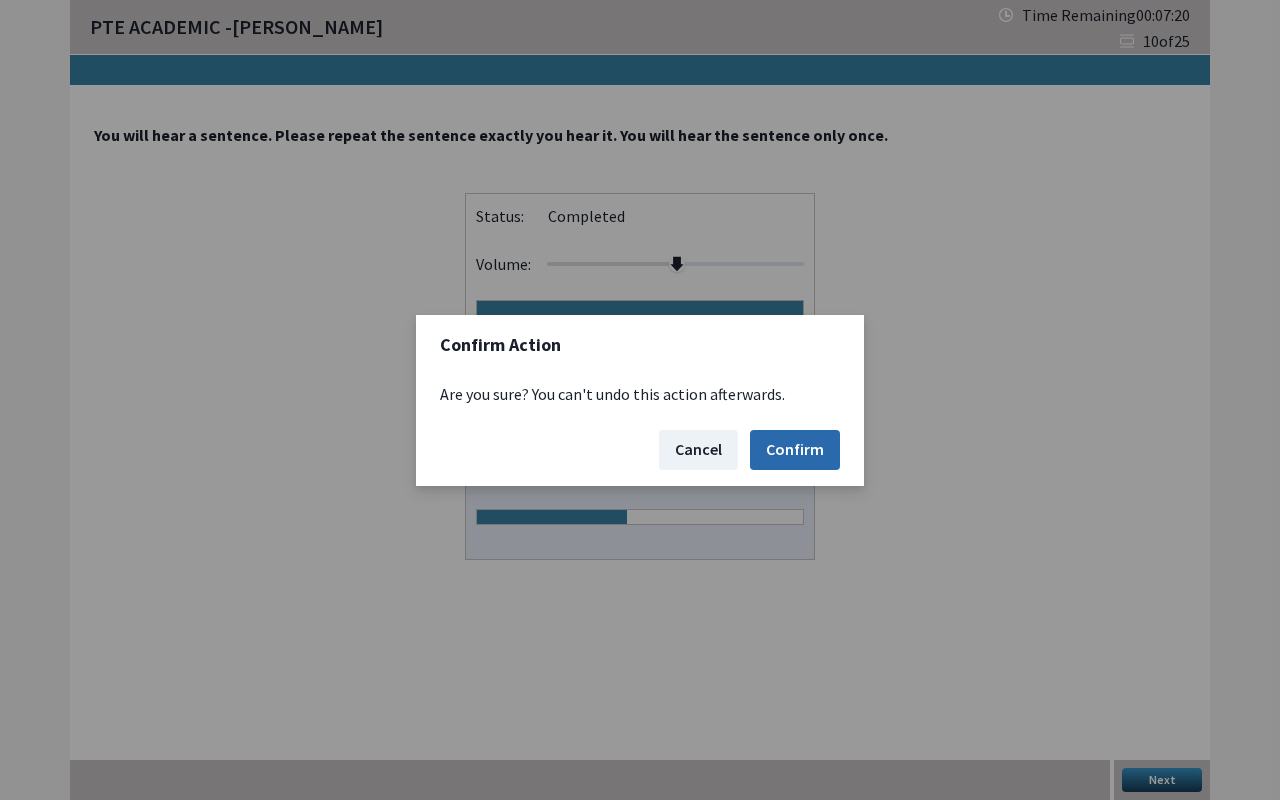 click on "Confirm" at bounding box center [795, 450] 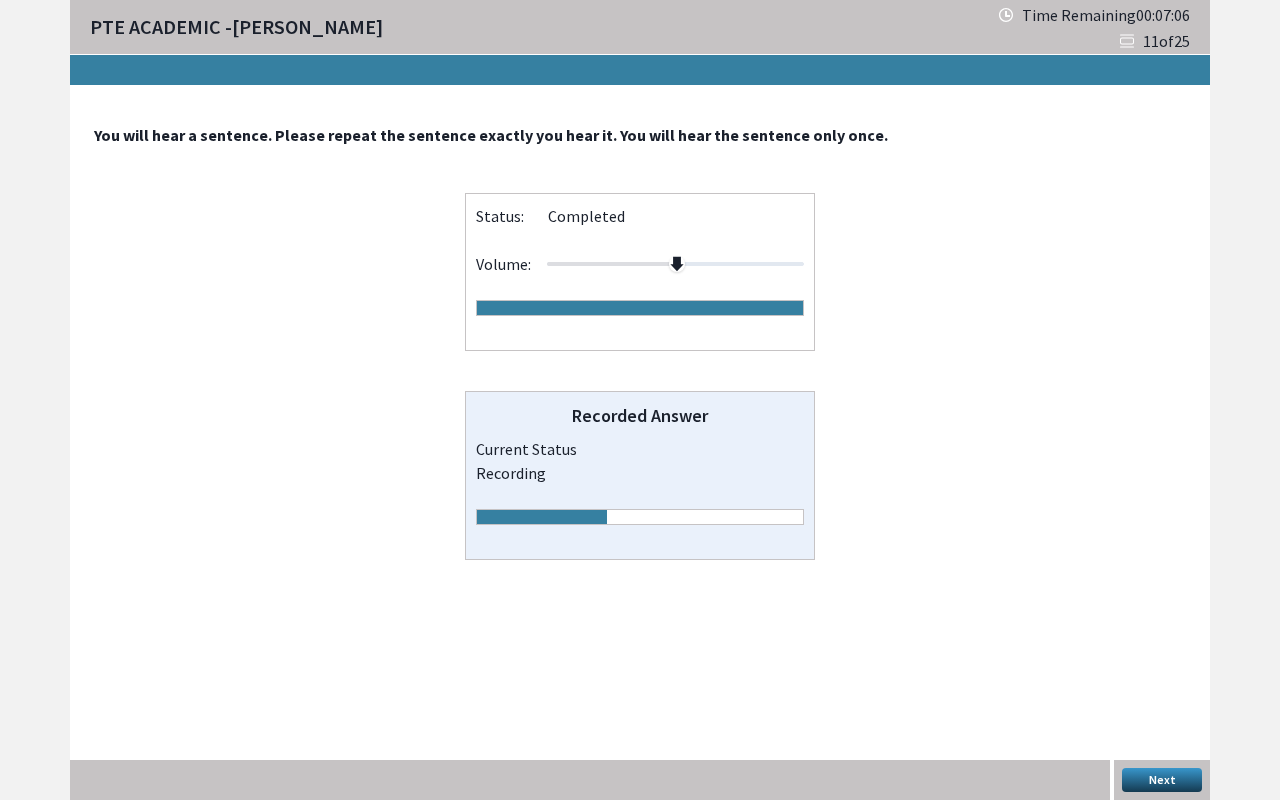 click on "Next" at bounding box center (1162, 780) 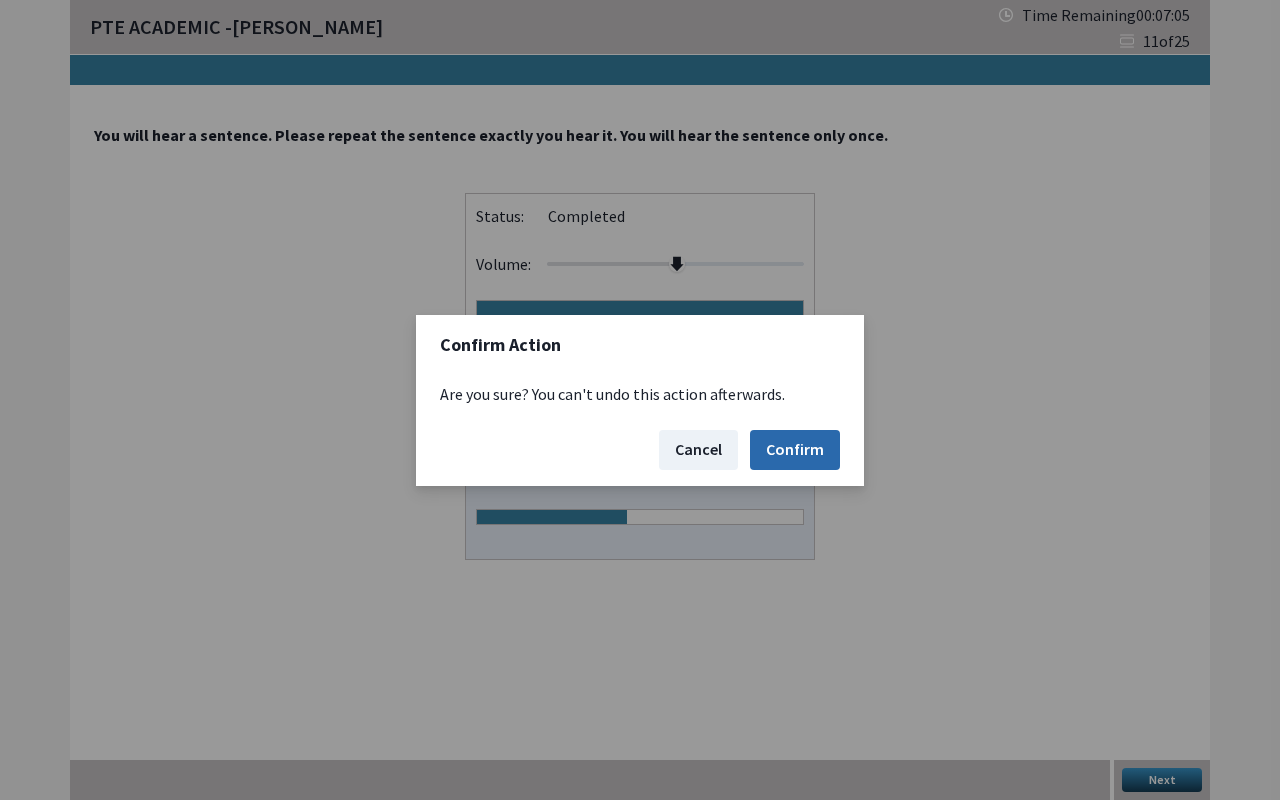 click on "Confirm" at bounding box center (795, 450) 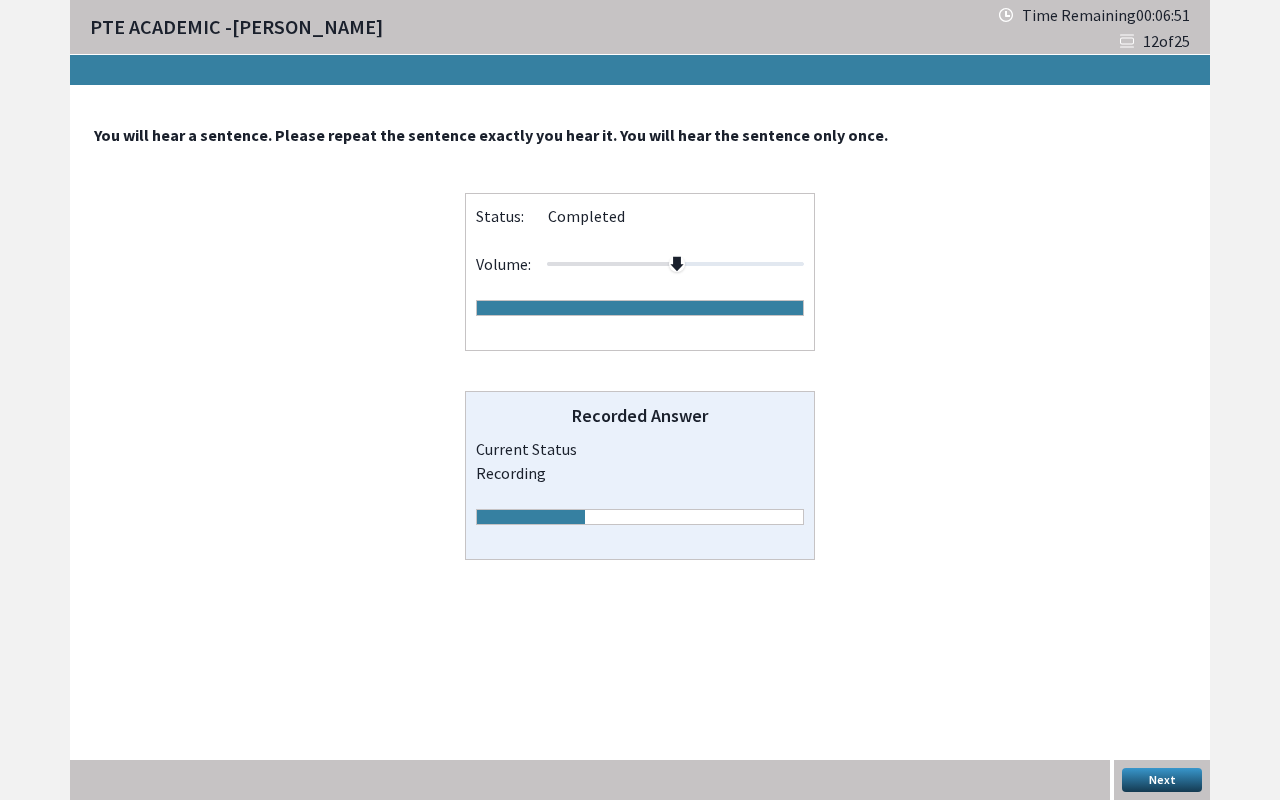click on "Next" at bounding box center [1162, 780] 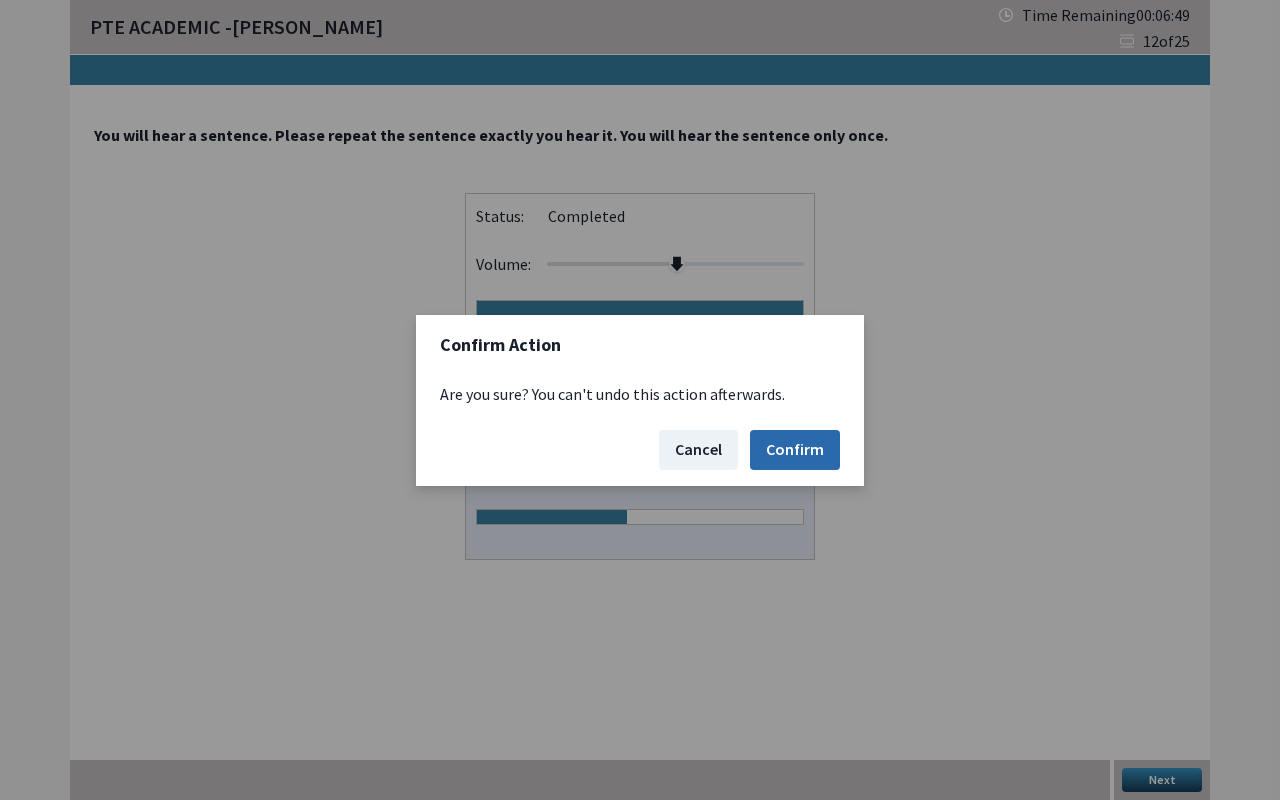 click on "Confirm" at bounding box center [795, 450] 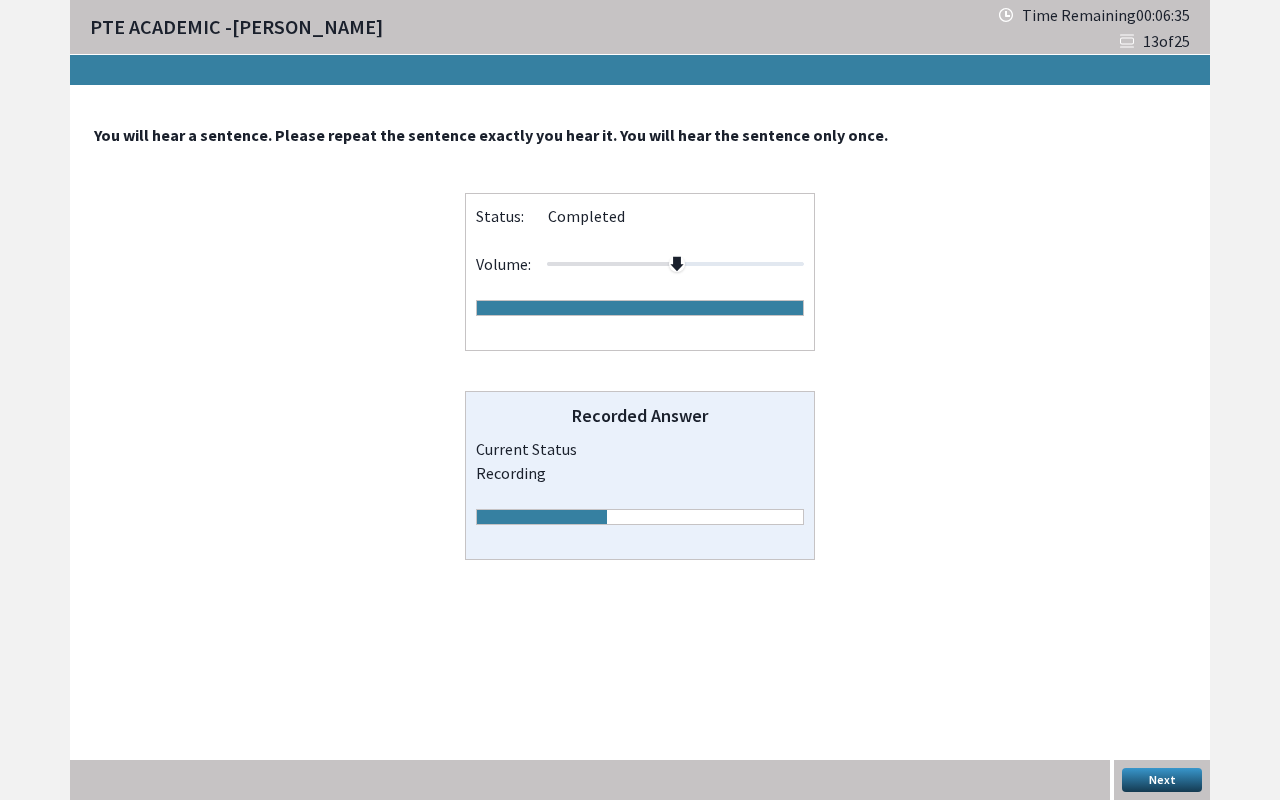 click on "Next" at bounding box center [1162, 780] 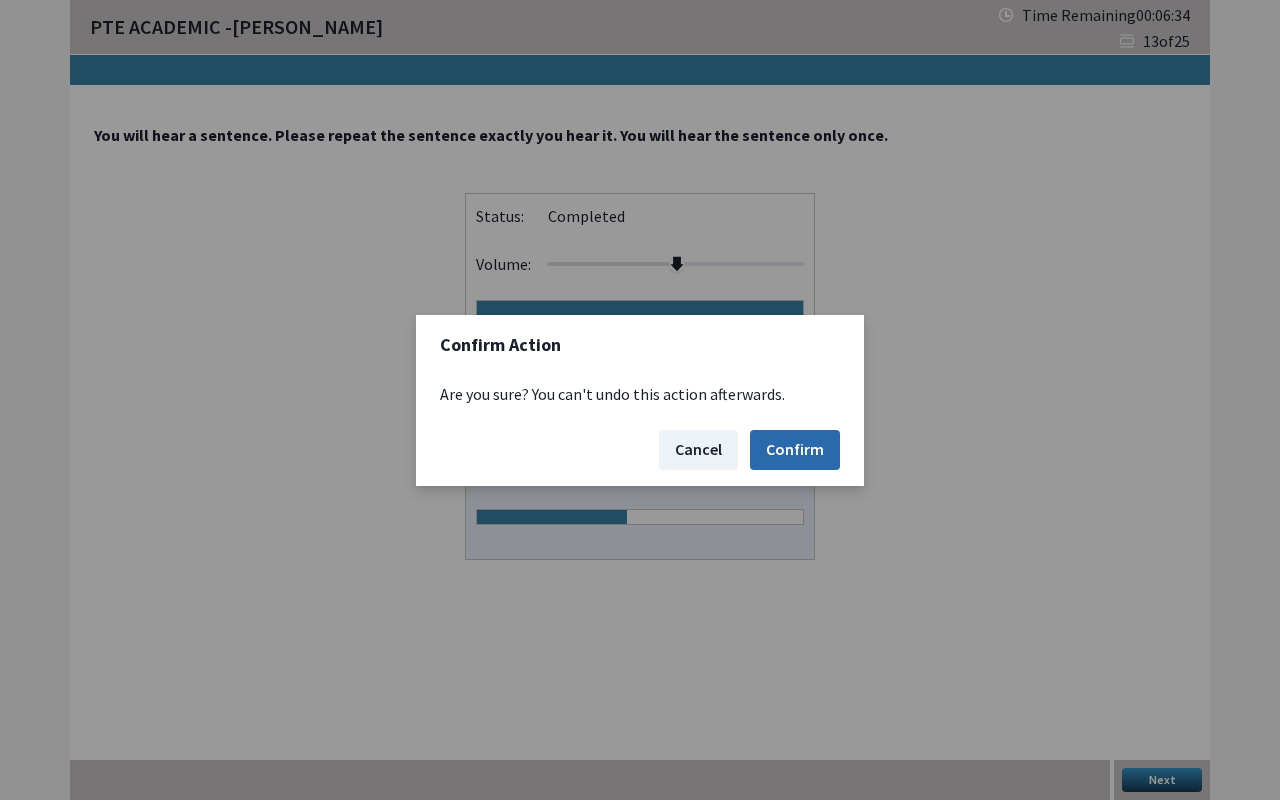 click on "Confirm" at bounding box center (795, 450) 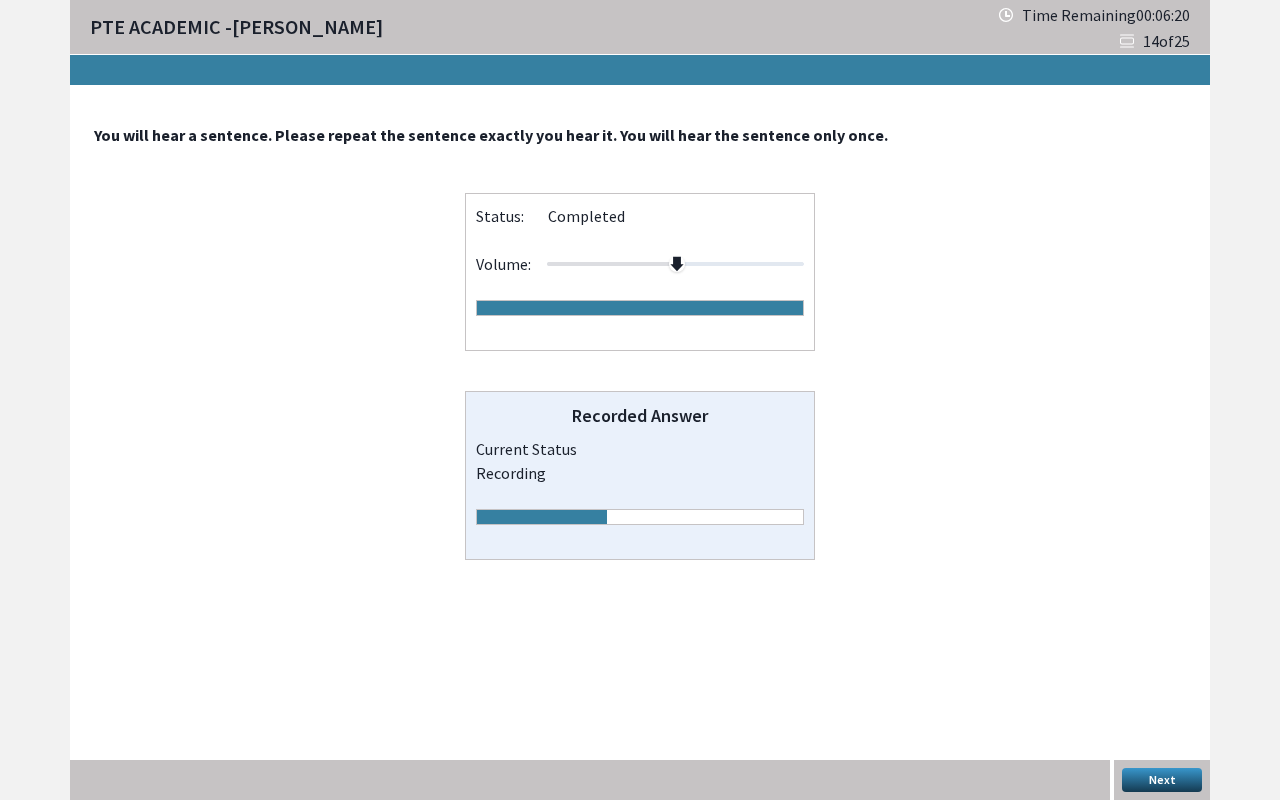 click on "Next" at bounding box center [1162, 780] 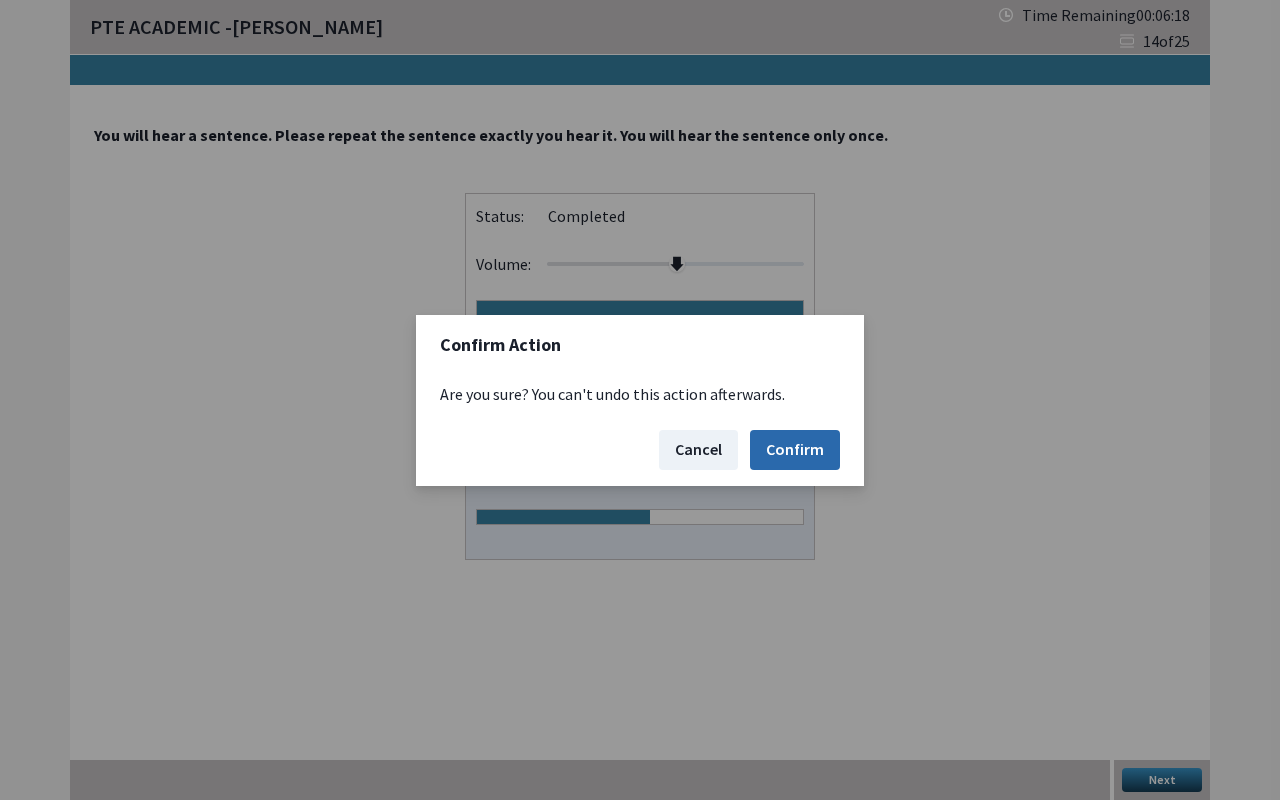 click on "Confirm" at bounding box center [795, 450] 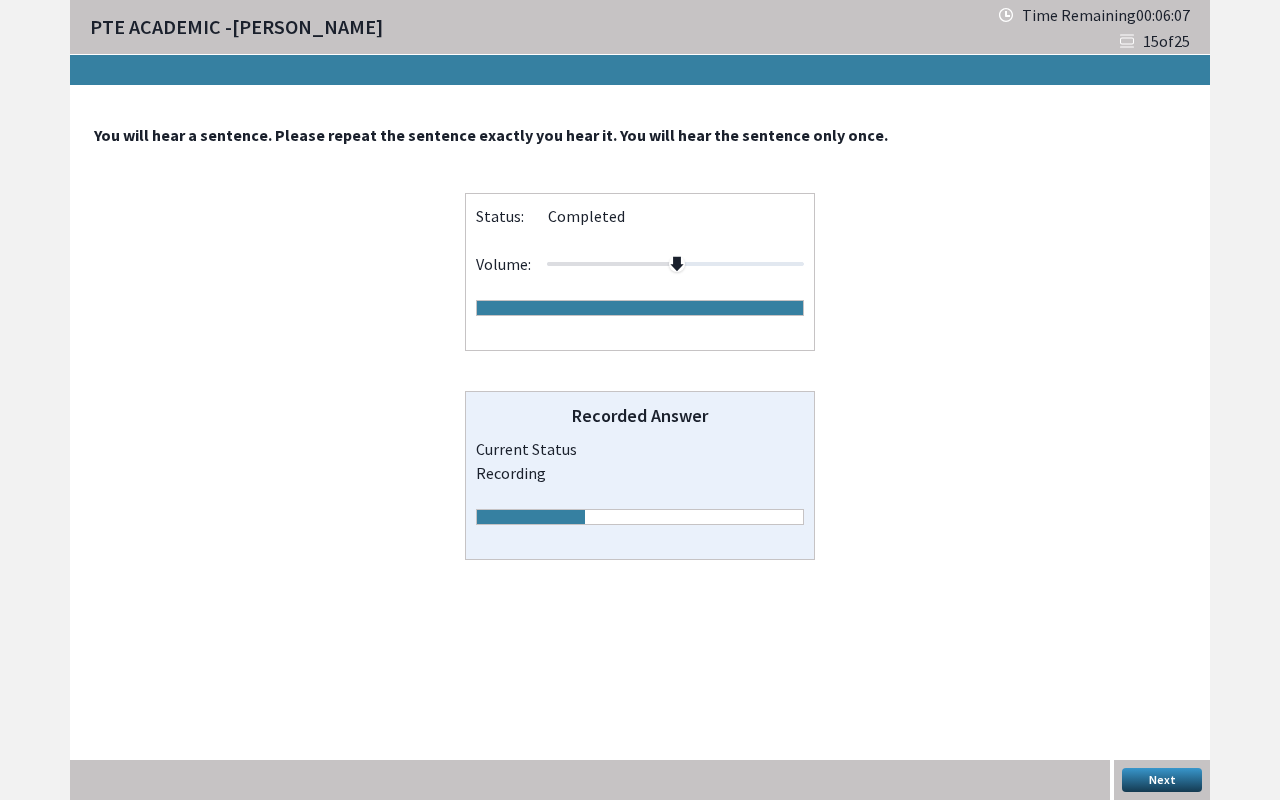 click on "Next" at bounding box center [1162, 780] 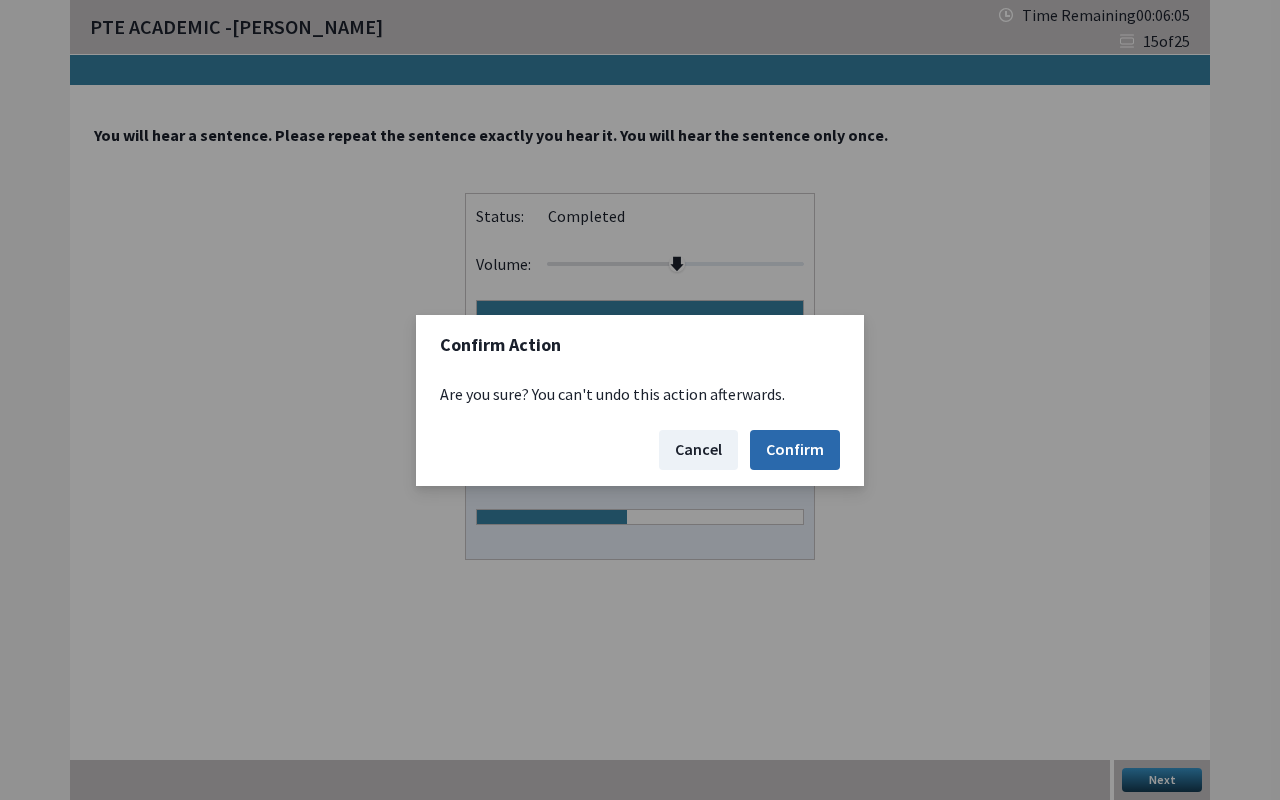 click on "Confirm" at bounding box center [795, 450] 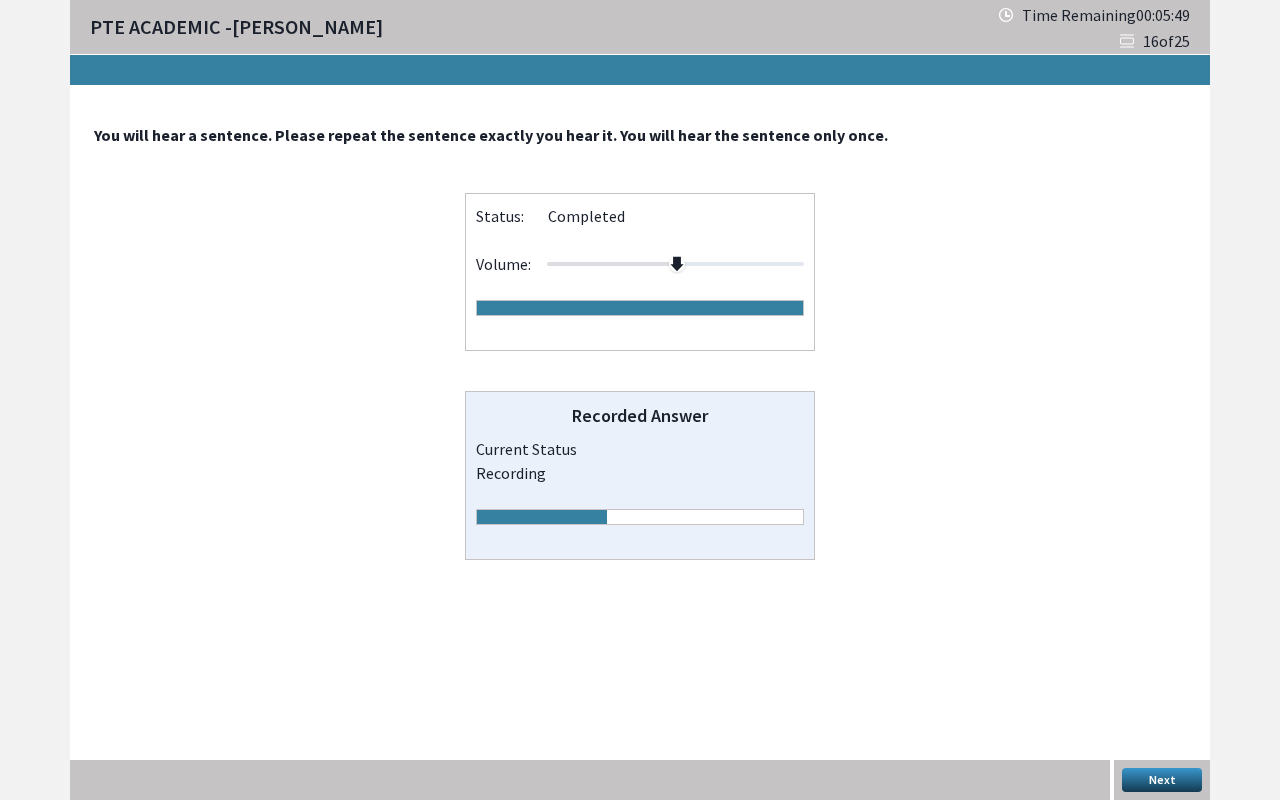 click on "Next" at bounding box center (1162, 780) 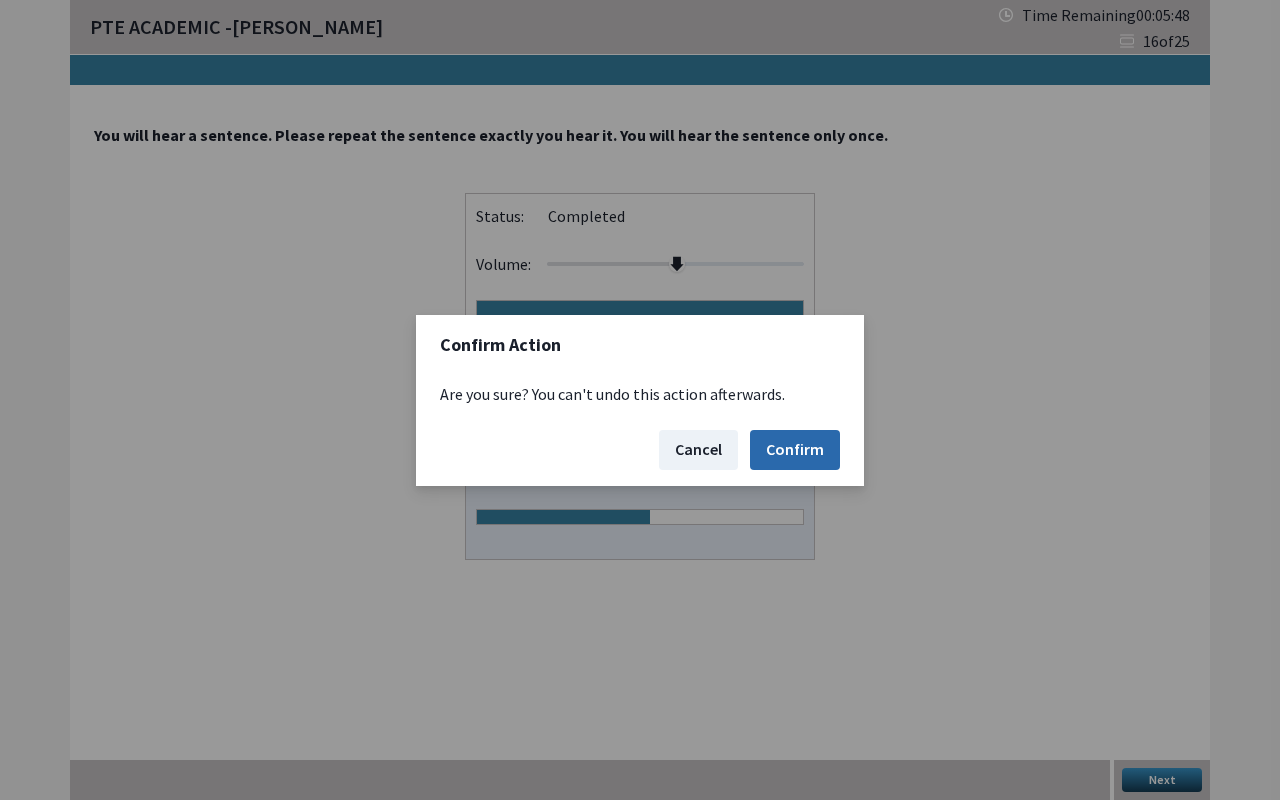 click on "Confirm" at bounding box center (795, 450) 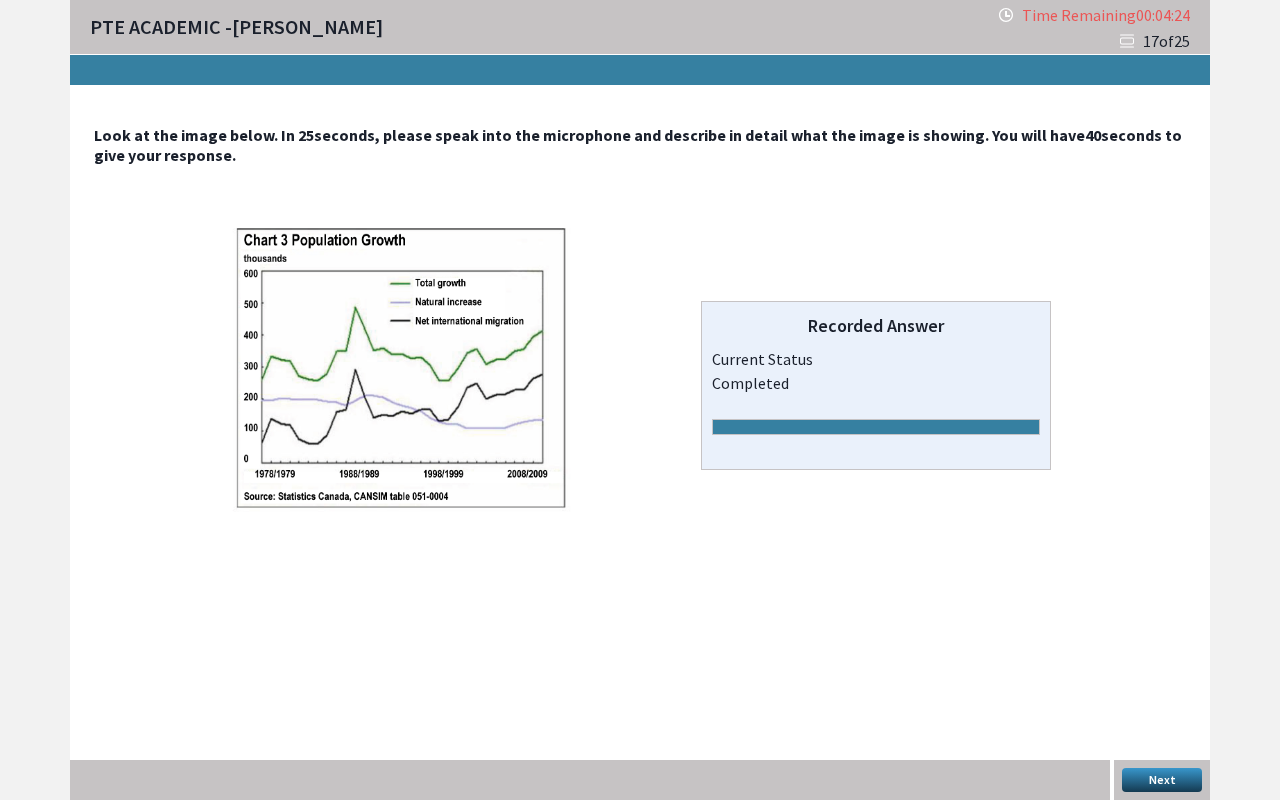 drag, startPoint x: 822, startPoint y: 454, endPoint x: 1074, endPoint y: 658, distance: 324.22214 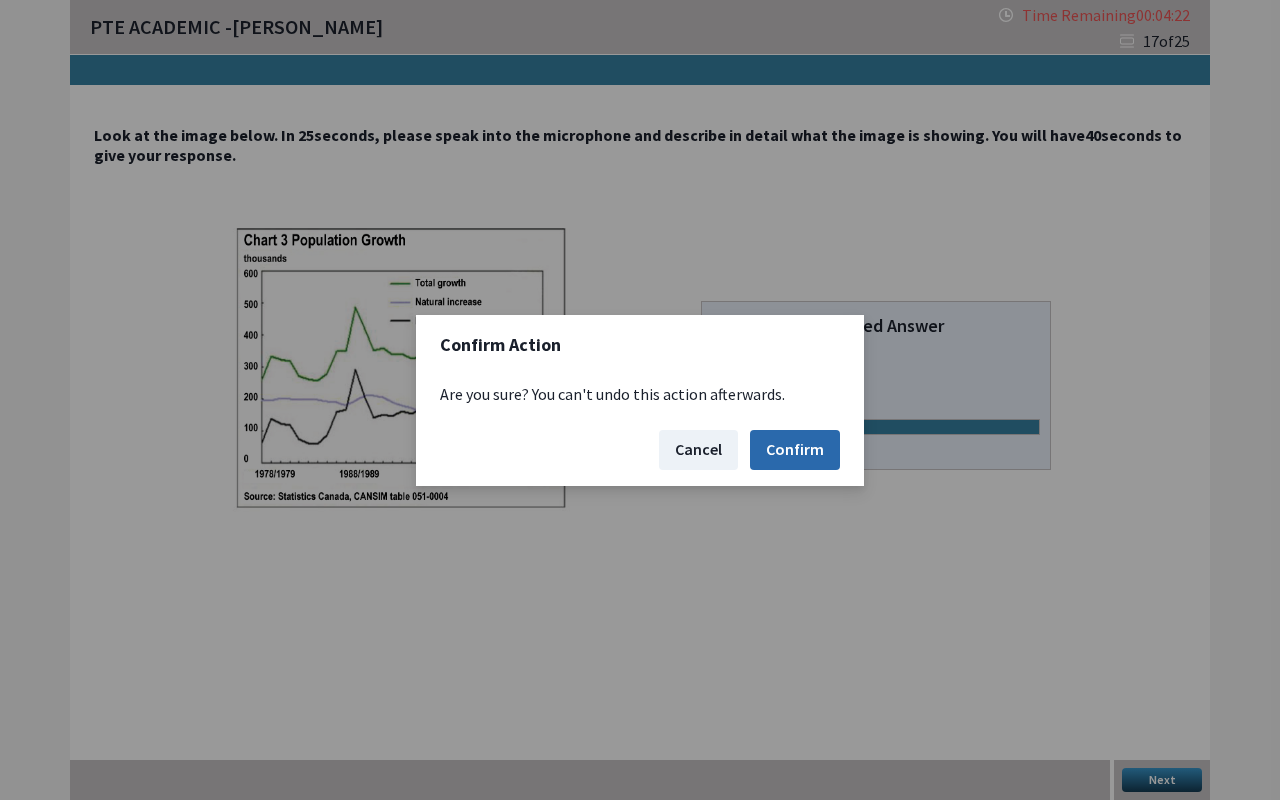click on "Confirm" at bounding box center [795, 450] 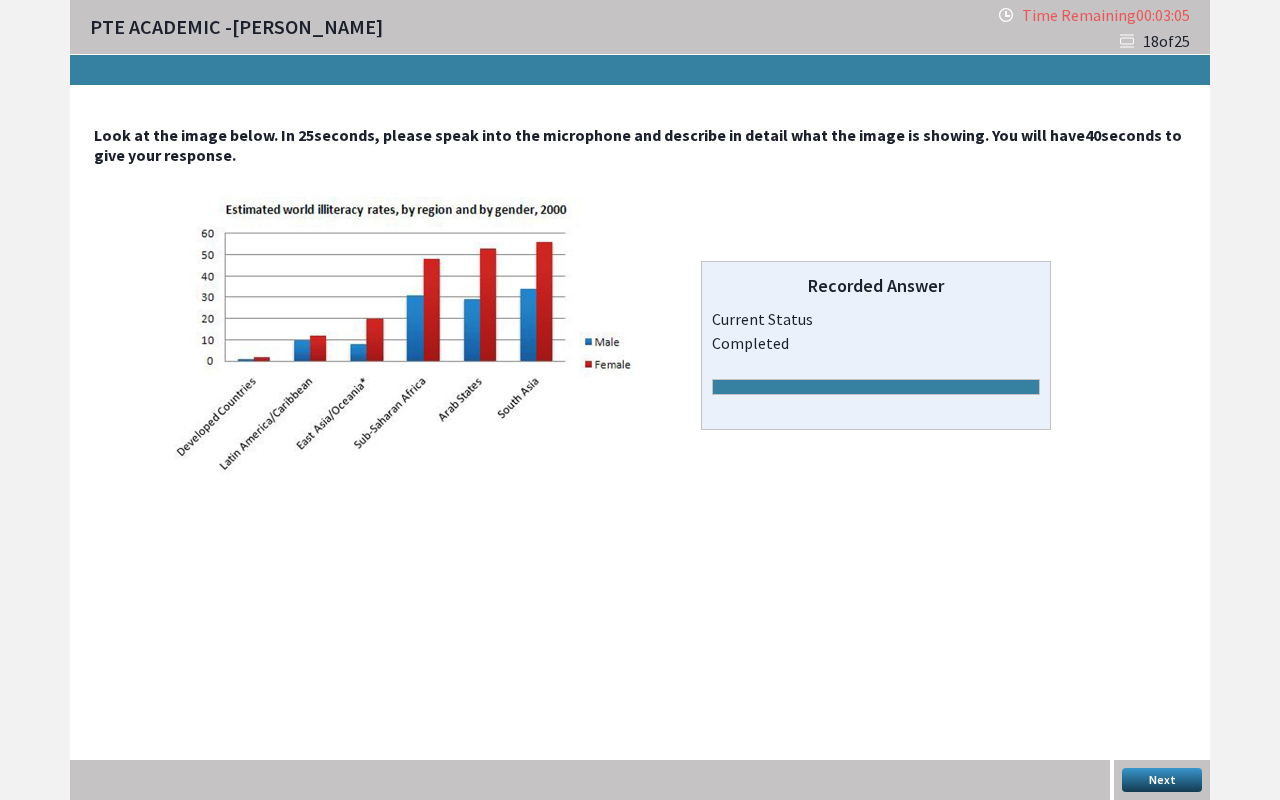 click on "Next" at bounding box center (1162, 780) 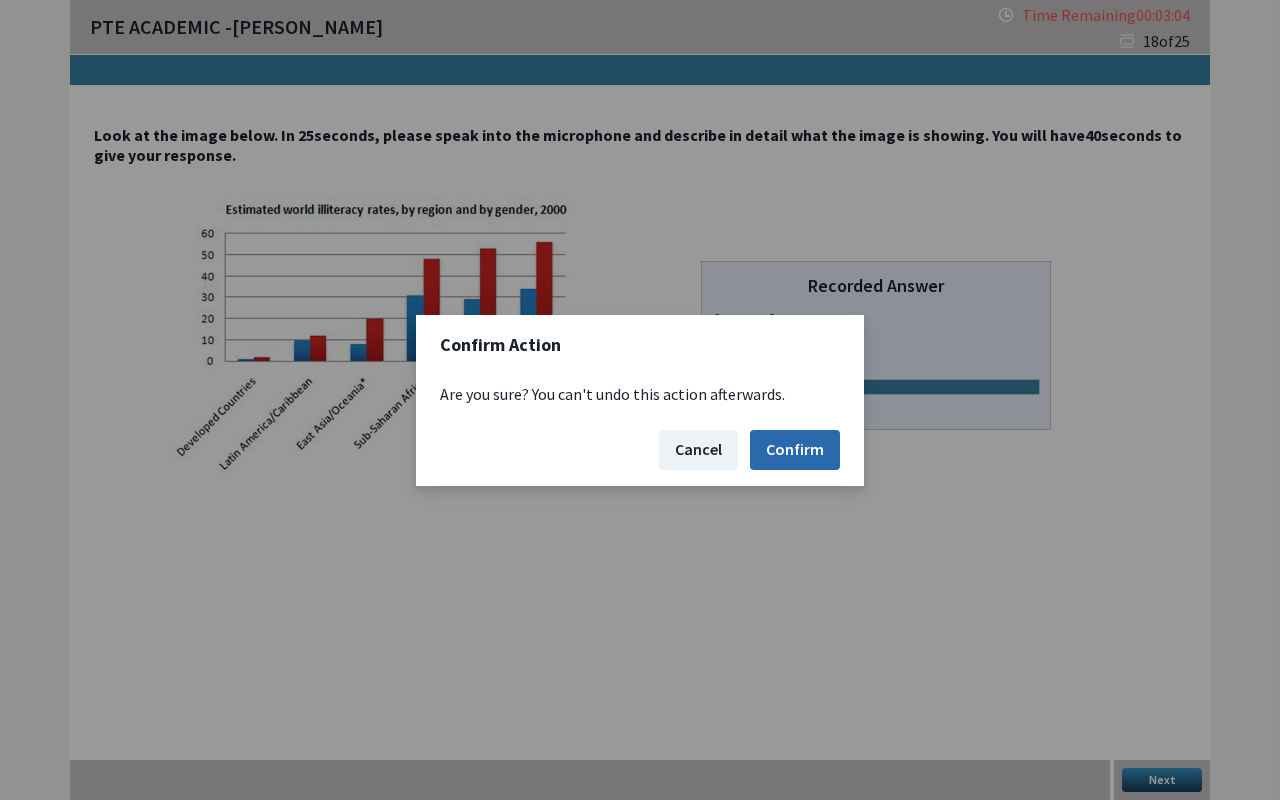 click on "Confirm" at bounding box center (795, 450) 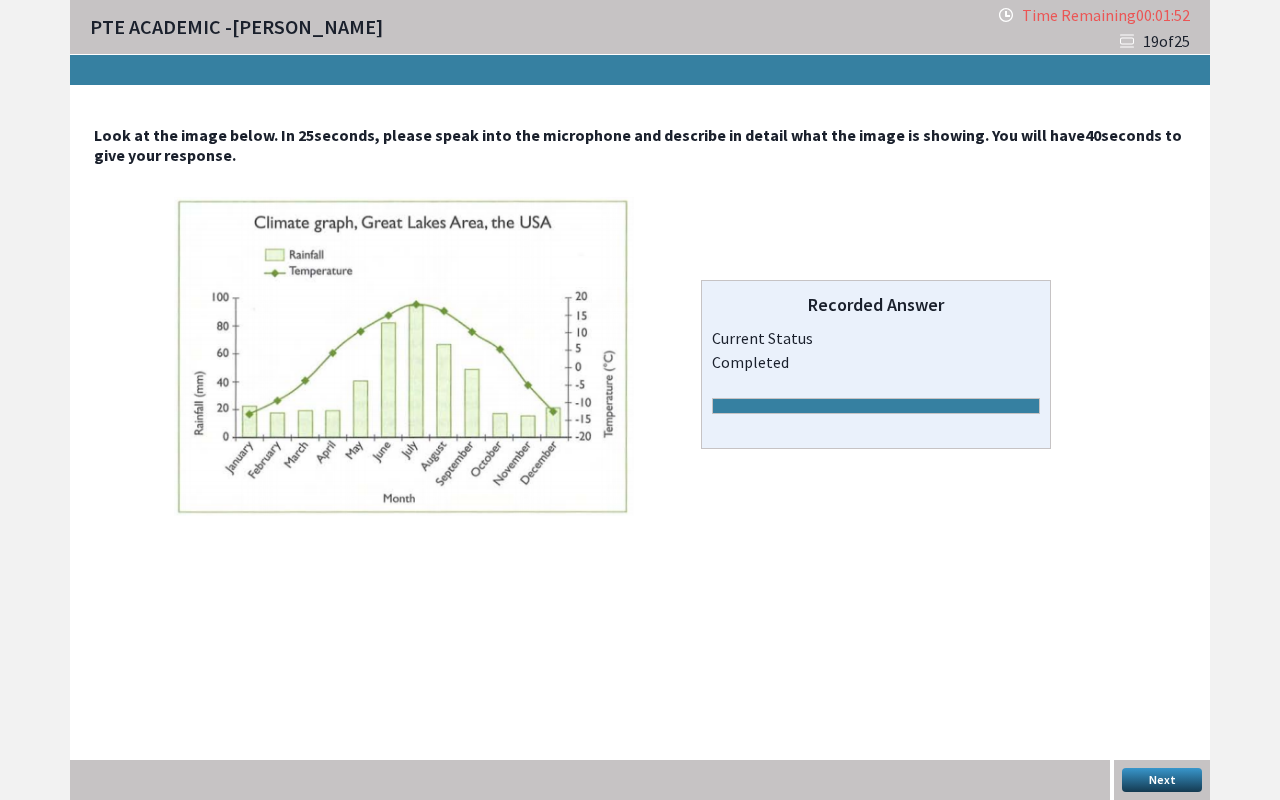 click on "Next" at bounding box center [1162, 780] 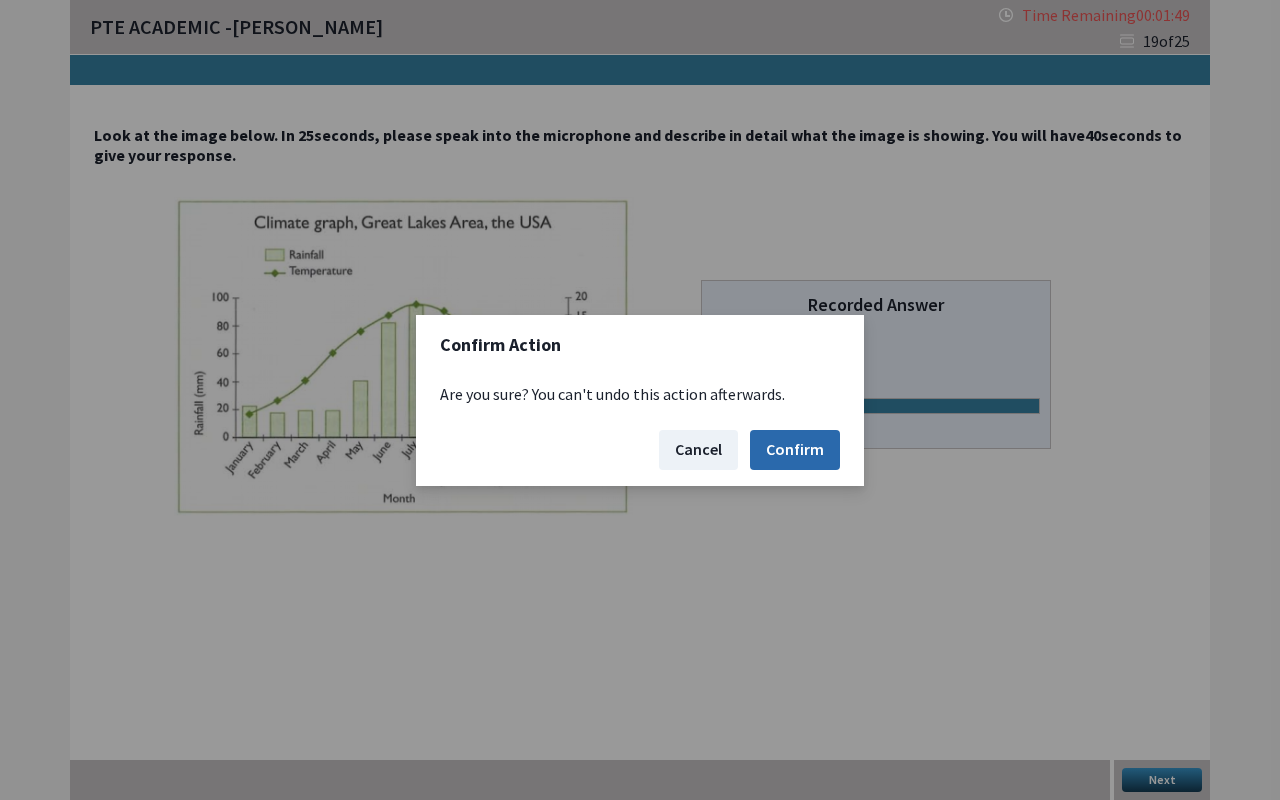 click on "Confirm" at bounding box center (795, 450) 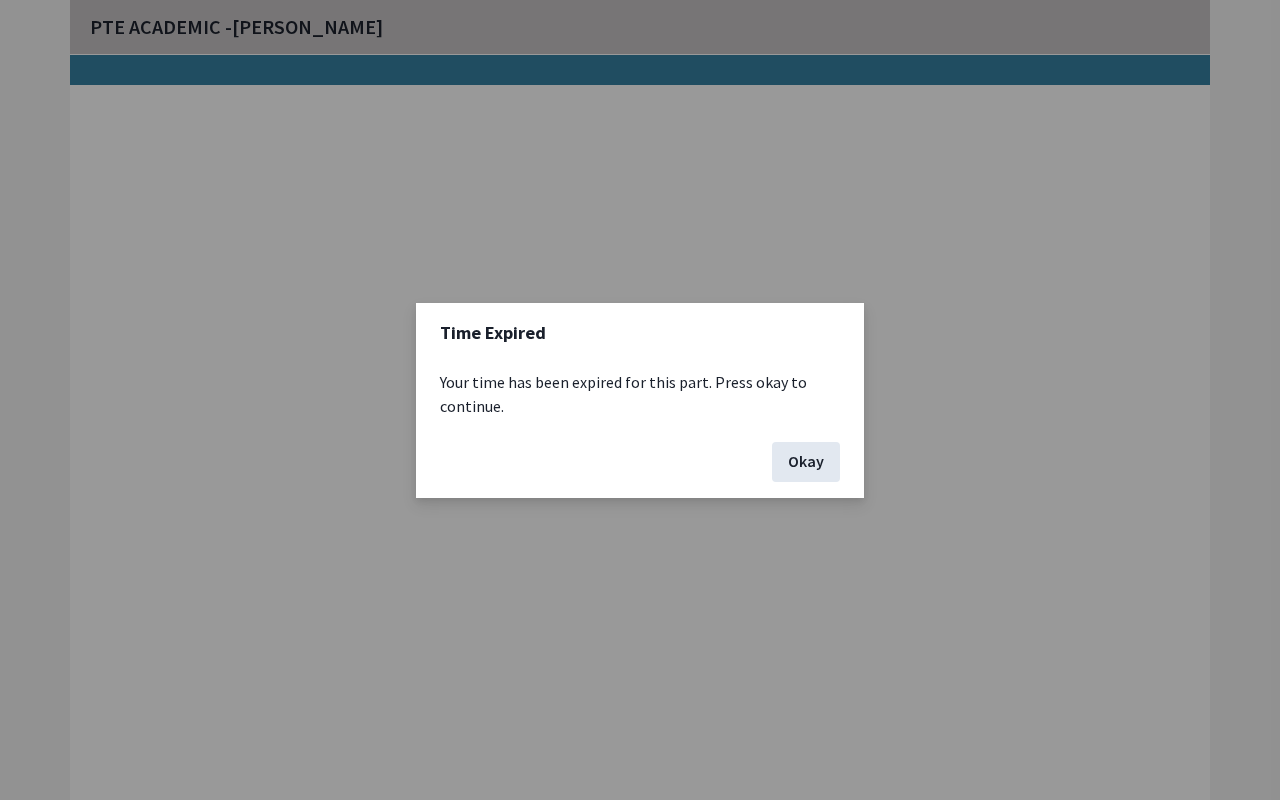 click on "Okay" at bounding box center [806, 462] 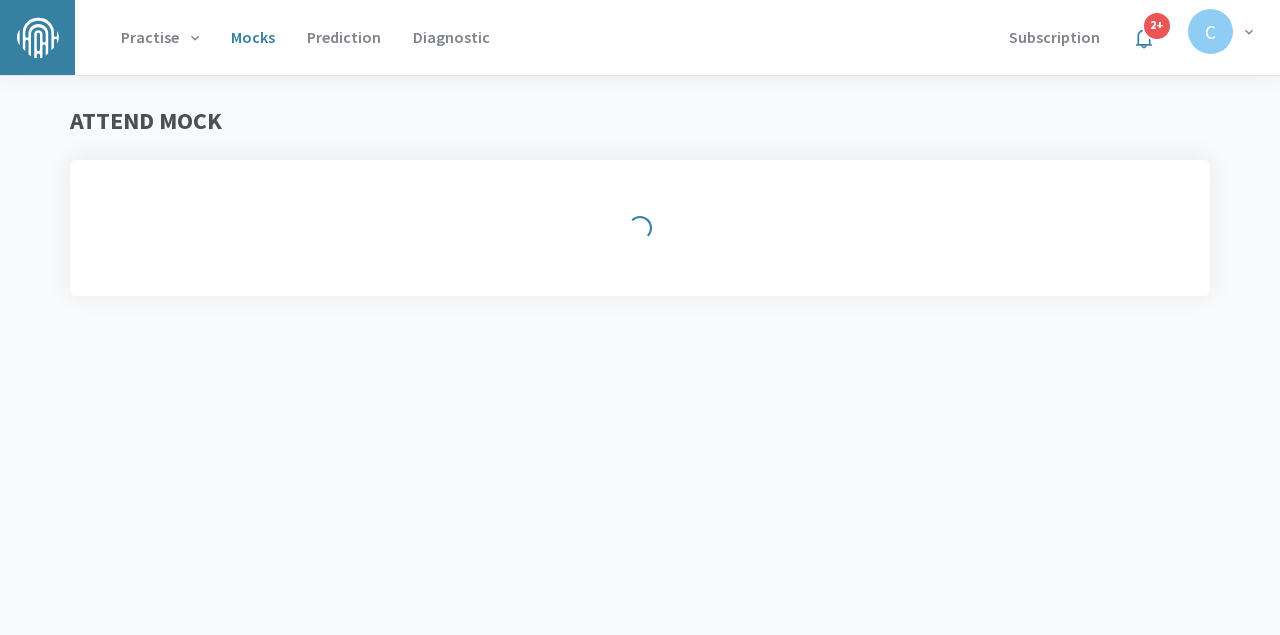 scroll, scrollTop: 0, scrollLeft: 0, axis: both 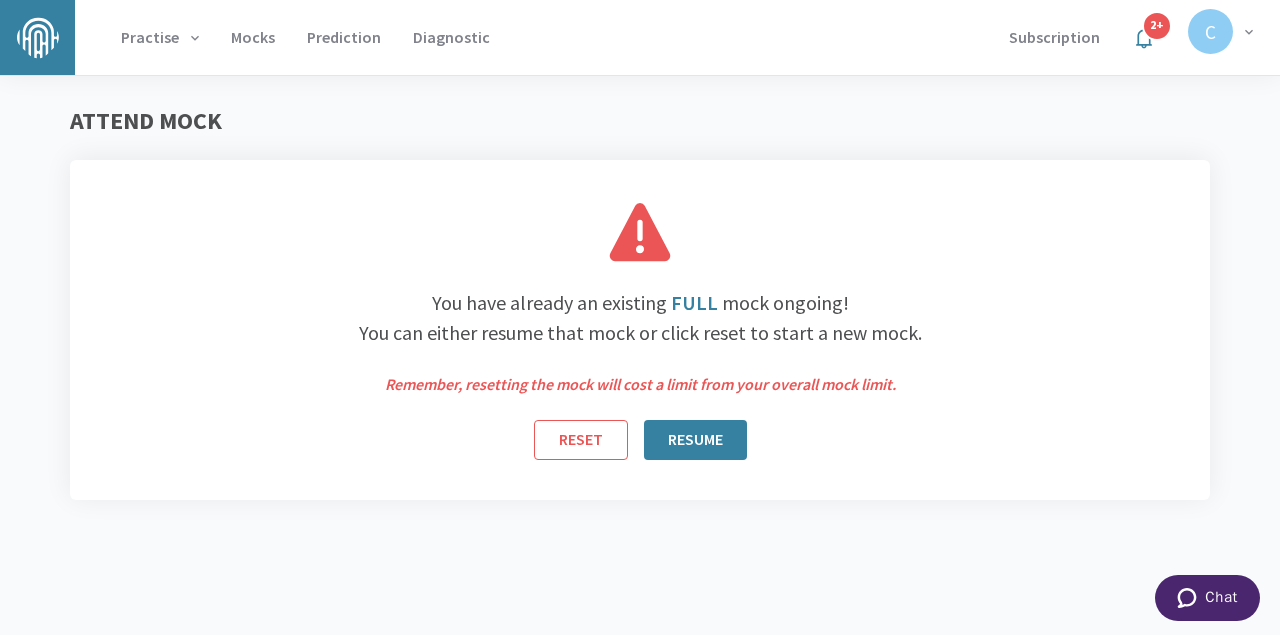 click on "2 +" at bounding box center (1157, 26) 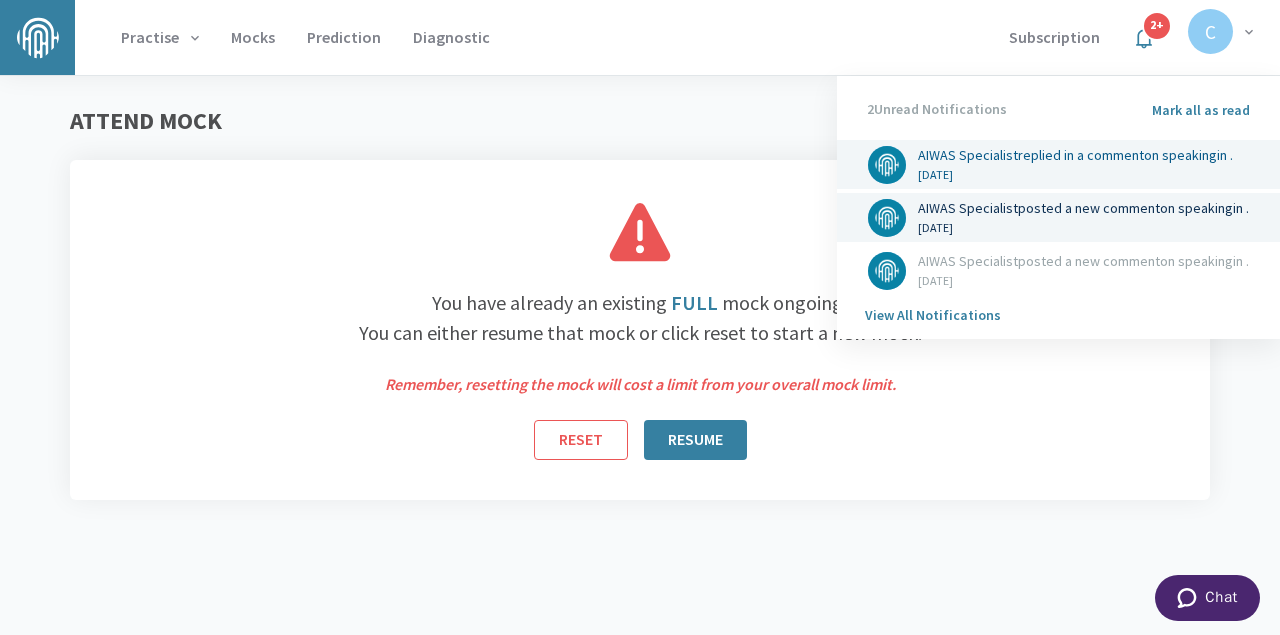 click on "AIWAS Specialist  posted   a new   comment  on   speaking  in   ." at bounding box center [1083, 208] 